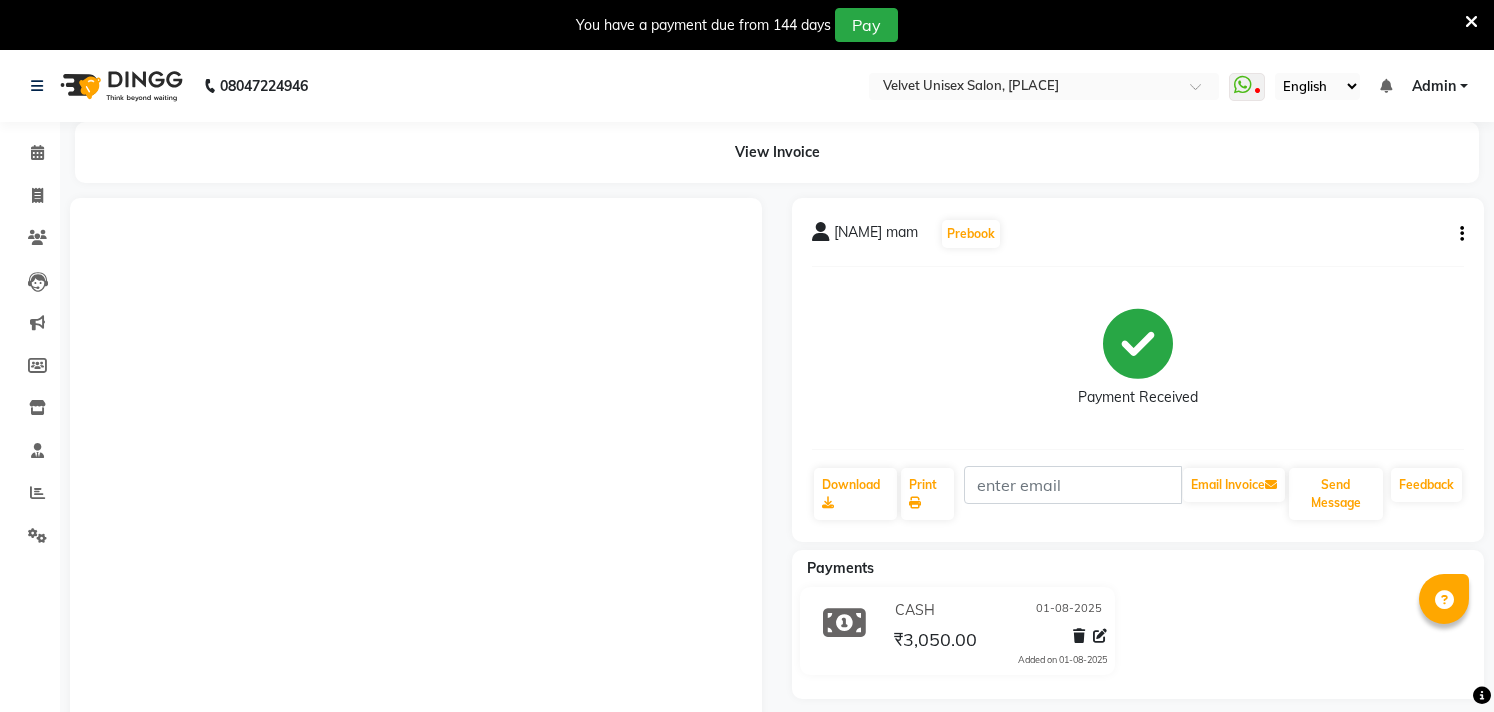 scroll, scrollTop: 171, scrollLeft: 0, axis: vertical 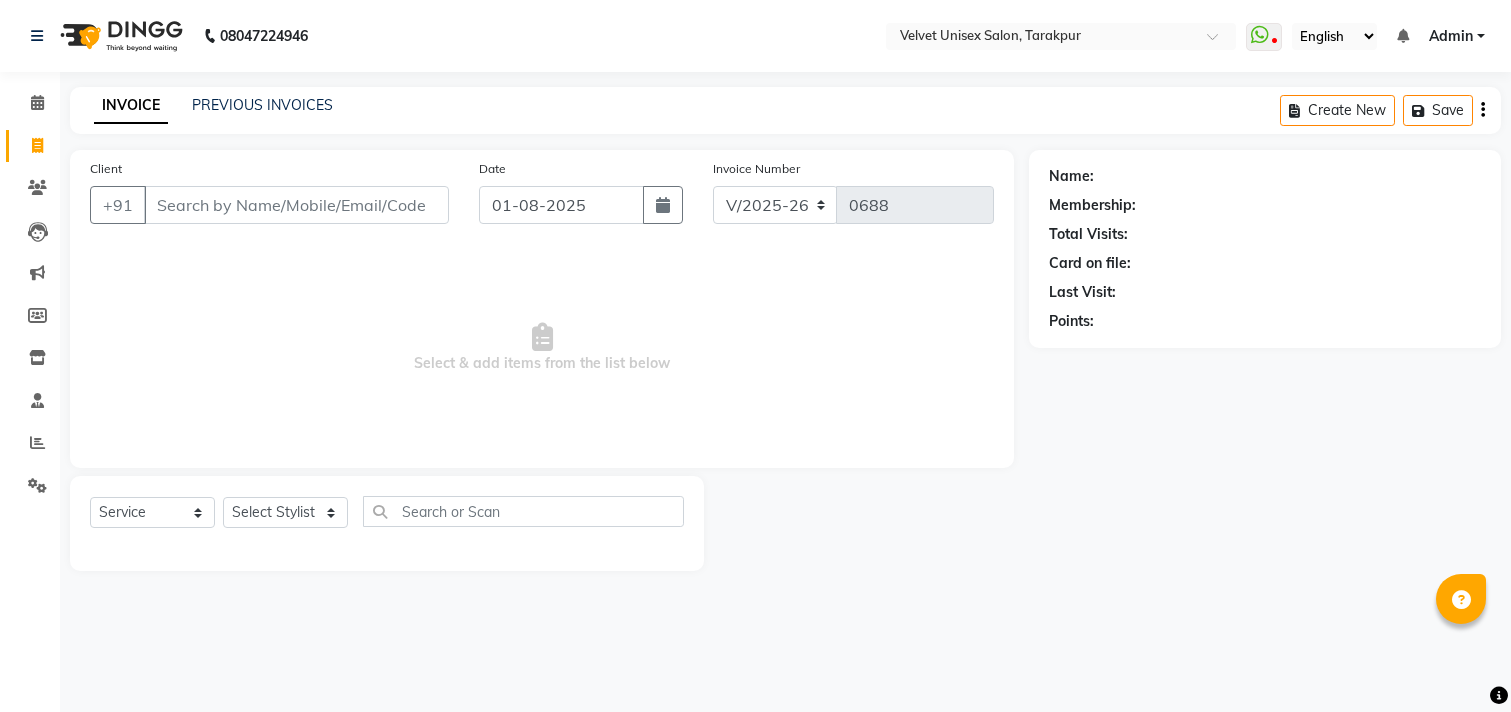 select on "5384" 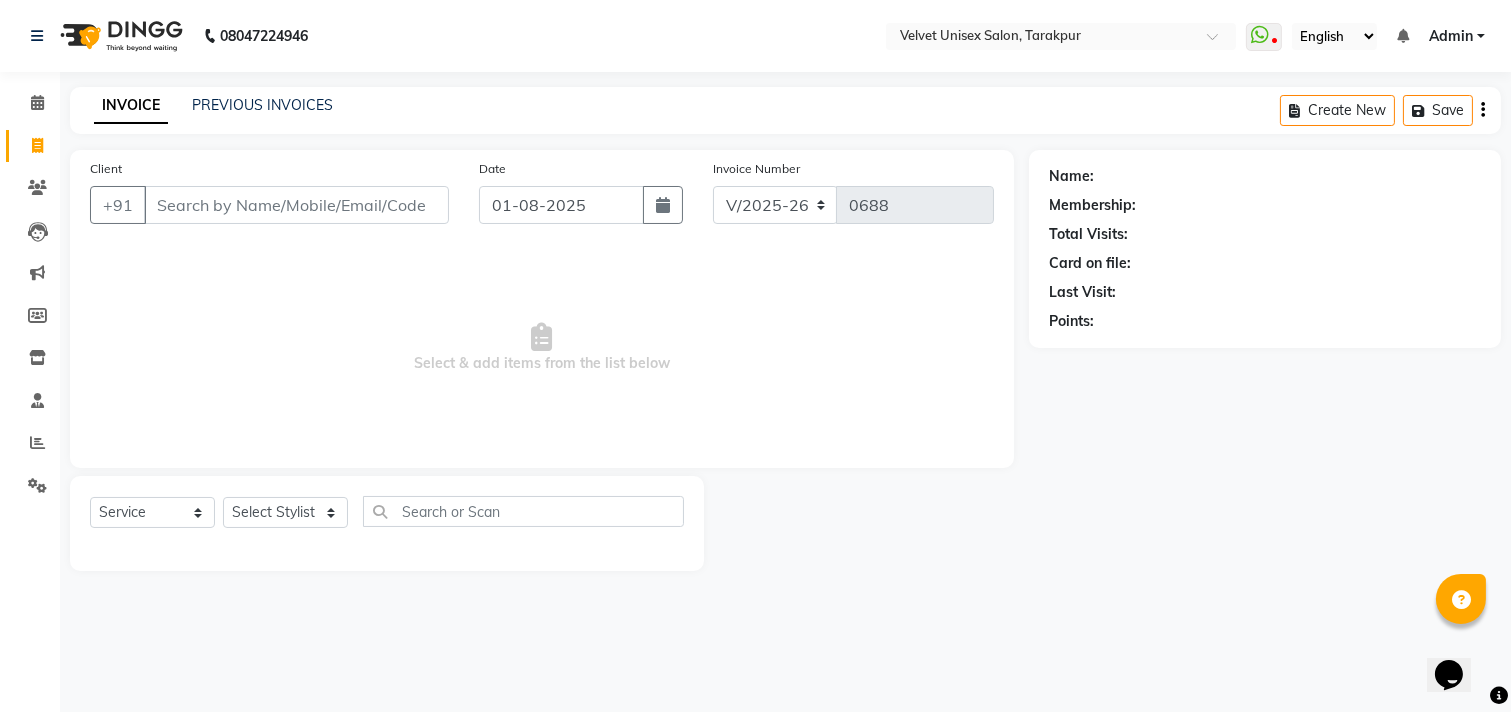 scroll, scrollTop: 0, scrollLeft: 0, axis: both 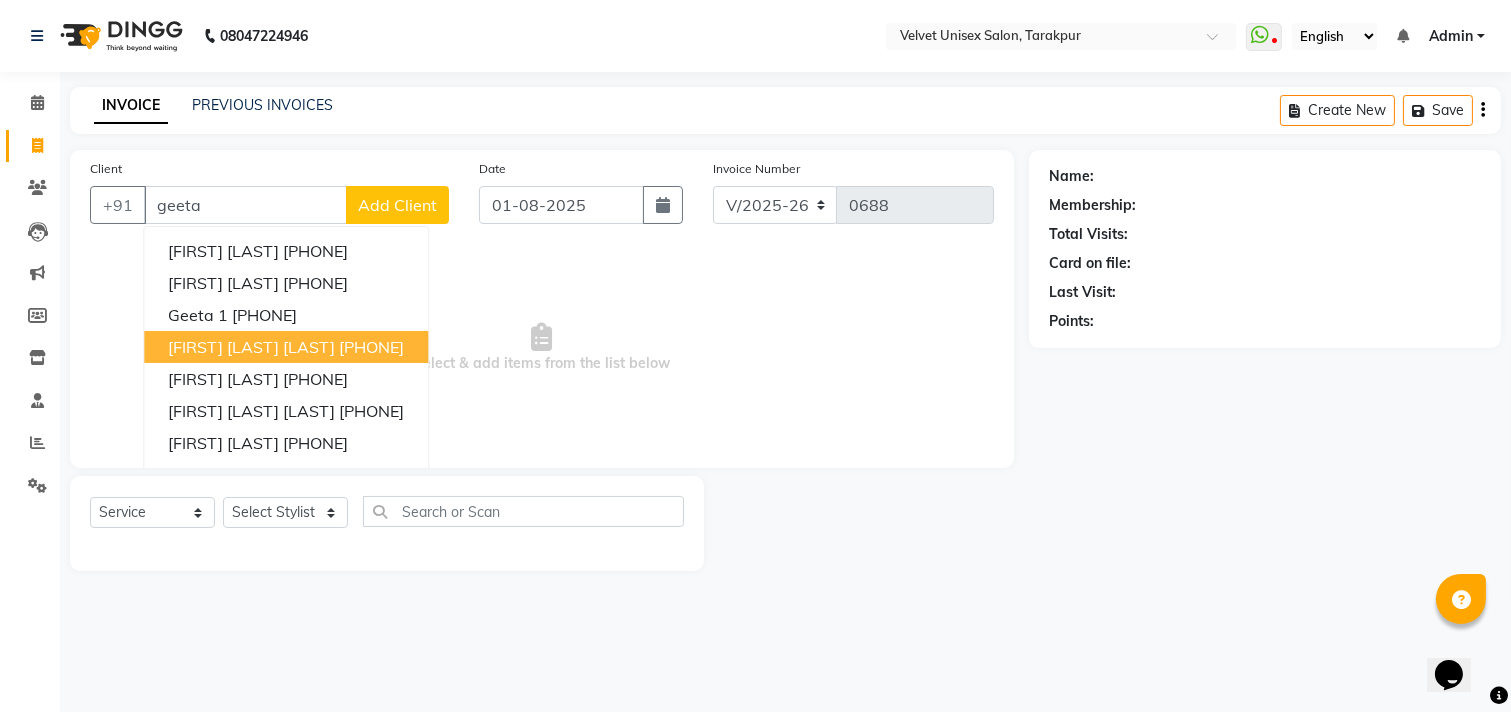 click on "Anjali Mummy Geeta Wagh" at bounding box center (251, 347) 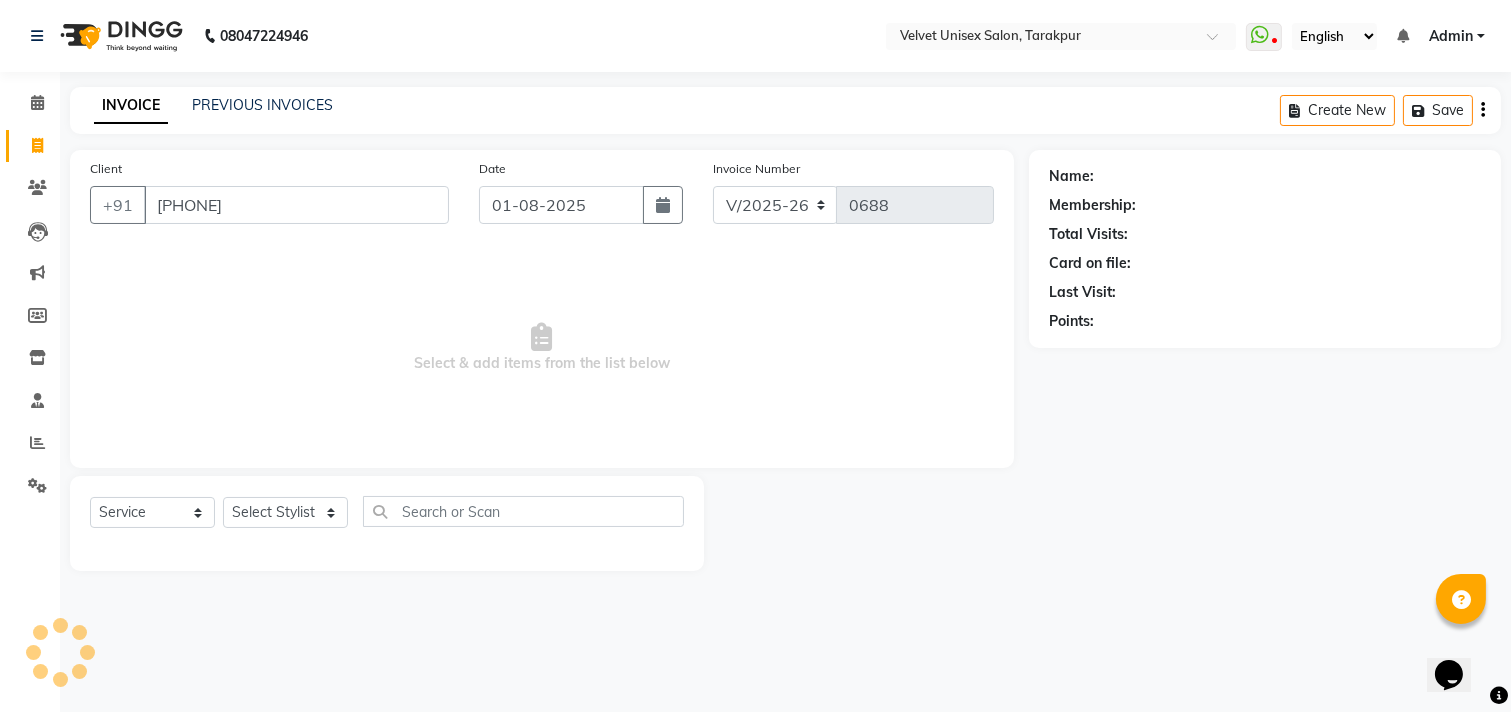 type on "9623159303" 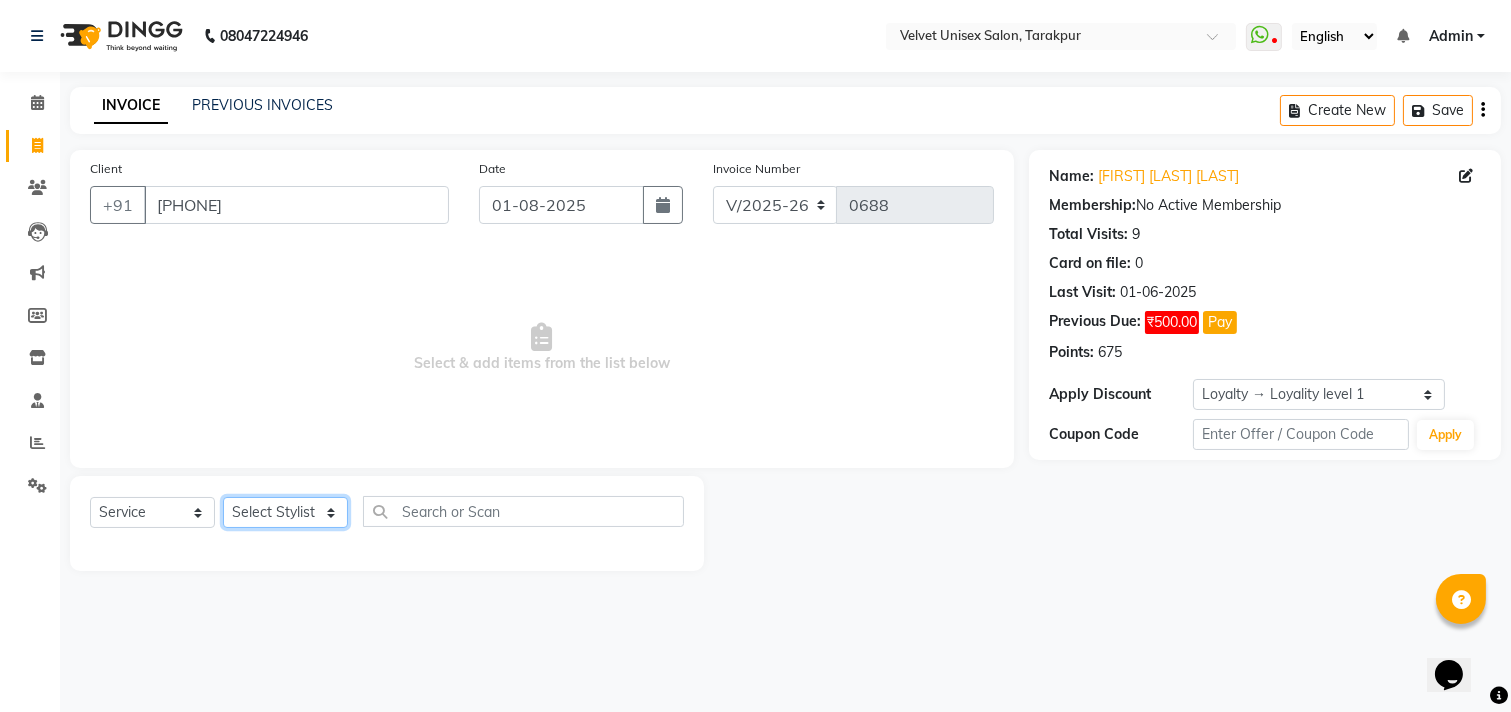 click on "Select Stylist laxmi bhosle Minal bidwe rushi ausekar sagar nadrekar Uma Badgu" 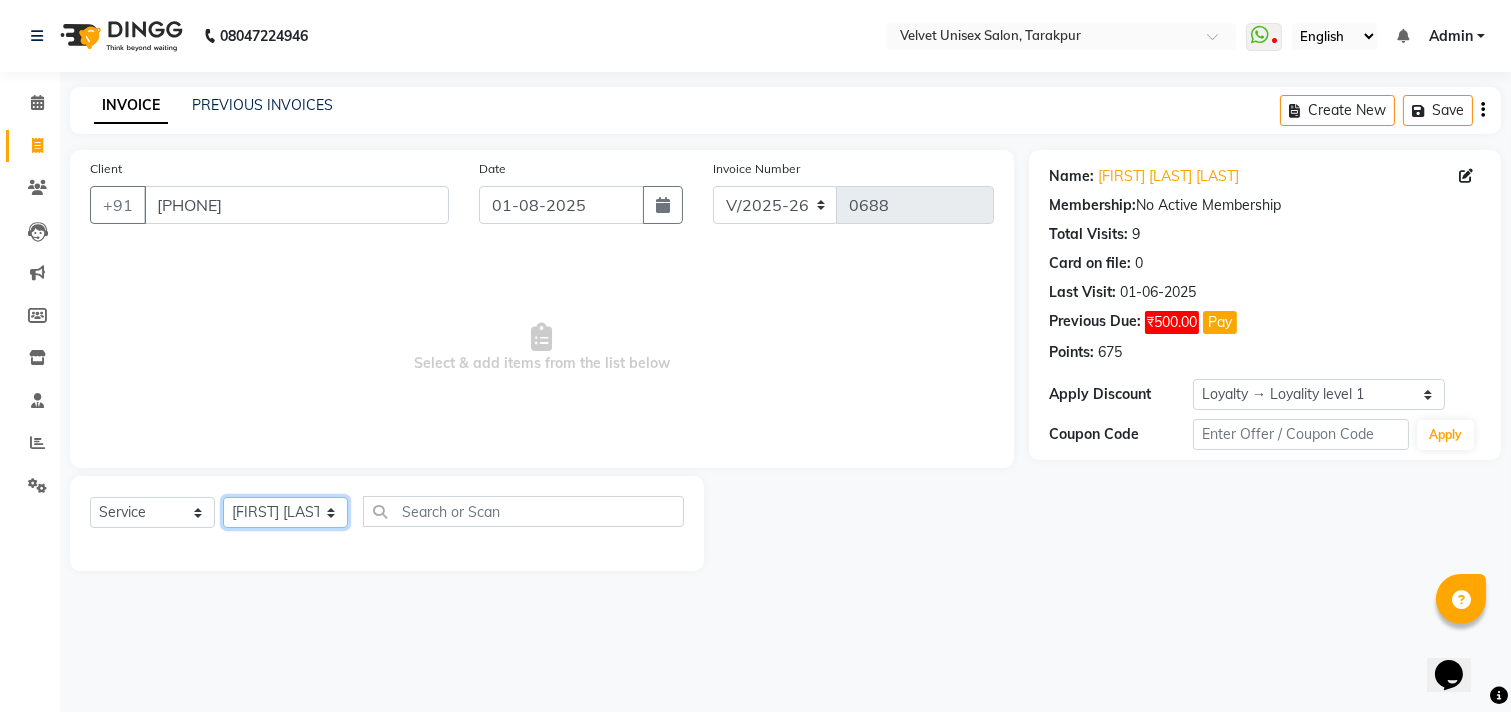 click on "Select Stylist laxmi bhosle Minal bidwe rushi ausekar sagar nadrekar Uma Badgu" 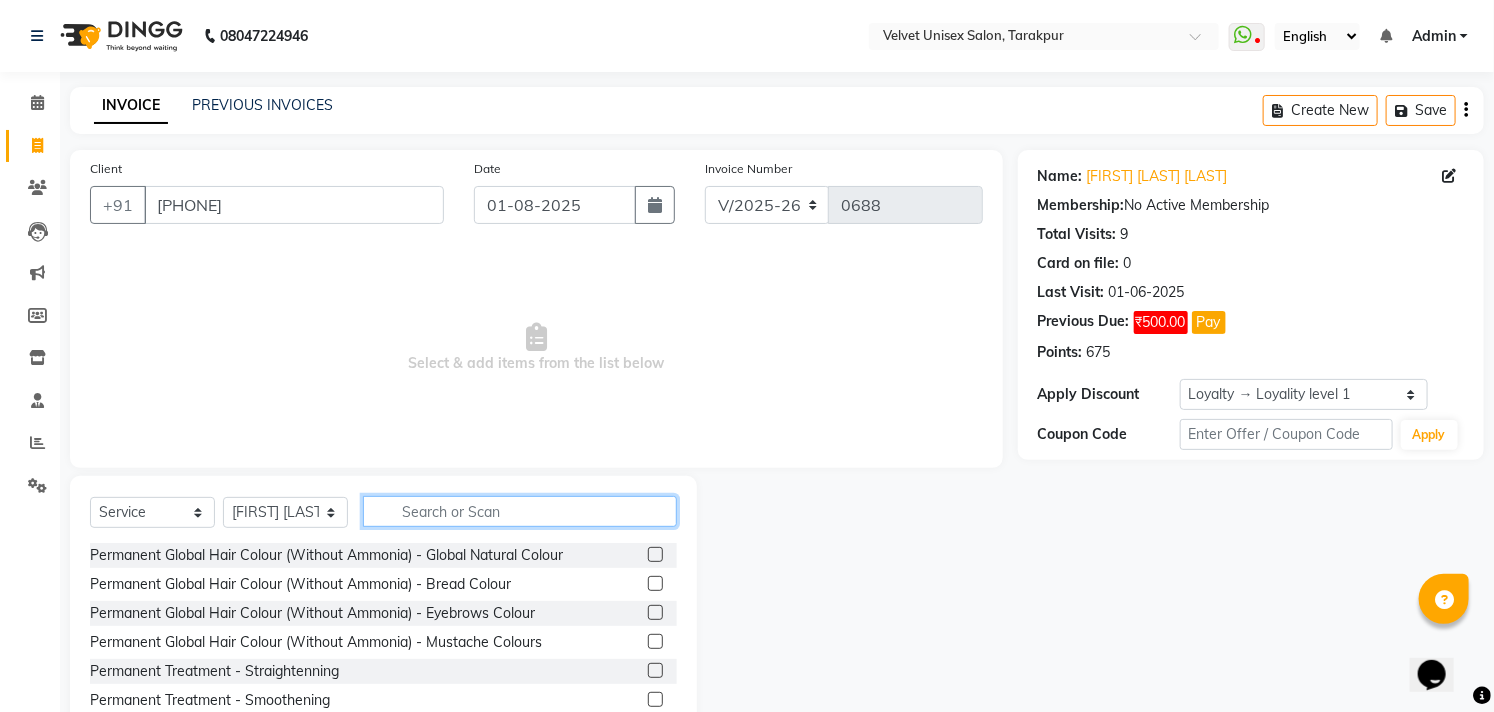 click 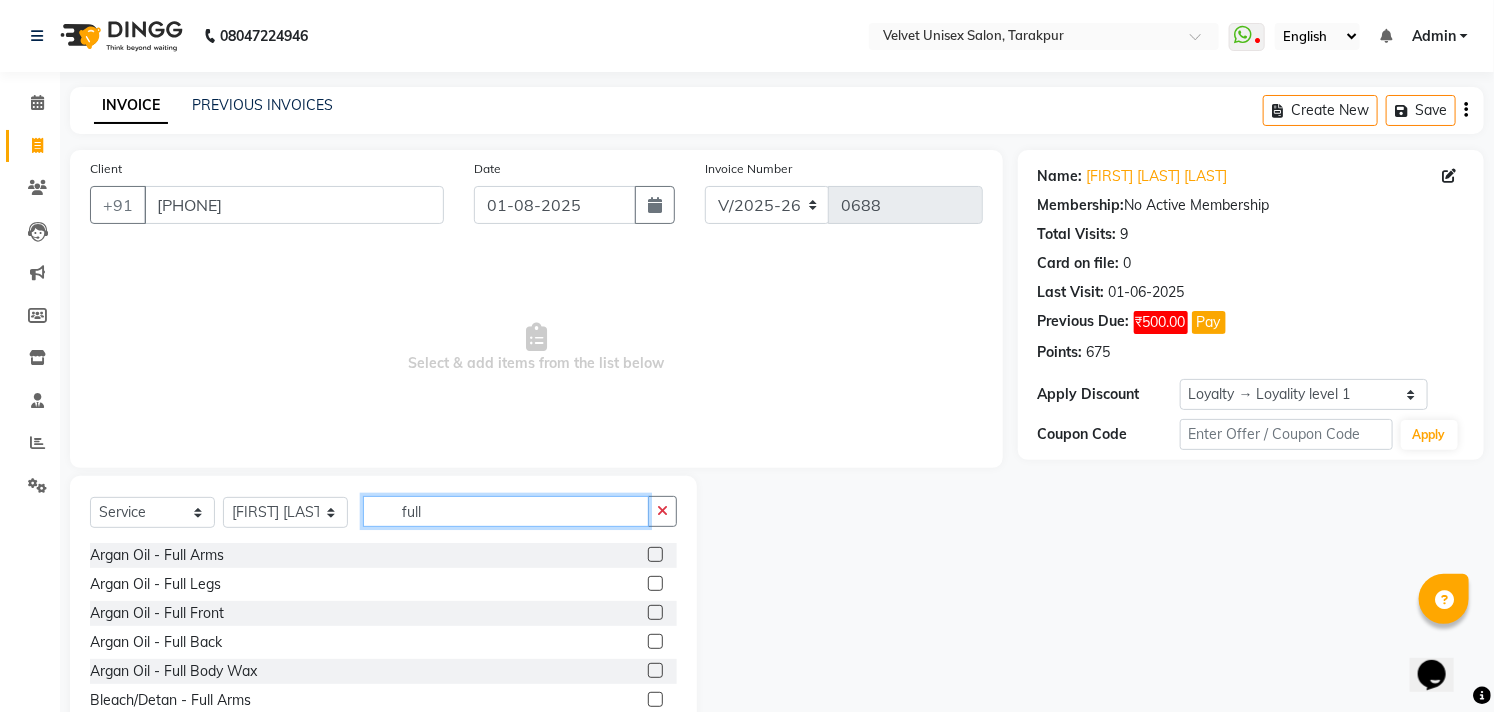 type on "full" 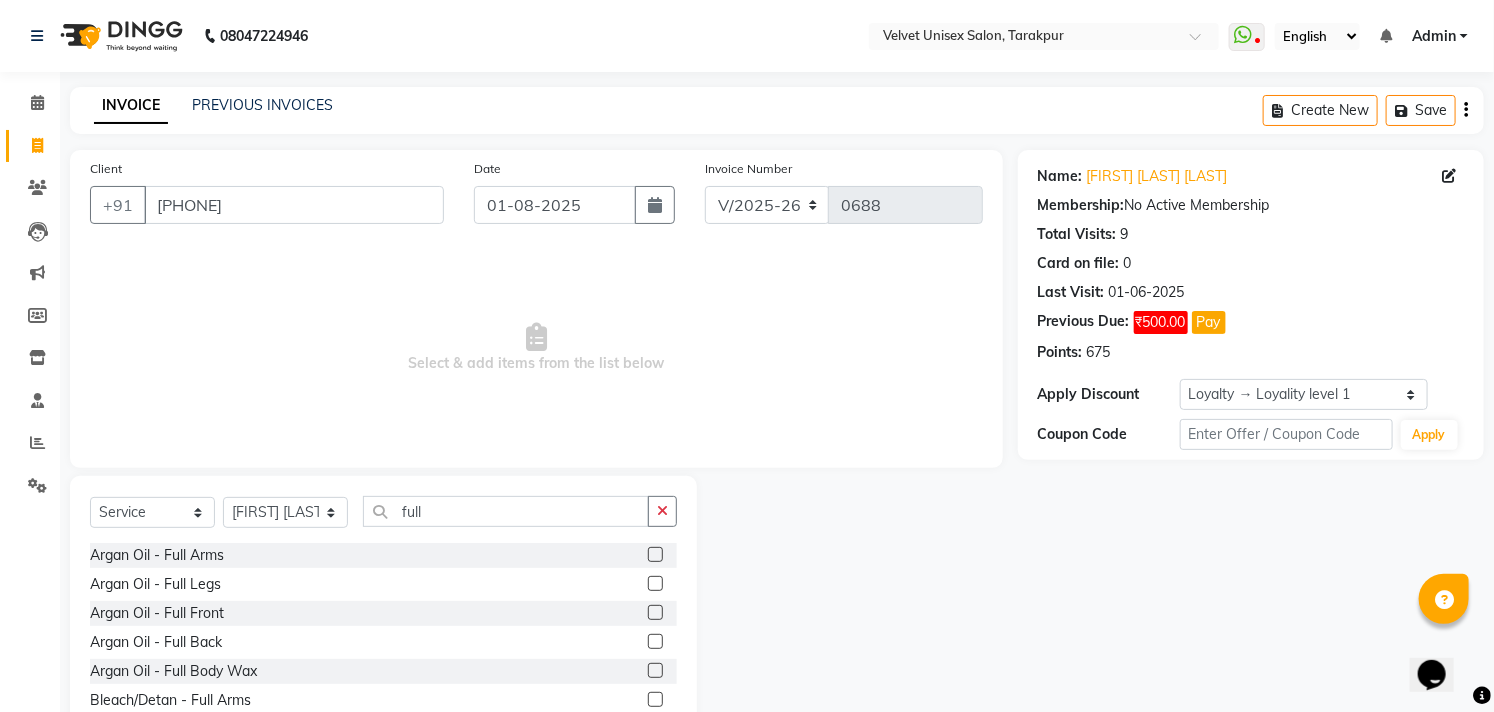click 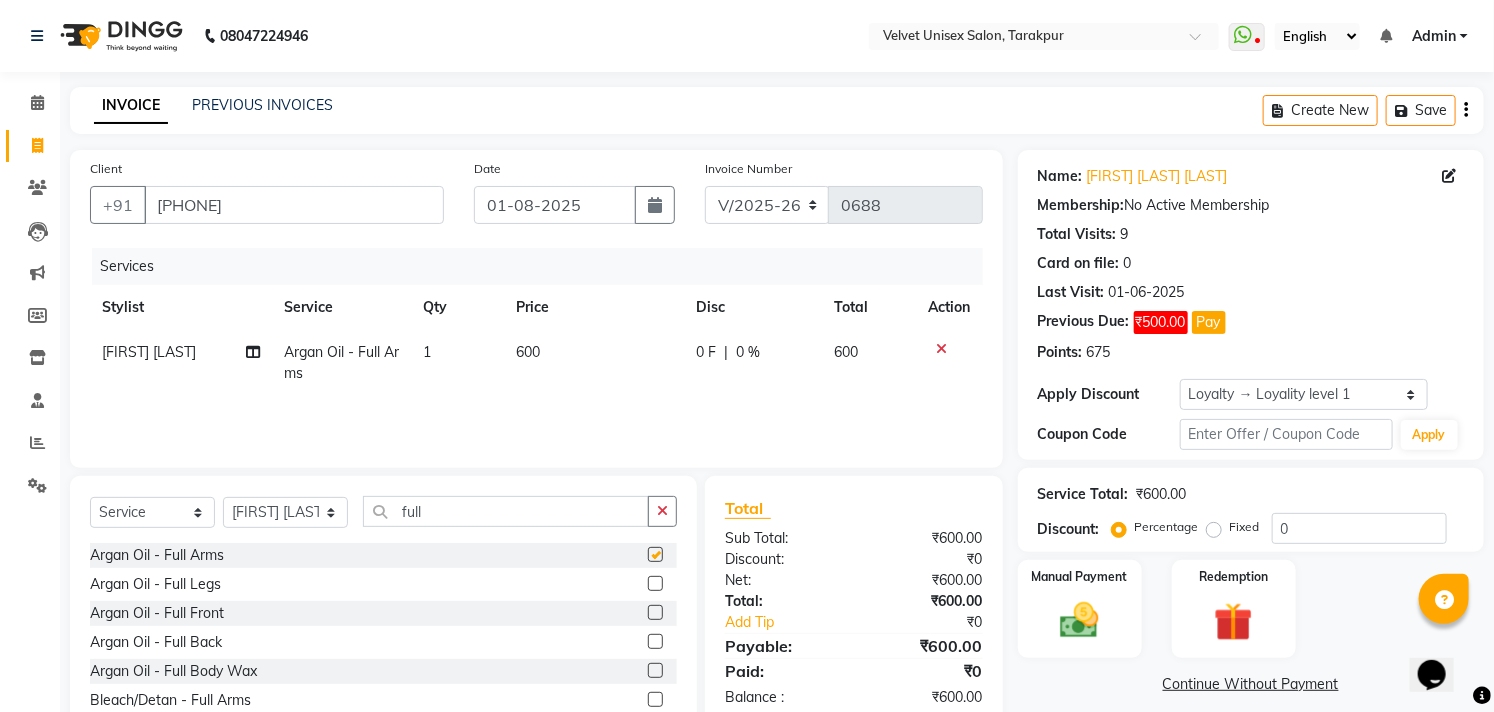 checkbox on "false" 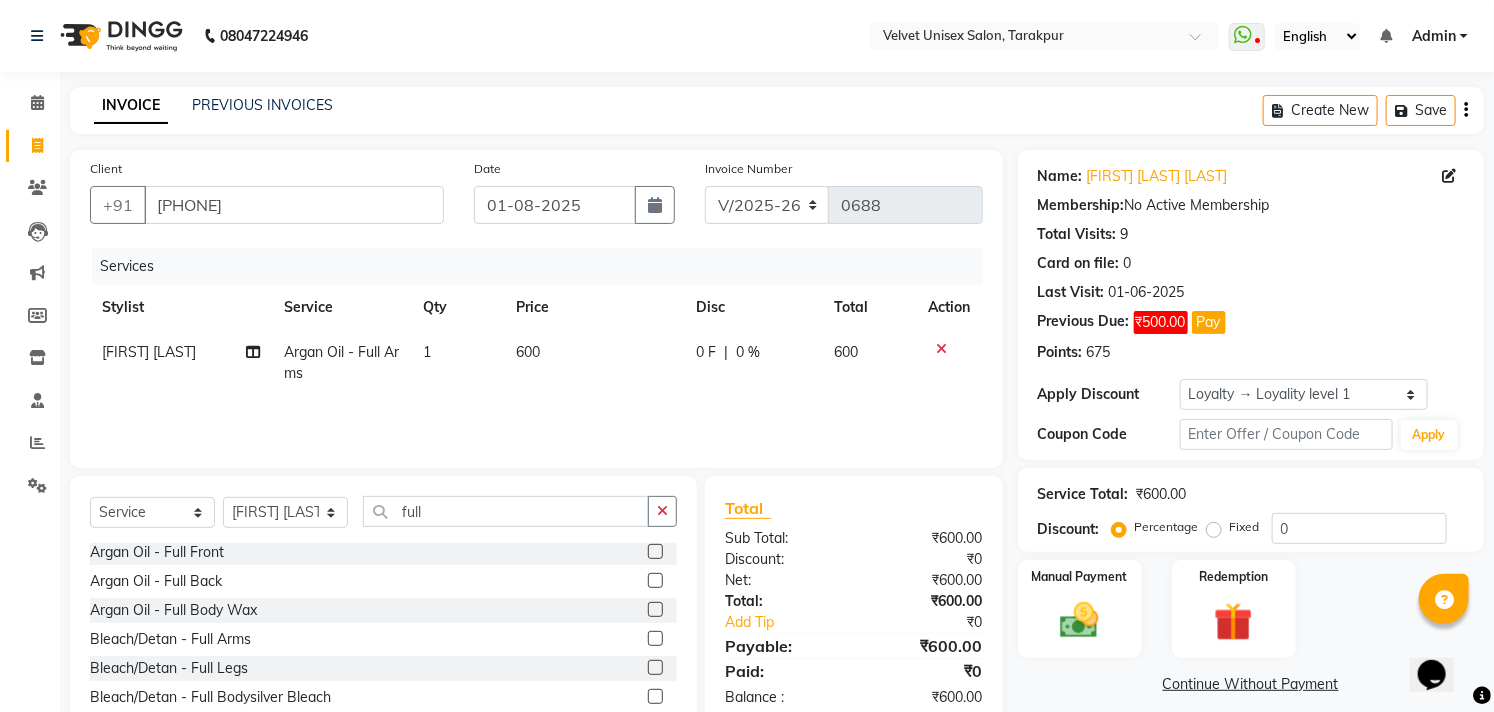 scroll, scrollTop: 111, scrollLeft: 0, axis: vertical 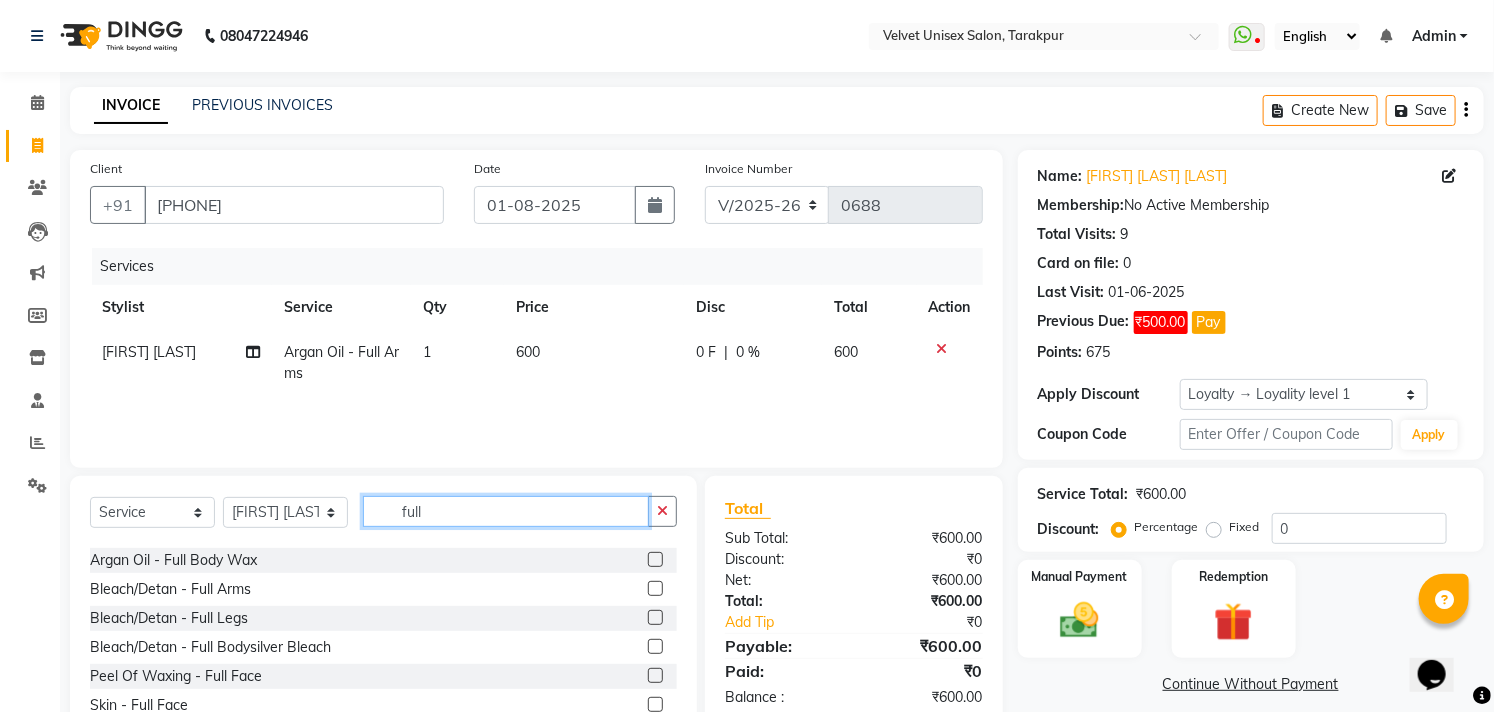 click on "full" 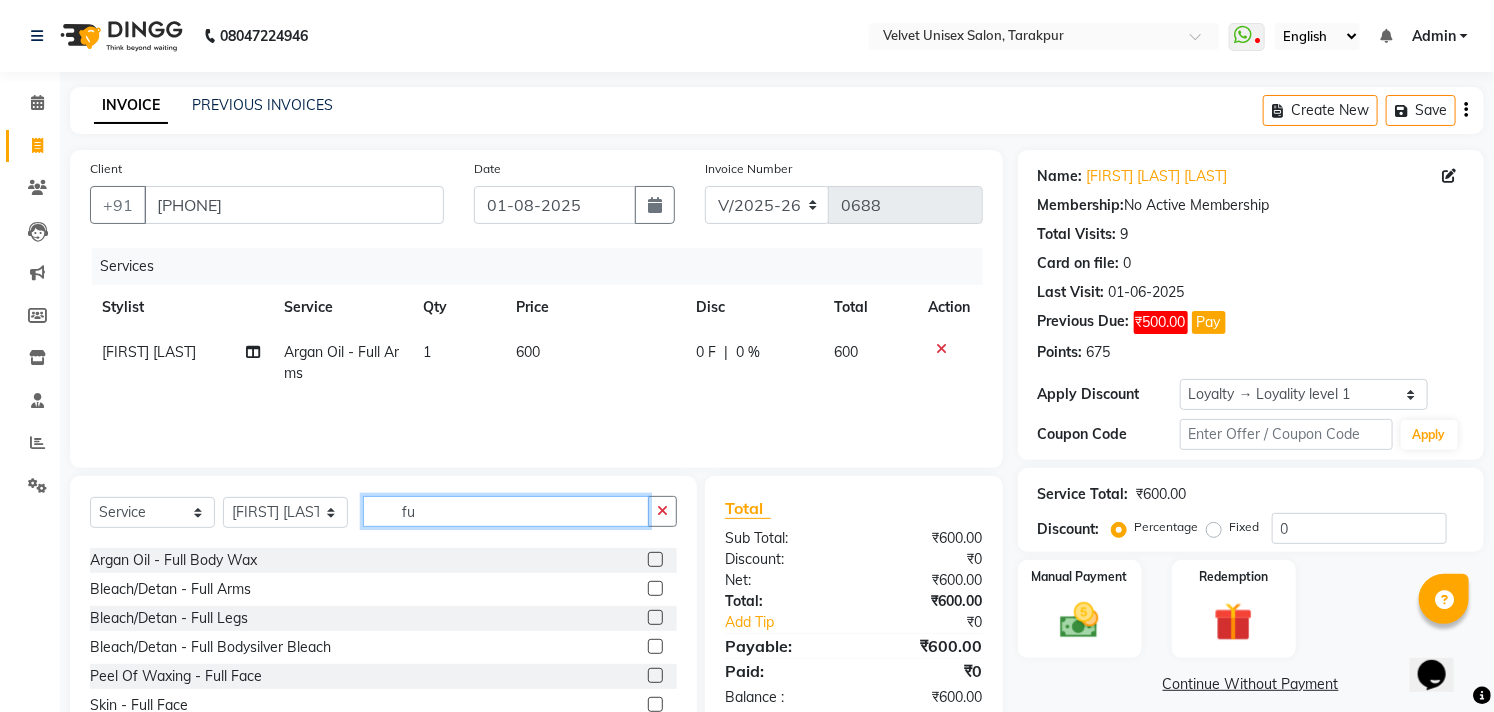 type on "f" 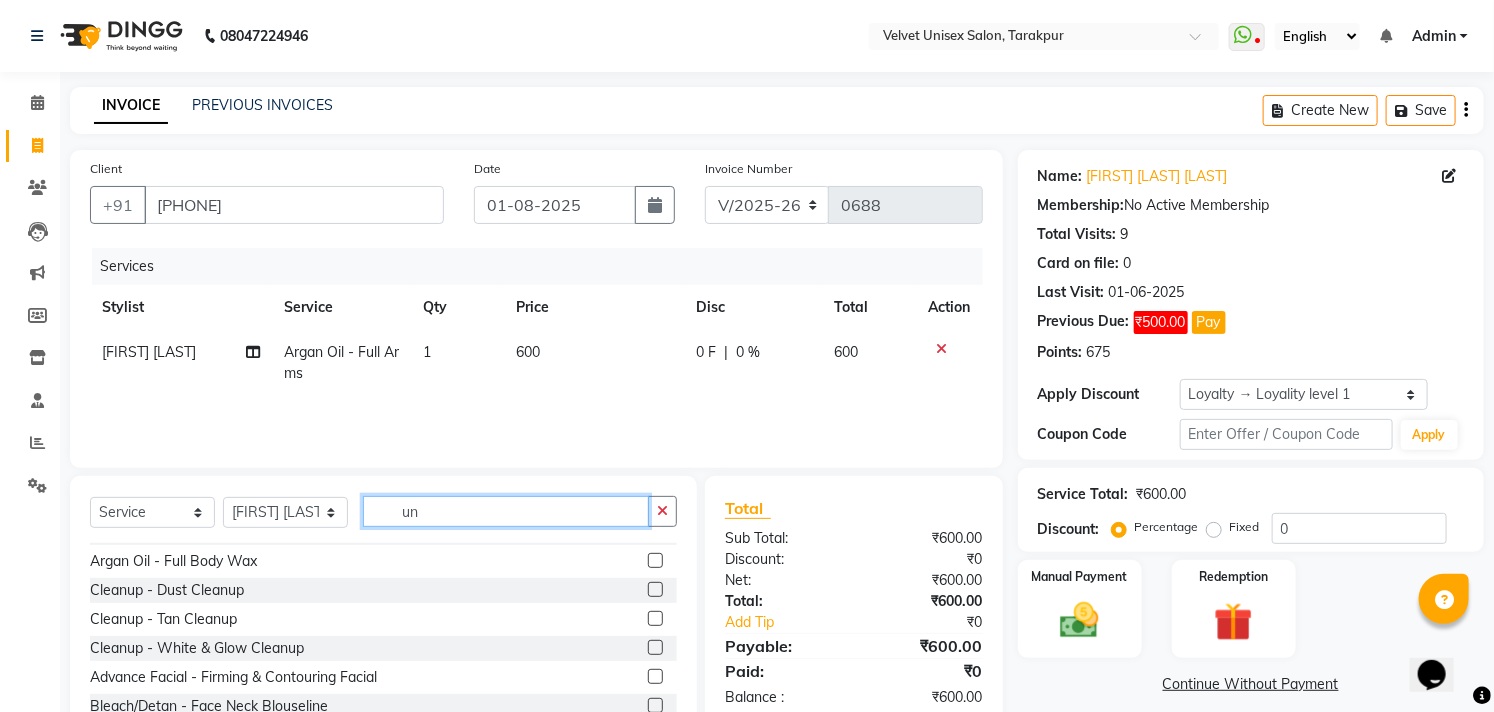 scroll, scrollTop: 0, scrollLeft: 0, axis: both 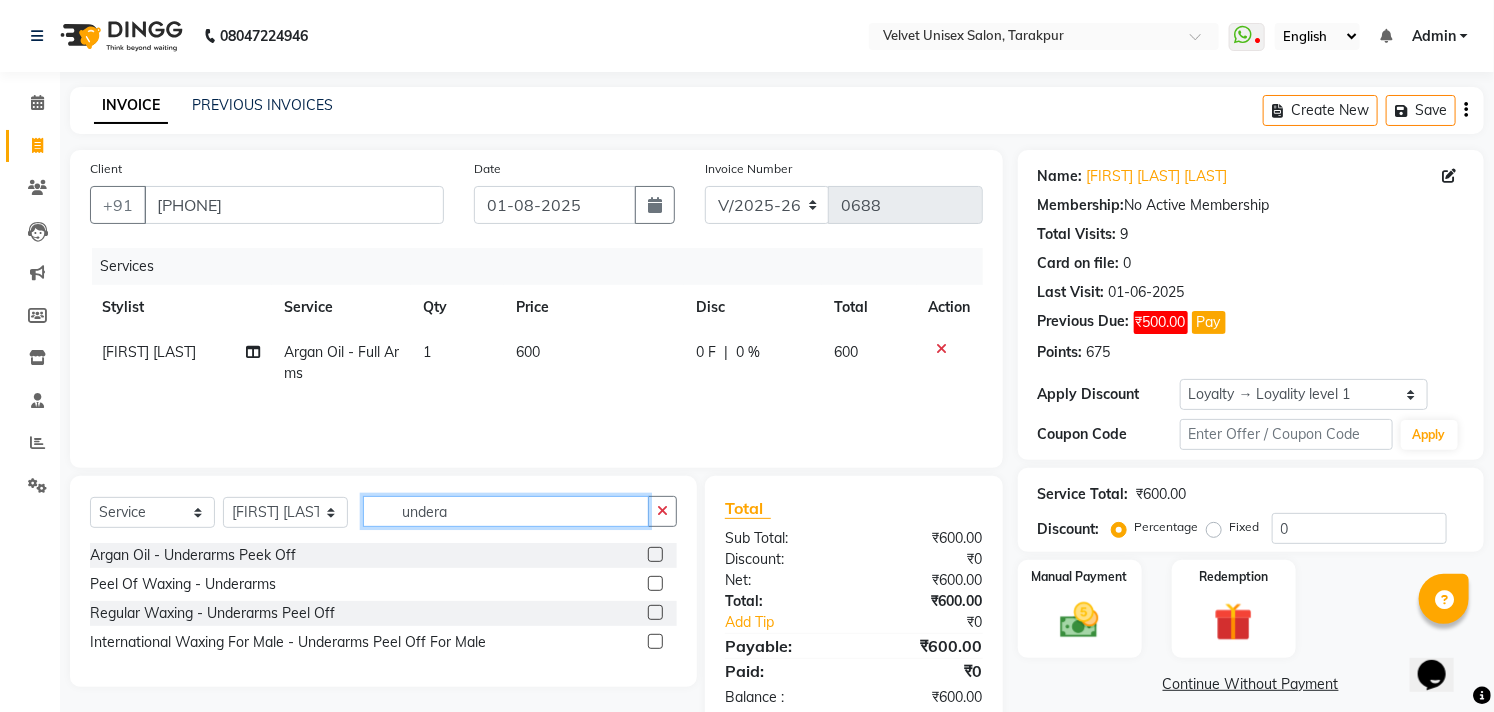 type on "undera" 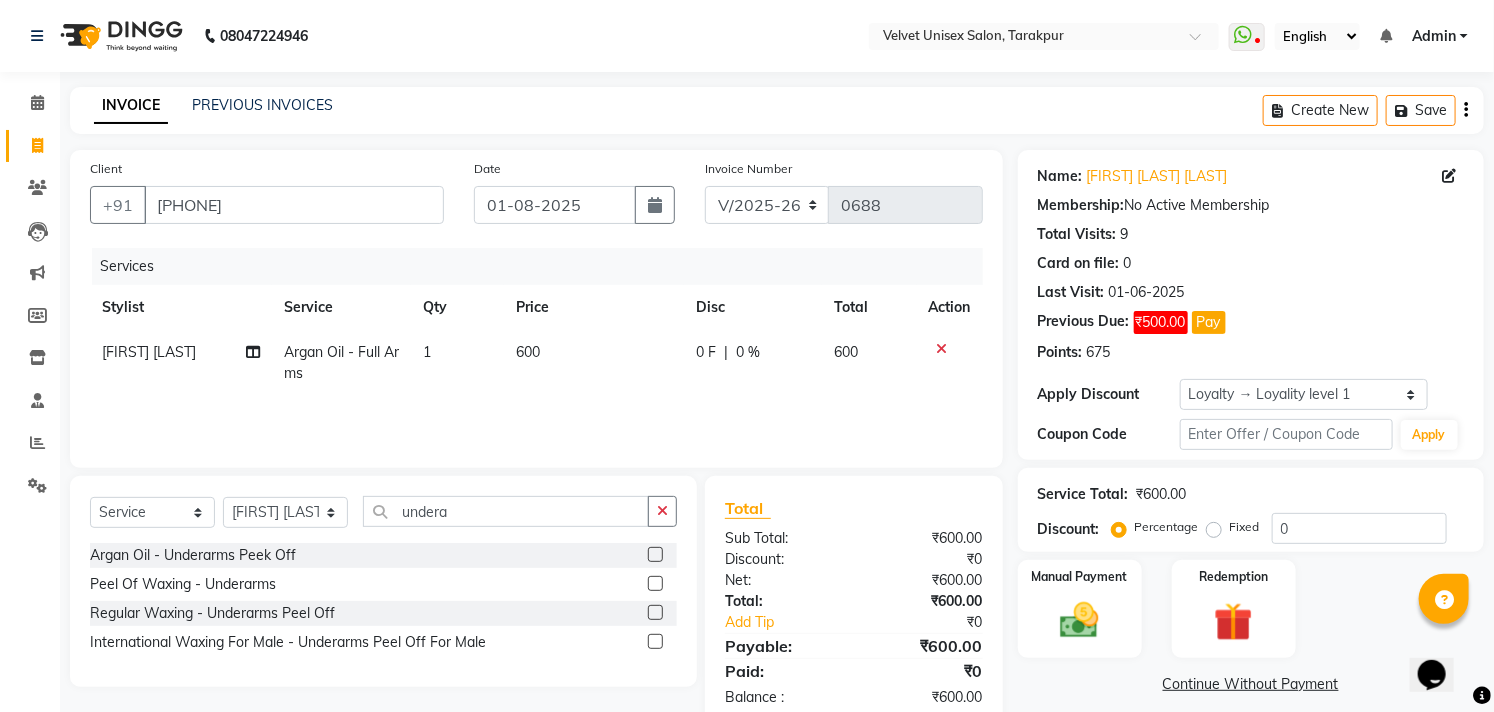 click 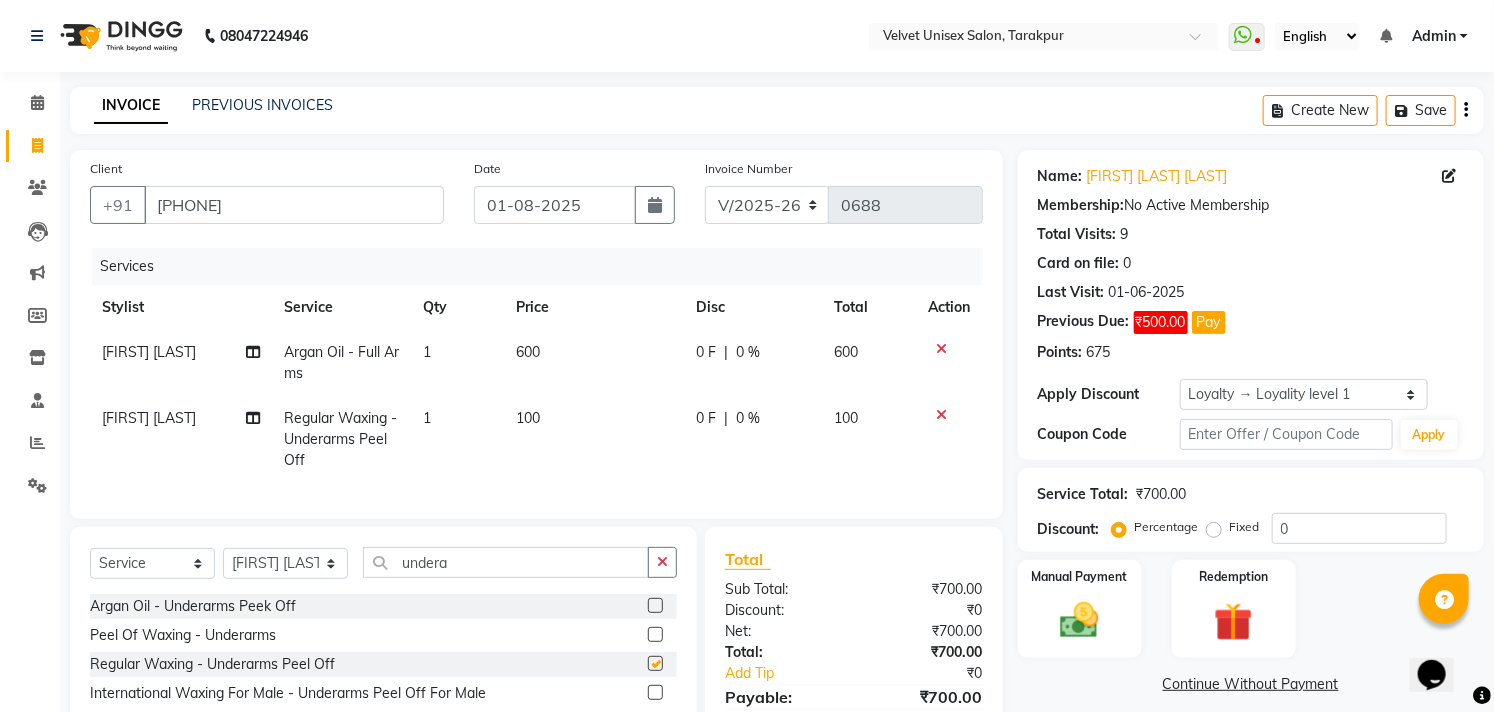 checkbox on "false" 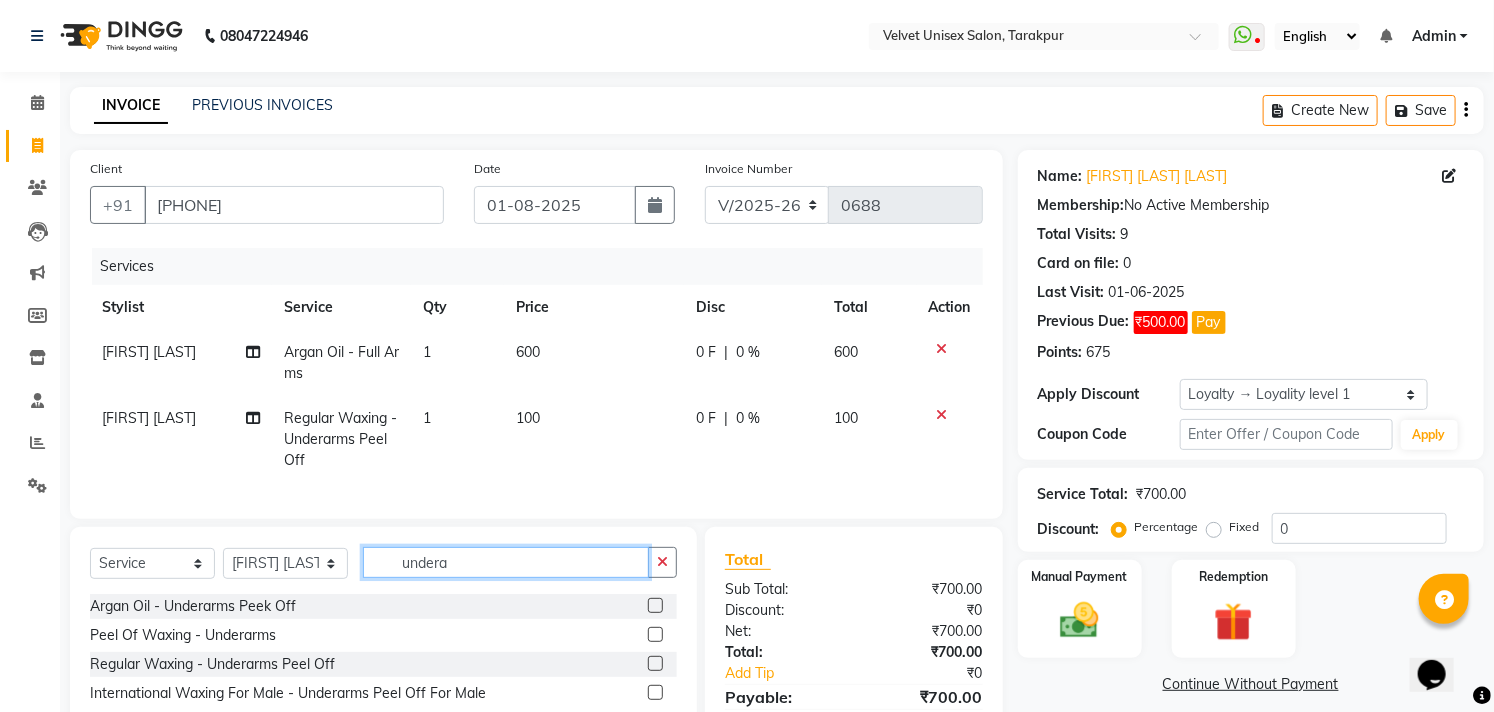click on "undera" 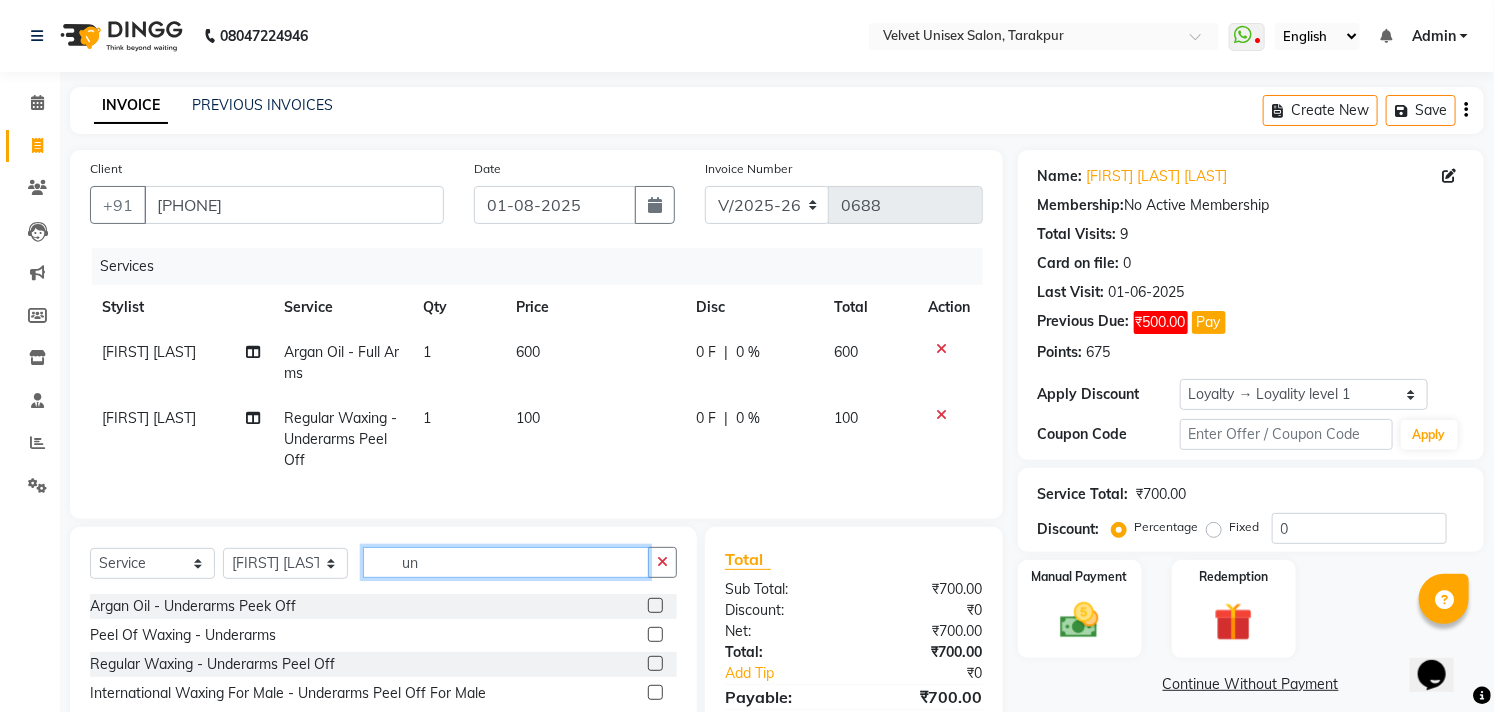 type on "u" 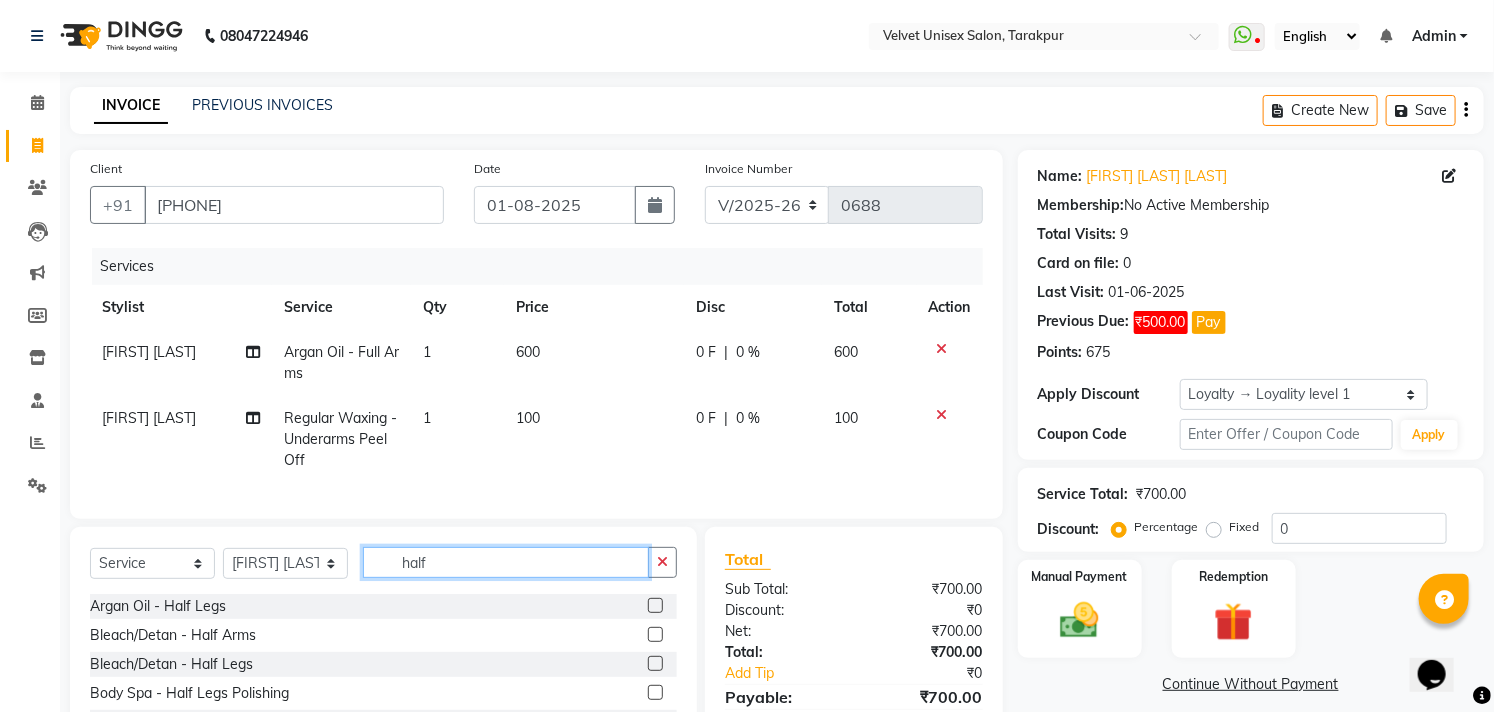 type on "half" 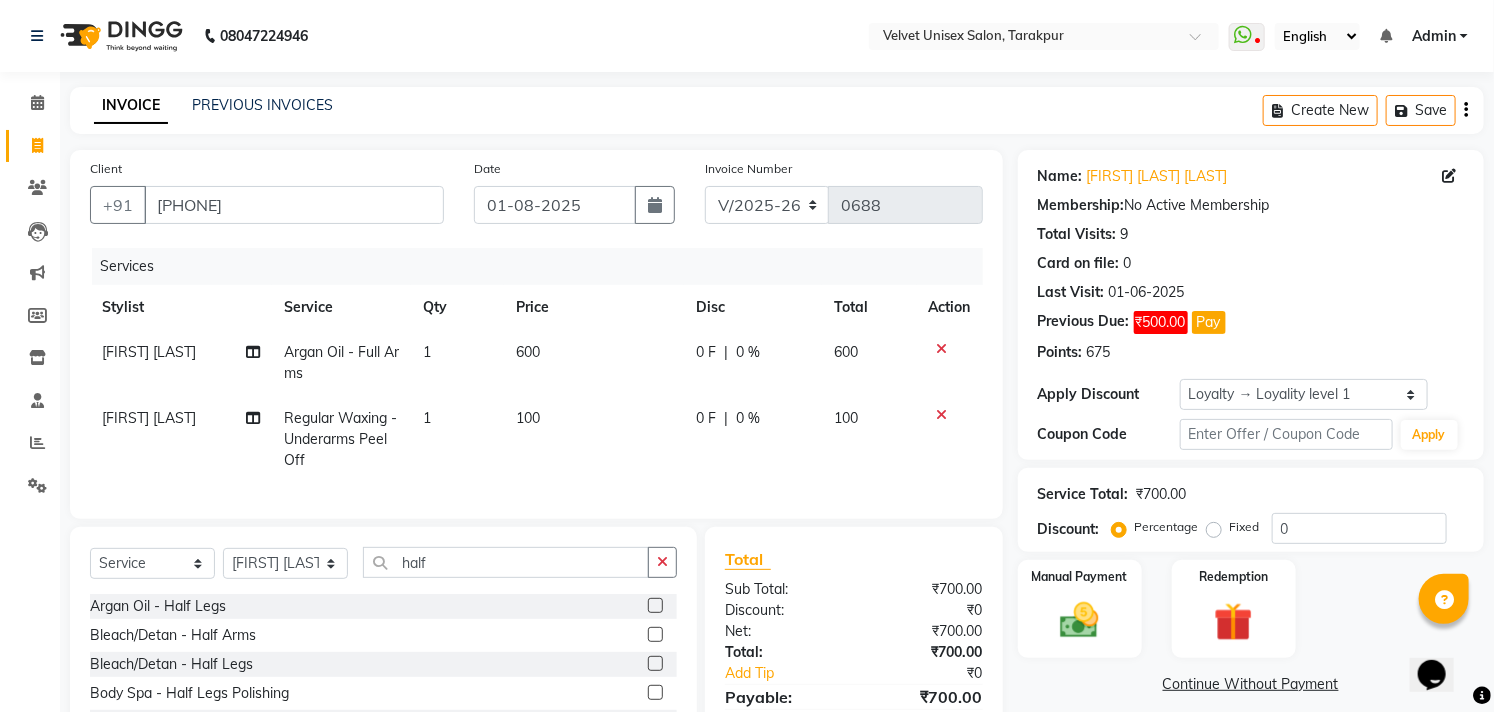 click 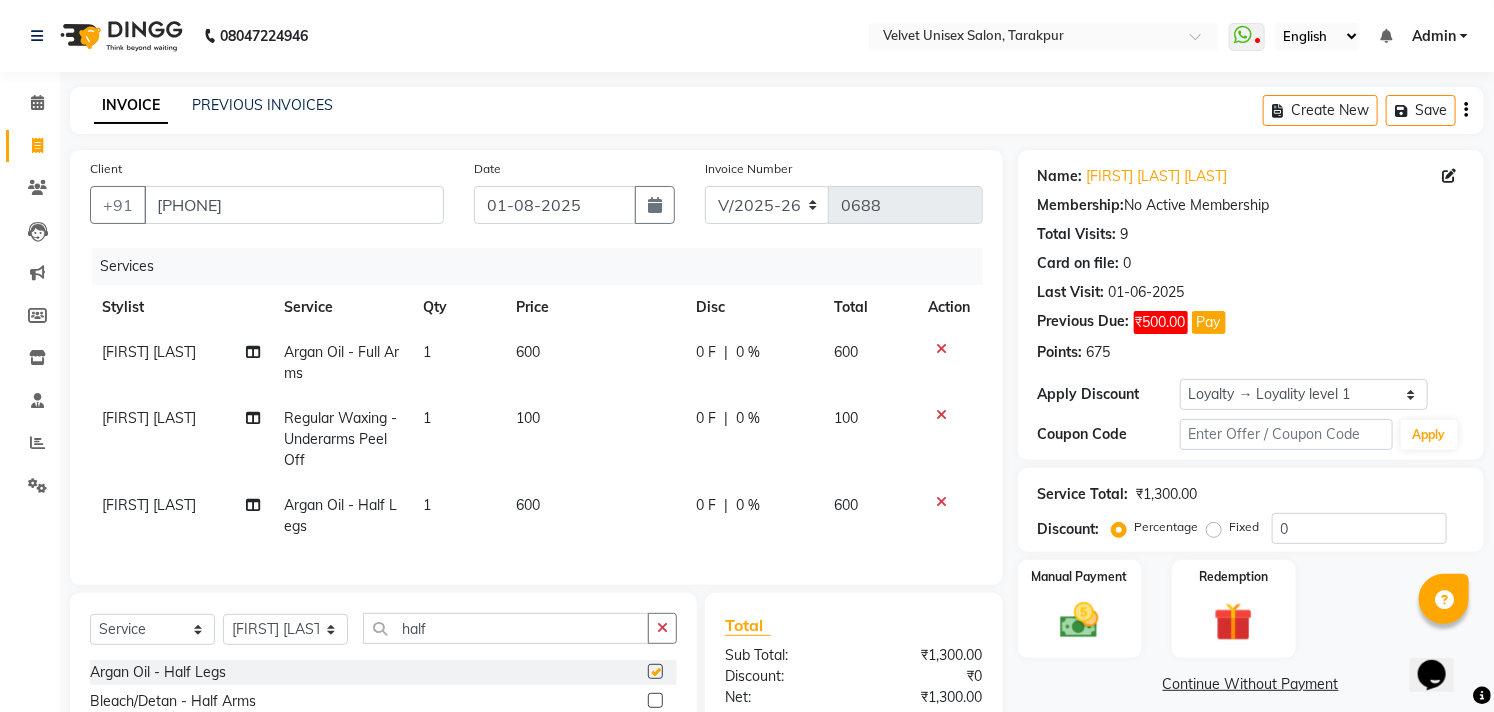 checkbox on "false" 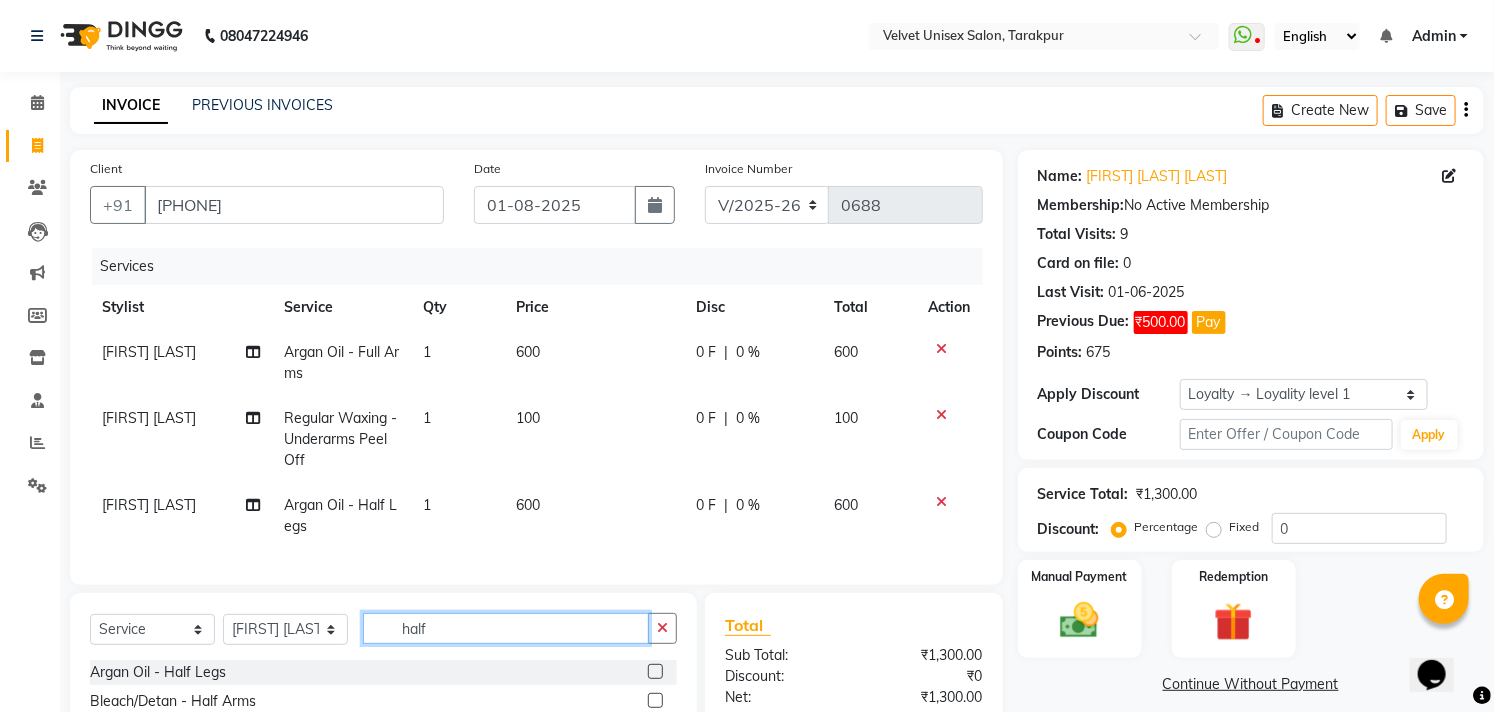 click on "half" 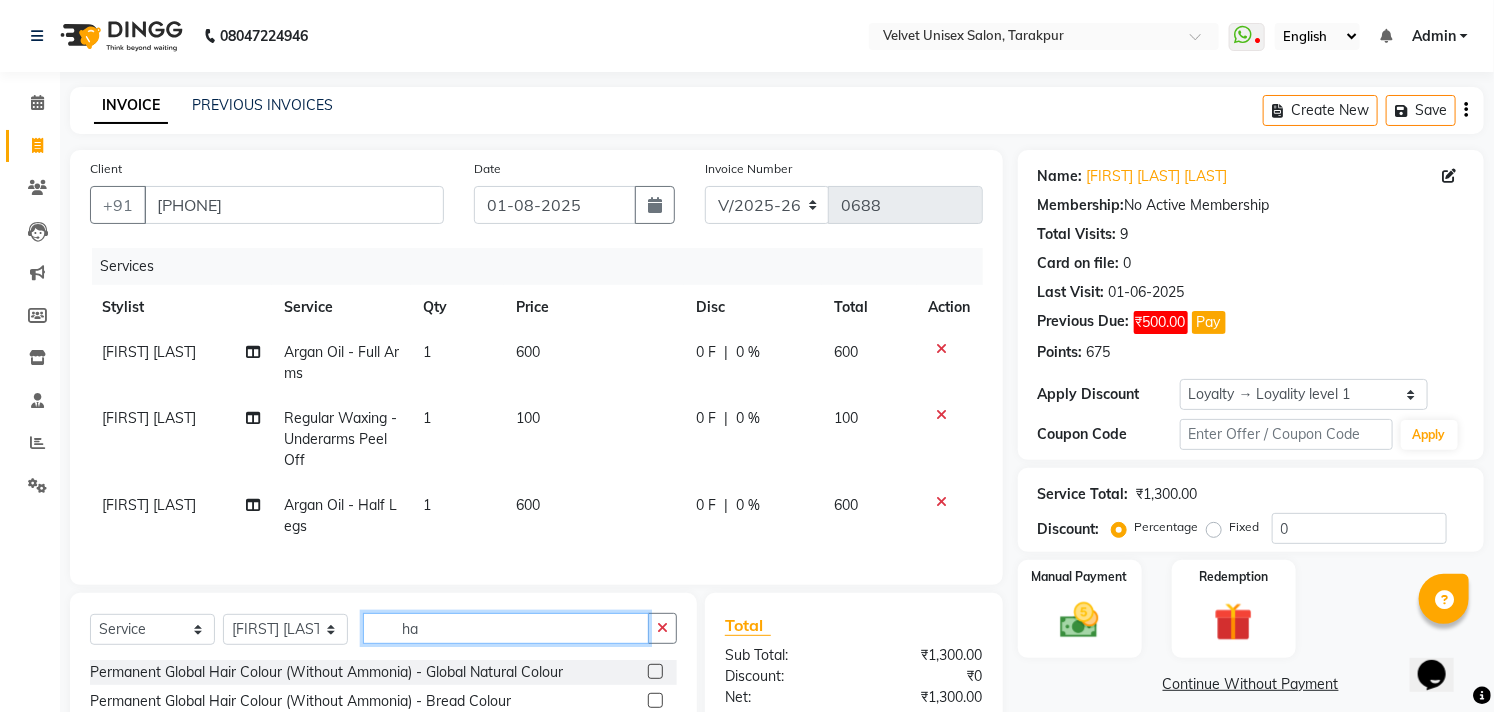 type on "h" 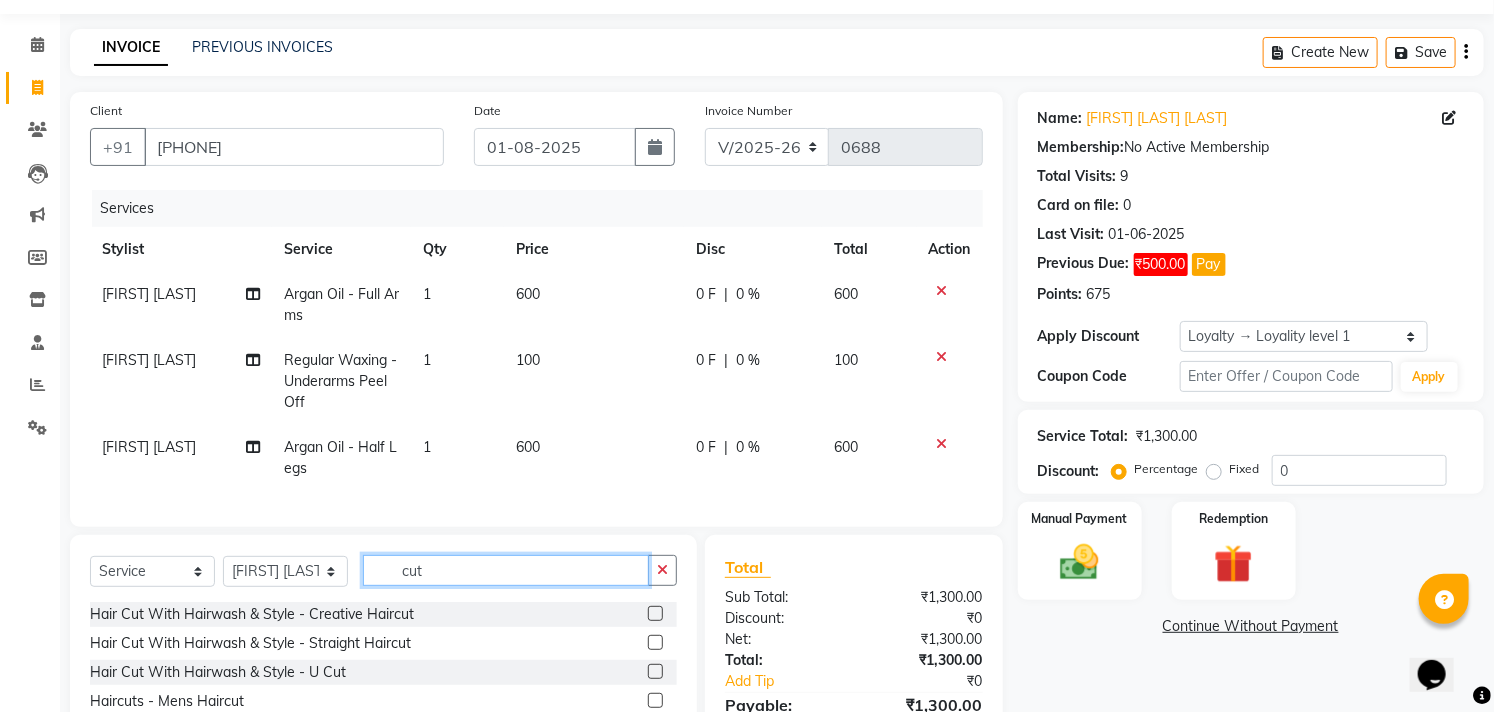 scroll, scrollTop: 222, scrollLeft: 0, axis: vertical 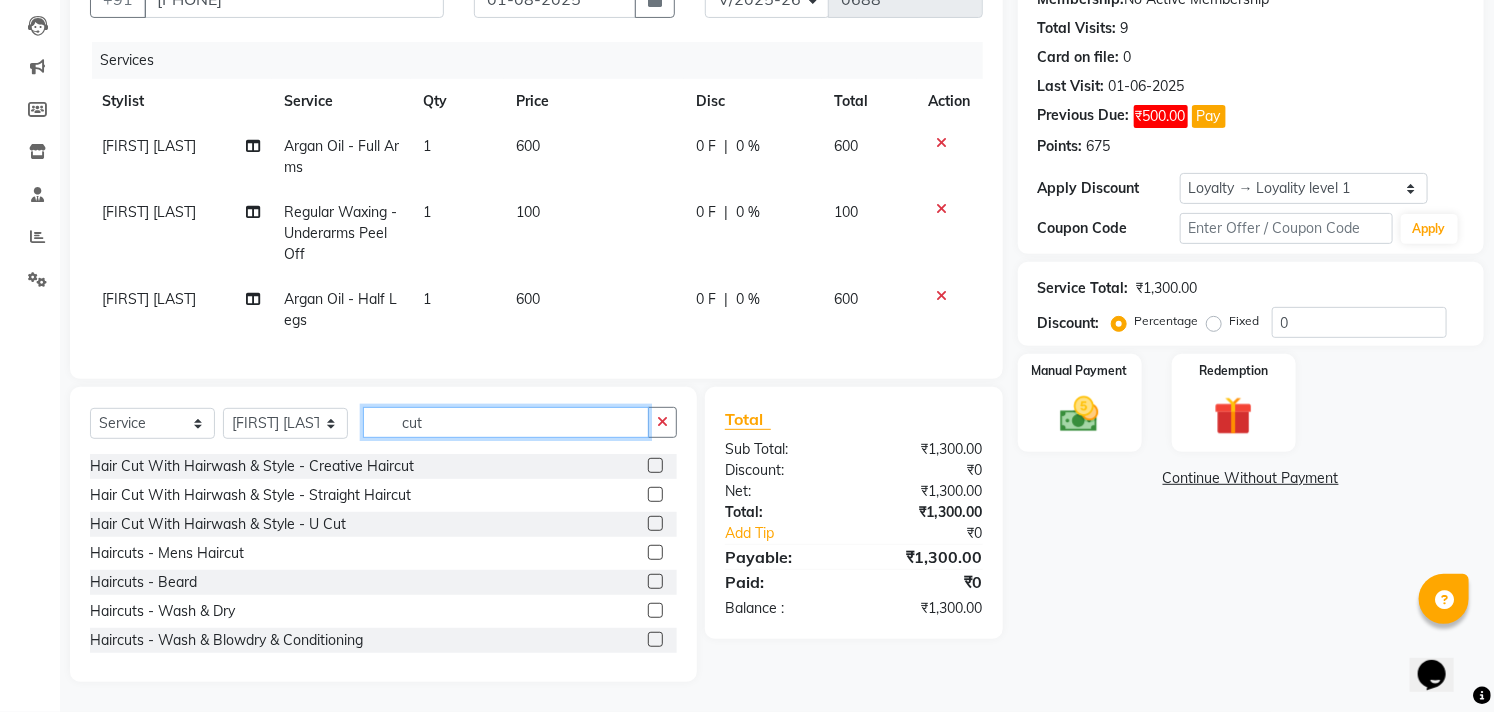click on "cut" 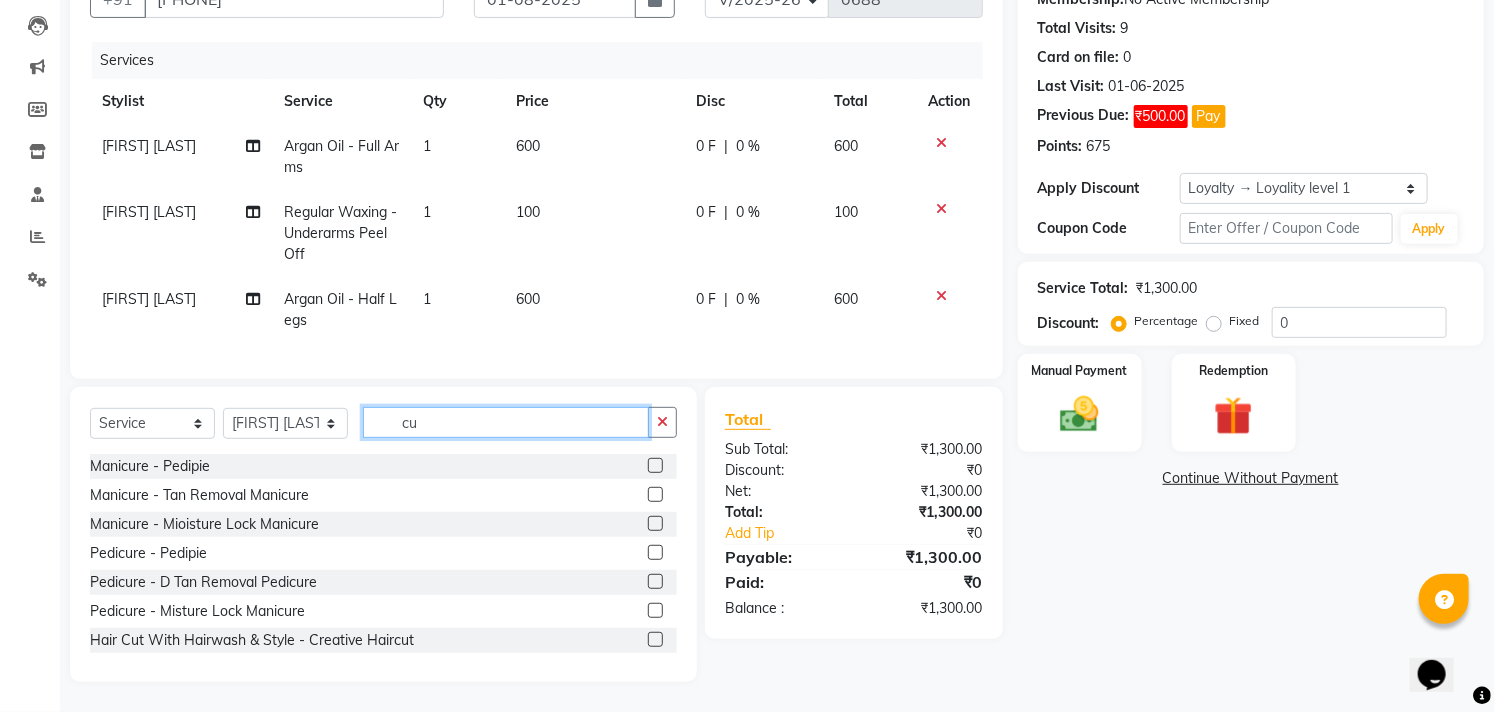 type on "c" 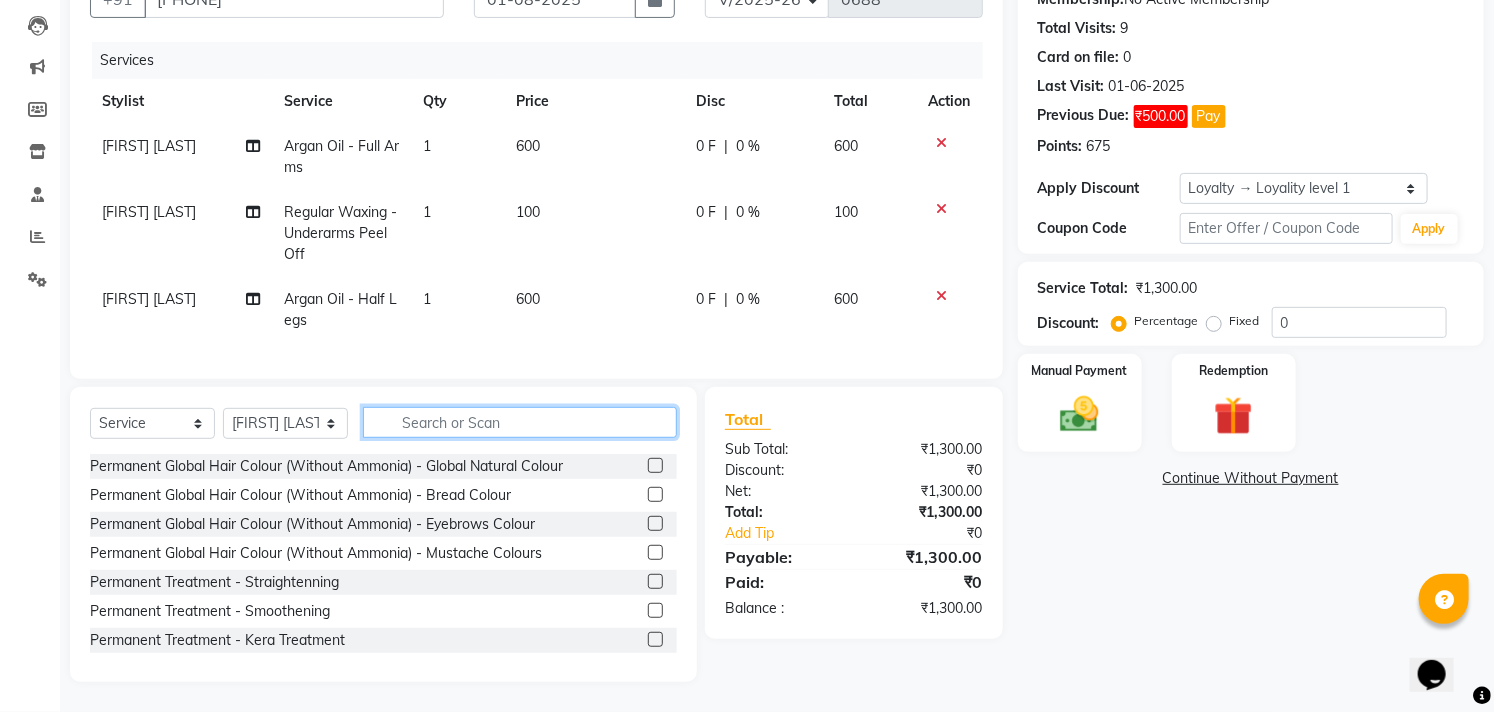 type on "b" 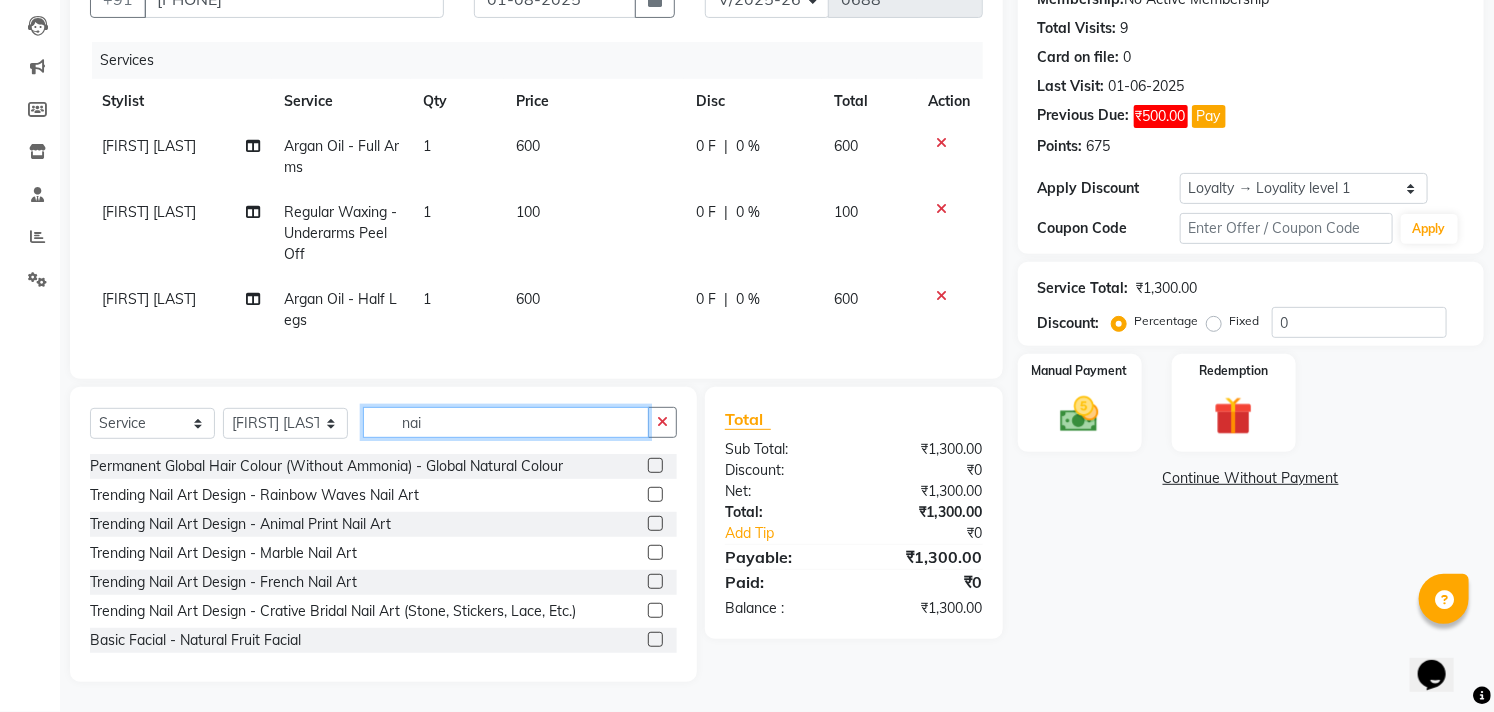 scroll, scrollTop: 180, scrollLeft: 0, axis: vertical 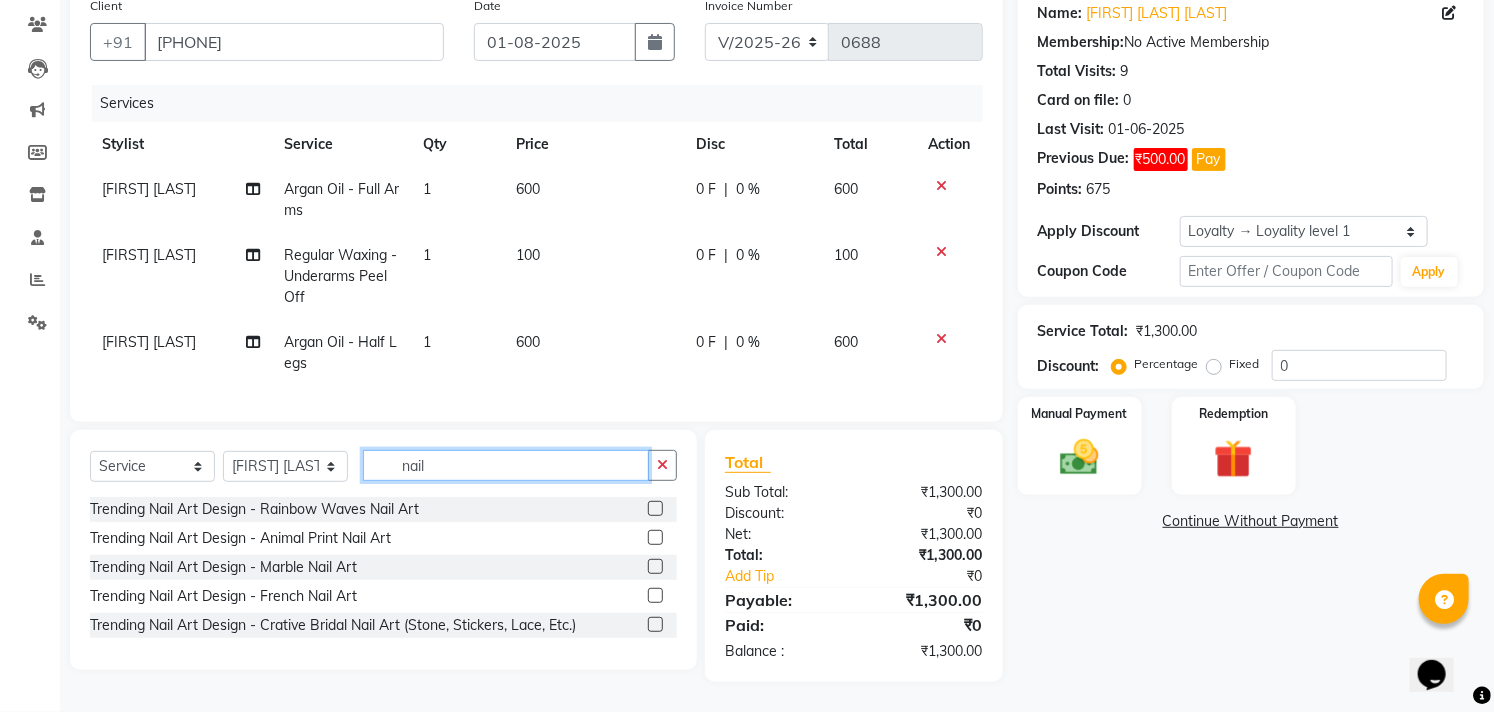 type on "nail" 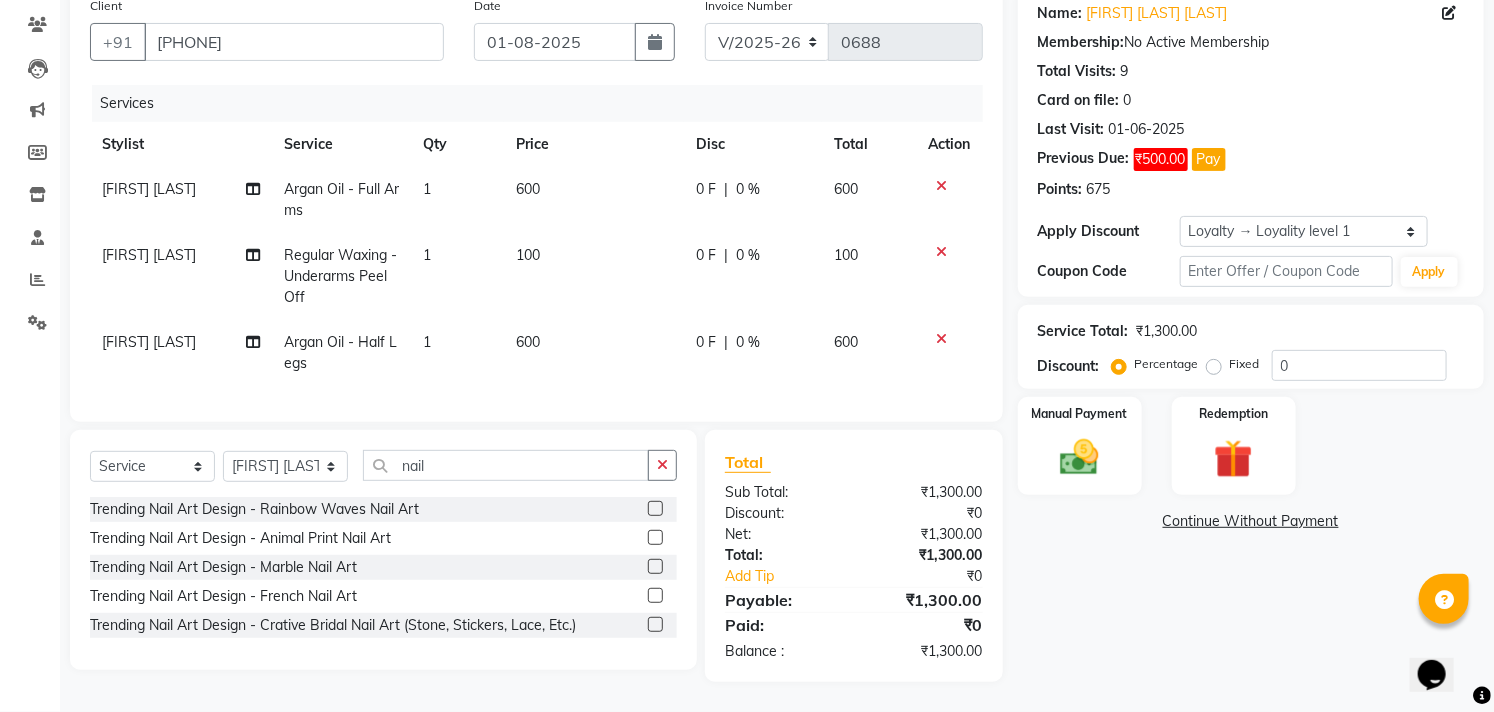 click 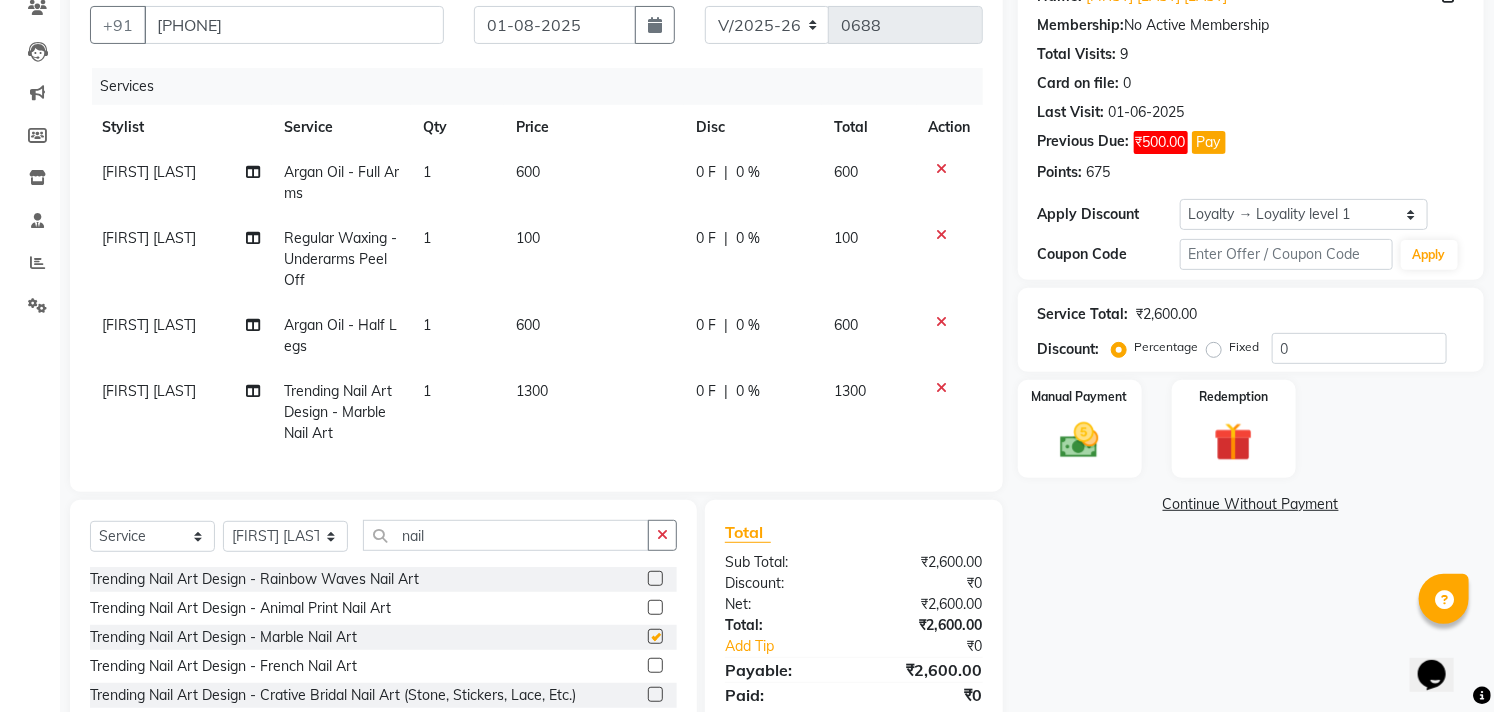checkbox on "false" 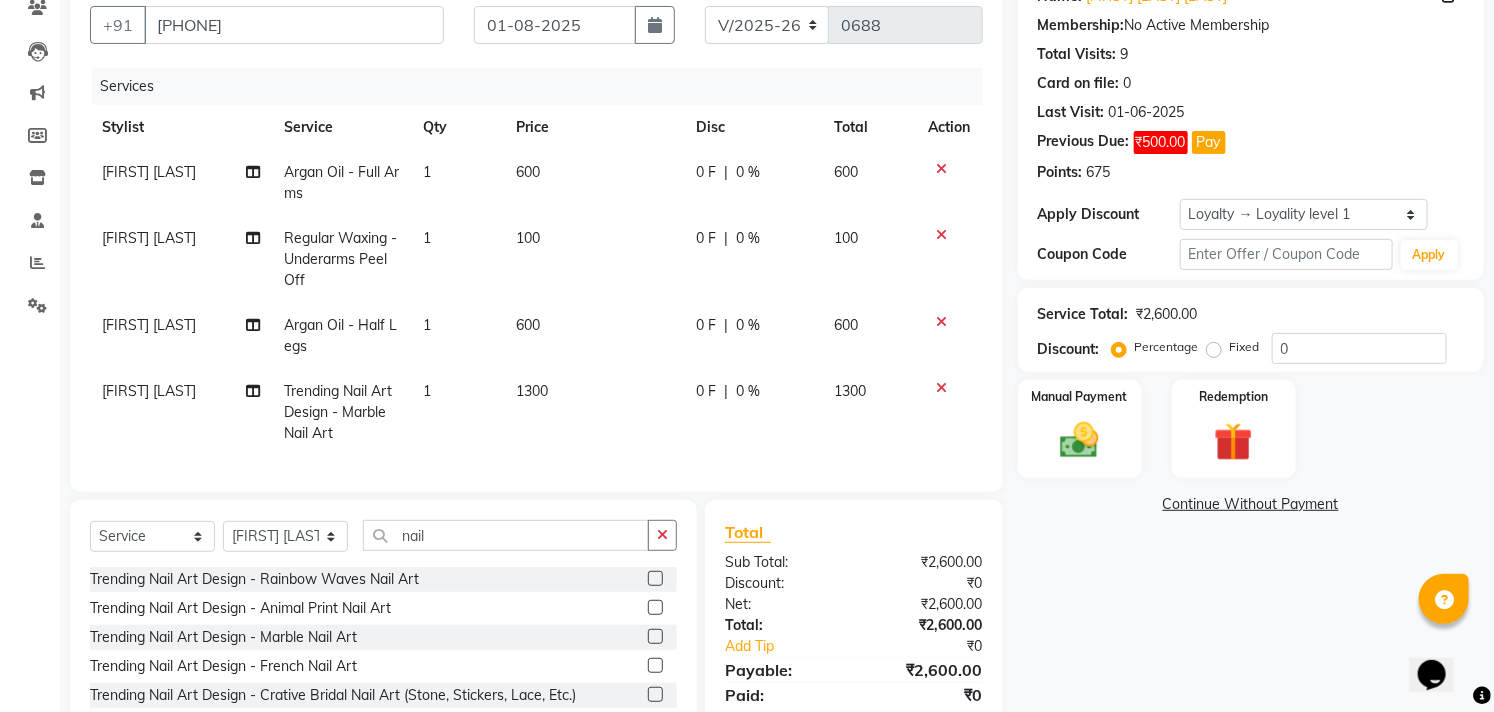 click on "1300" 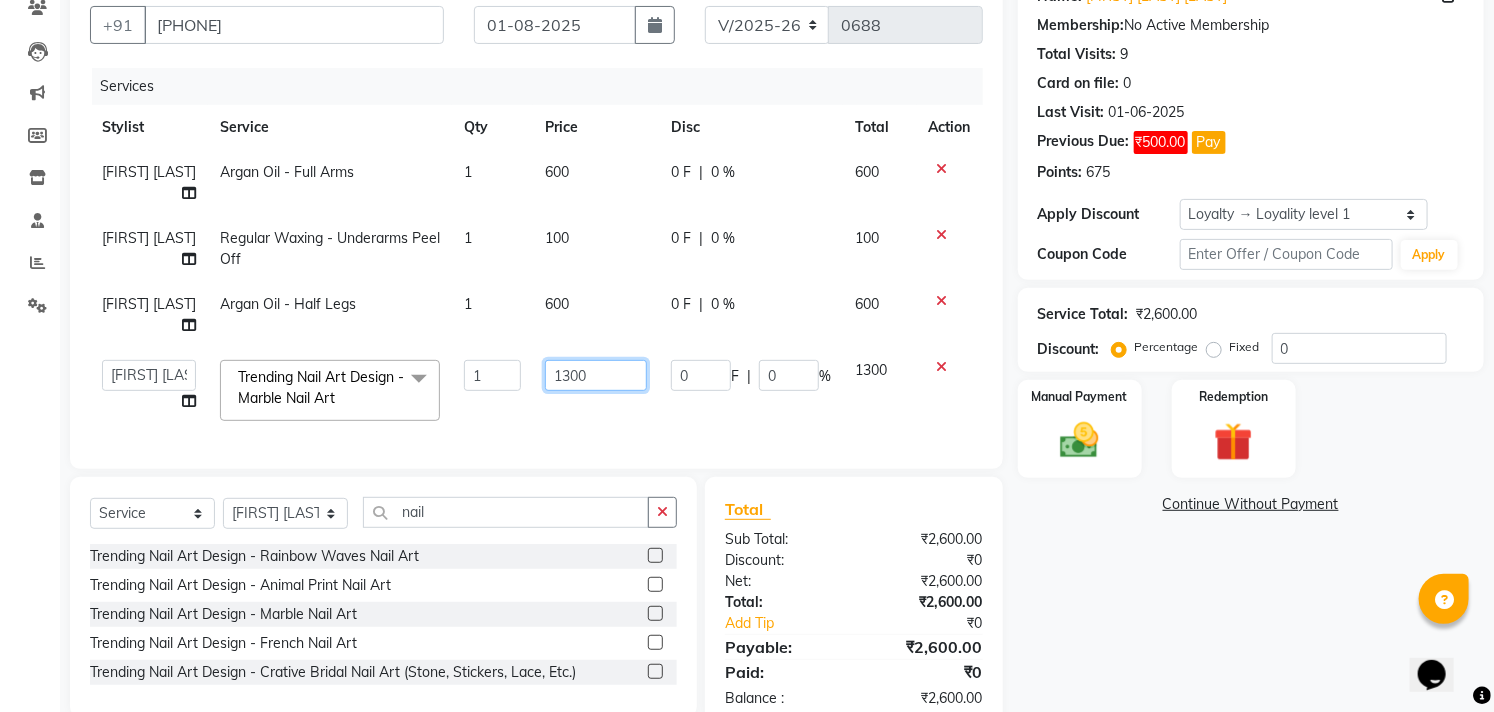 click on "1300" 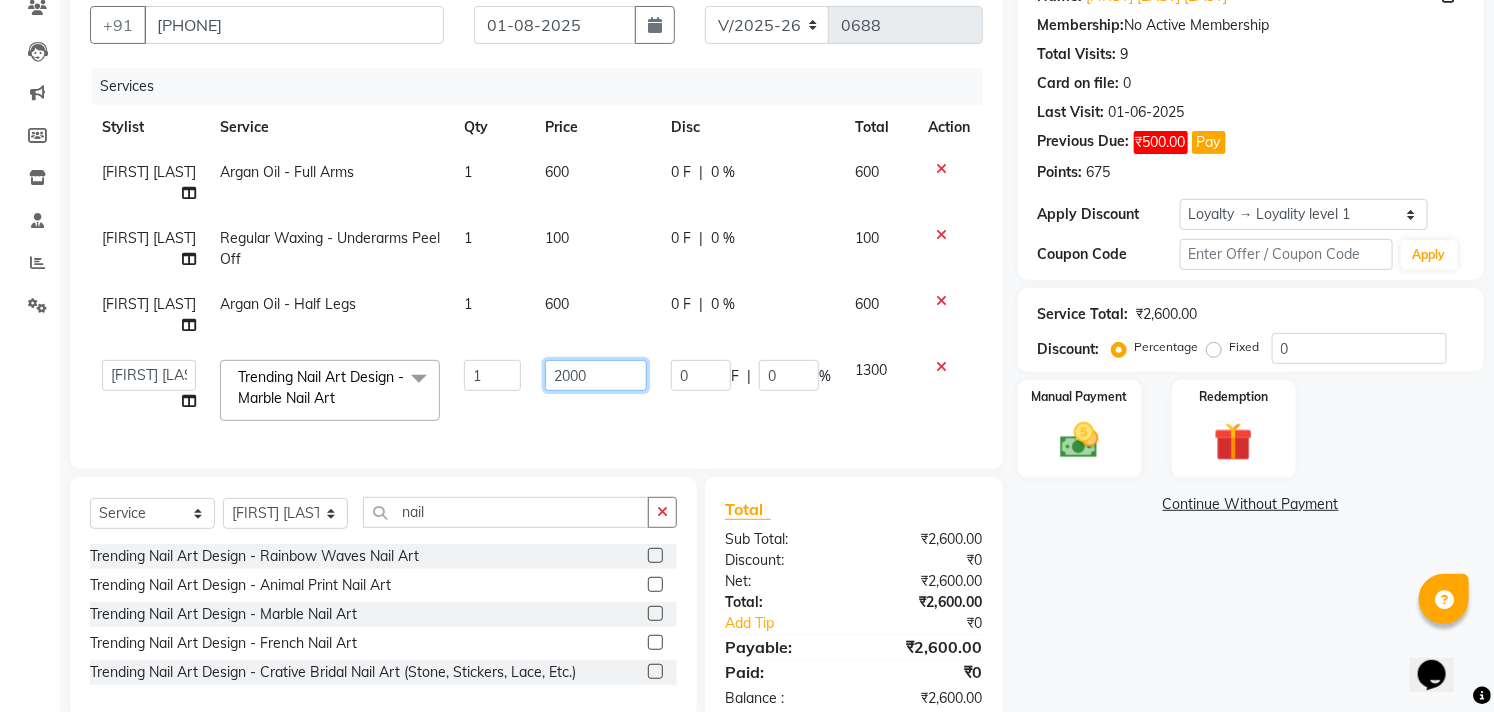 type on "200" 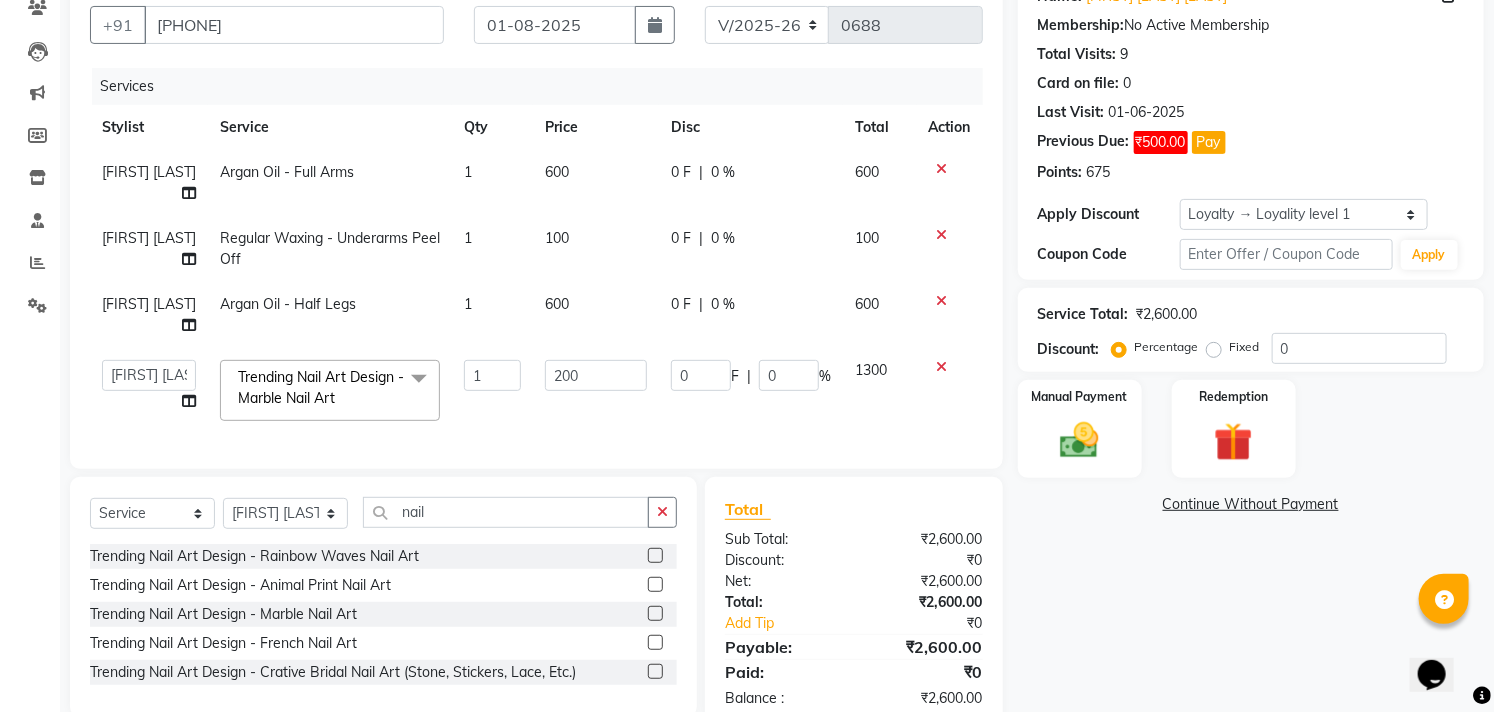 click on "200" 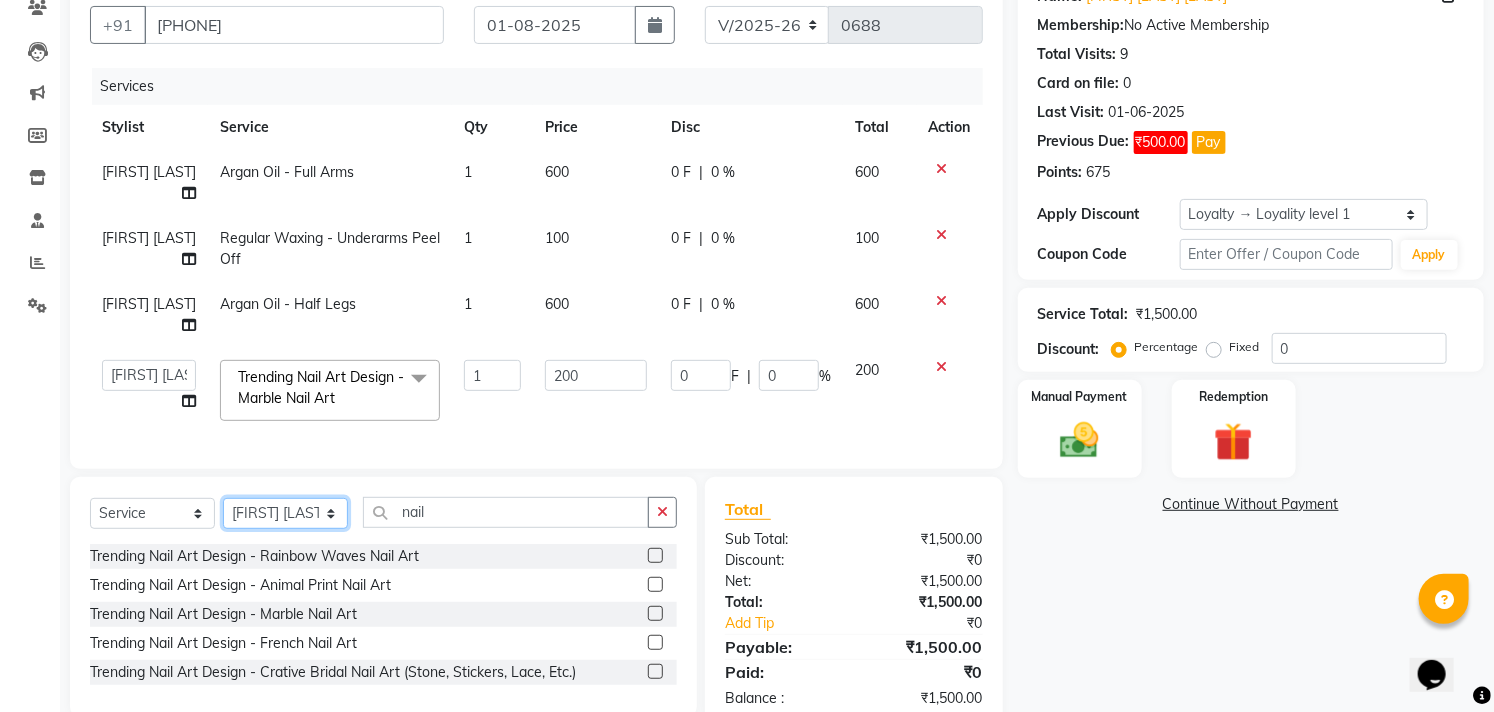 click on "Select Stylist laxmi bhosle Minal bidwe rushi ausekar sagar nadrekar Uma Badgu" 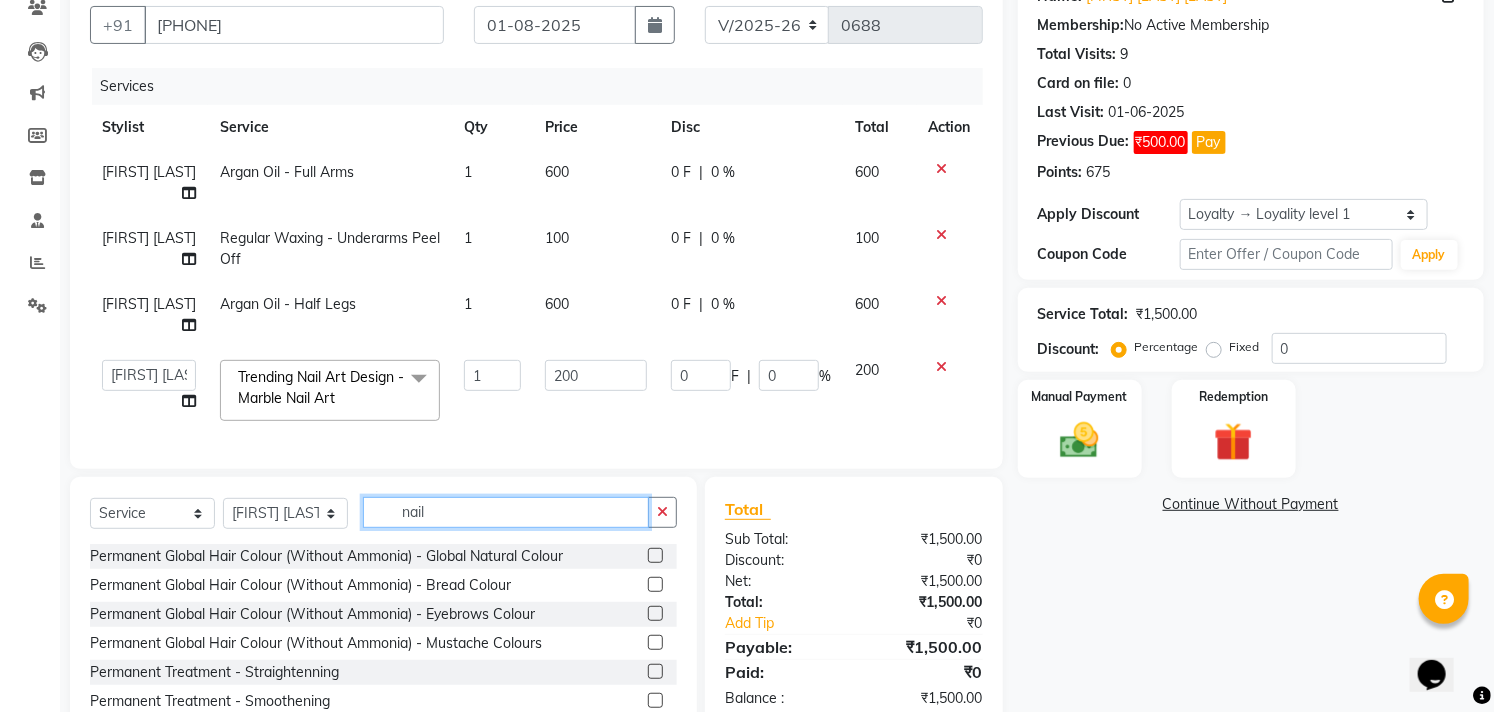 click on "nail" 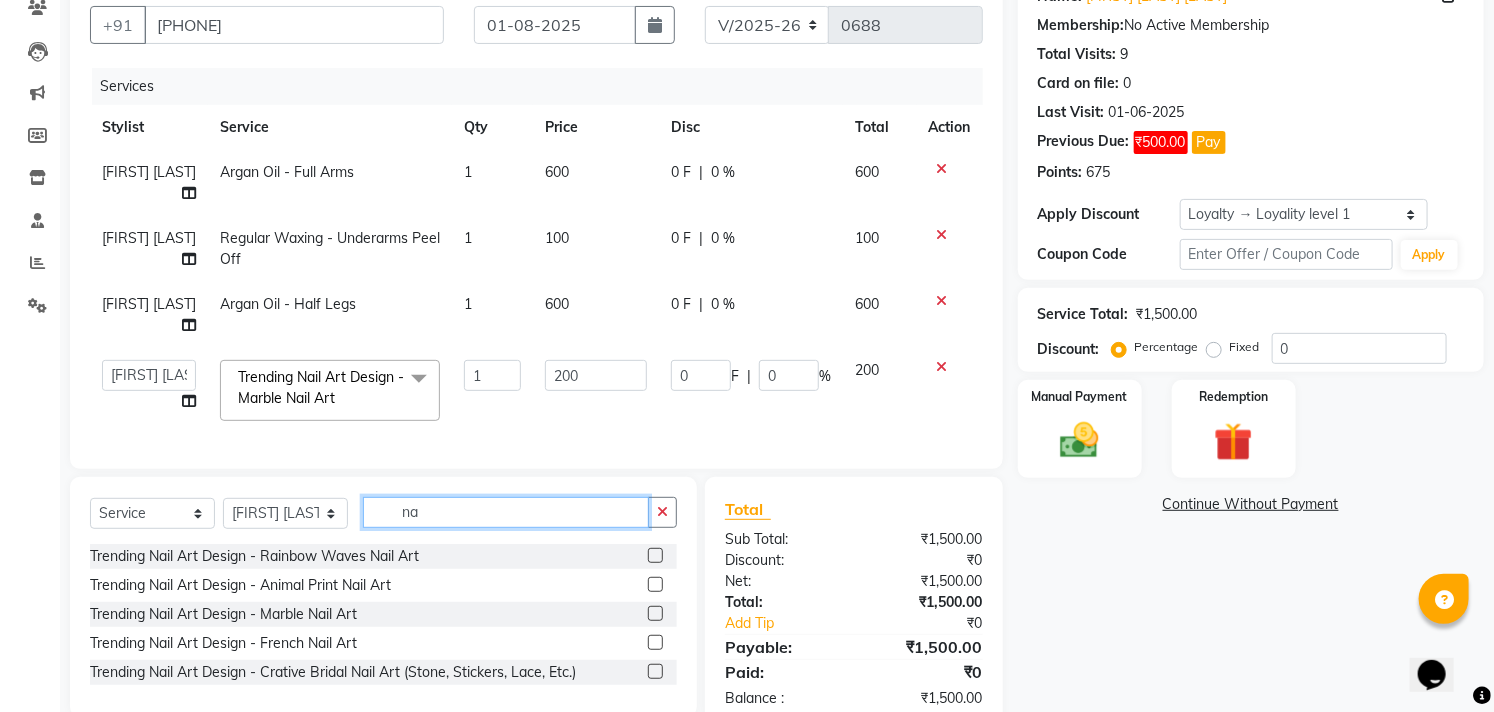 type on "n" 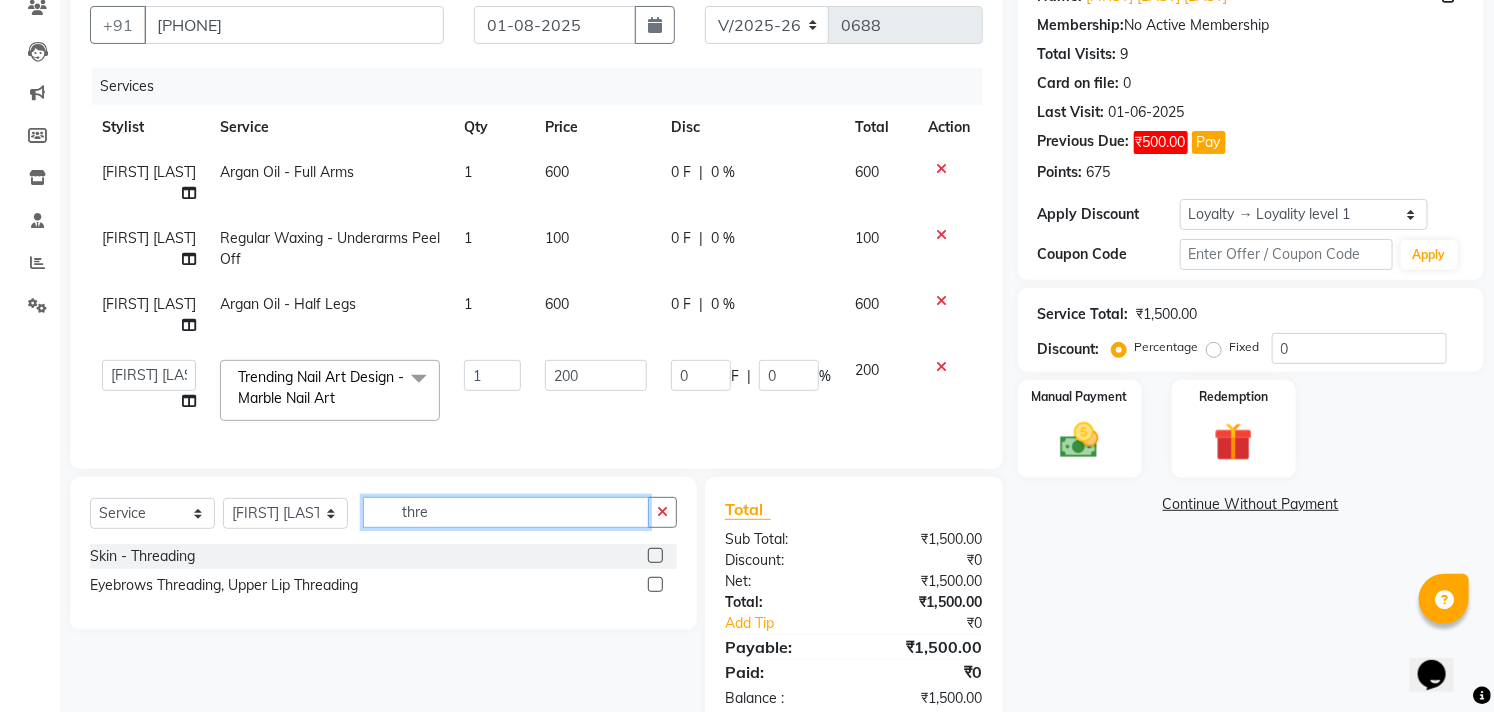 type on "thre" 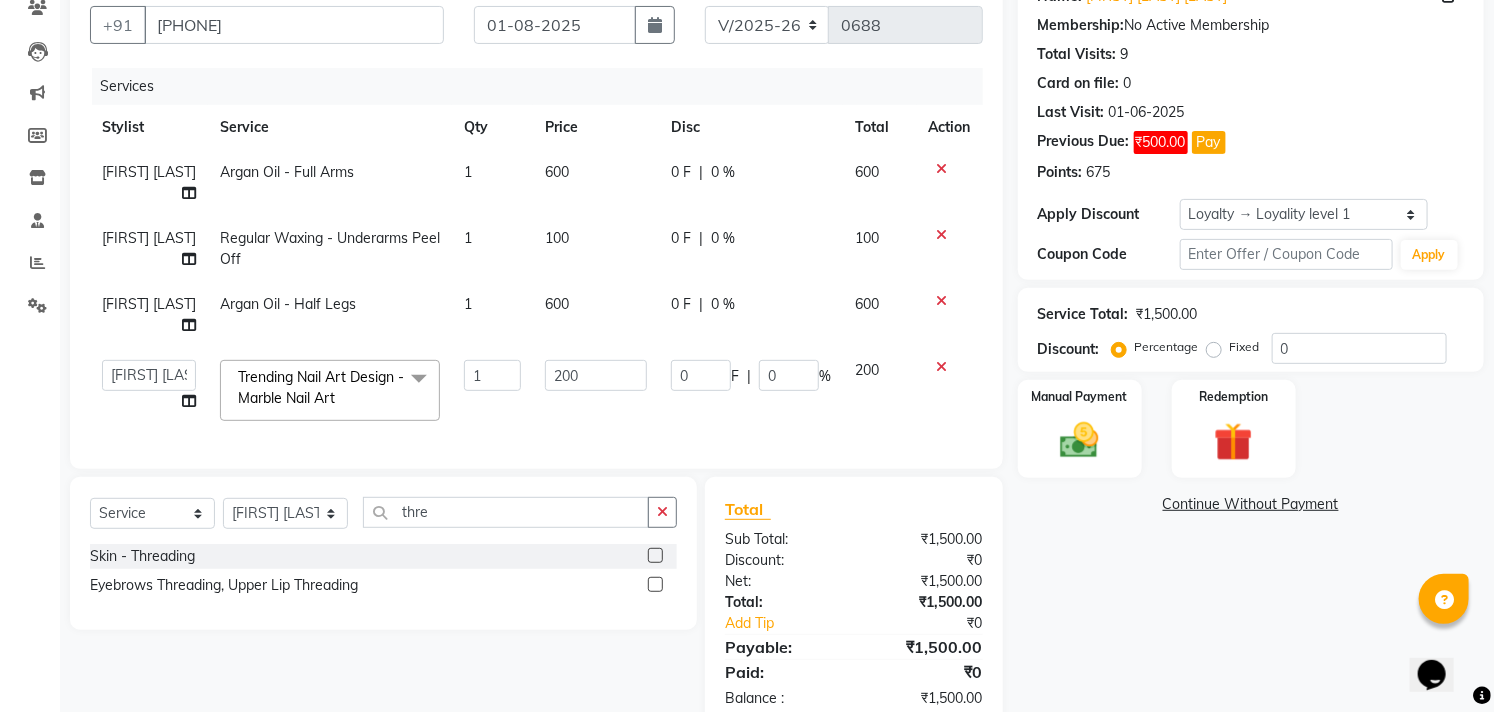 click 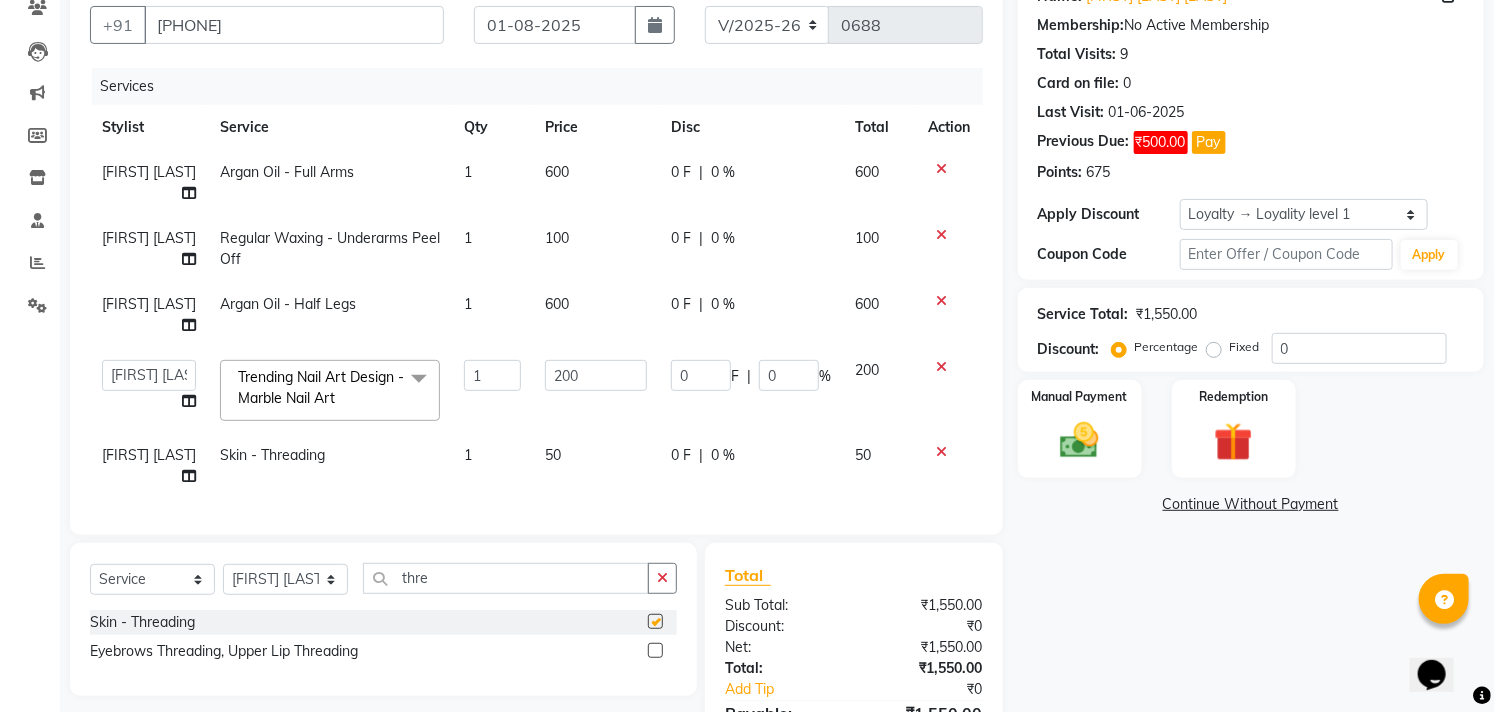 checkbox on "false" 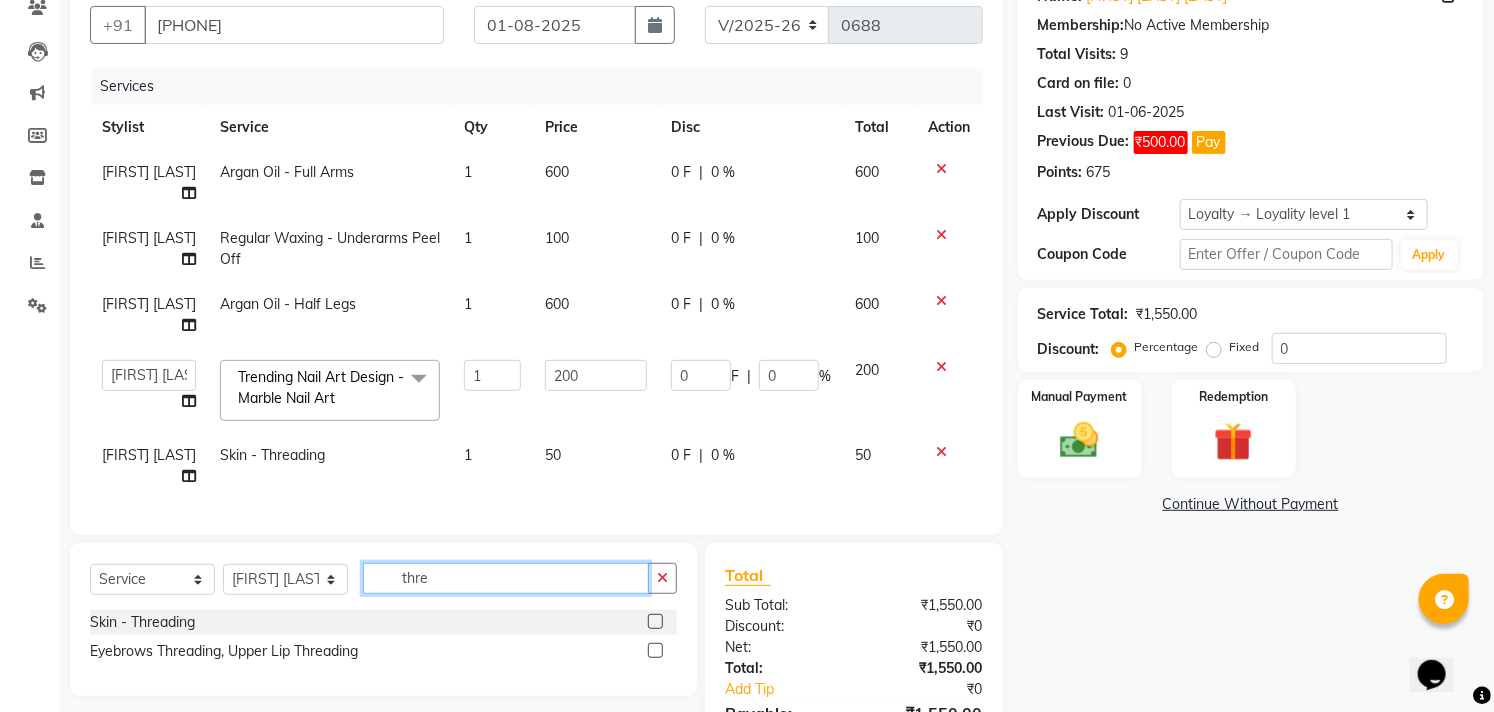 click on "thre" 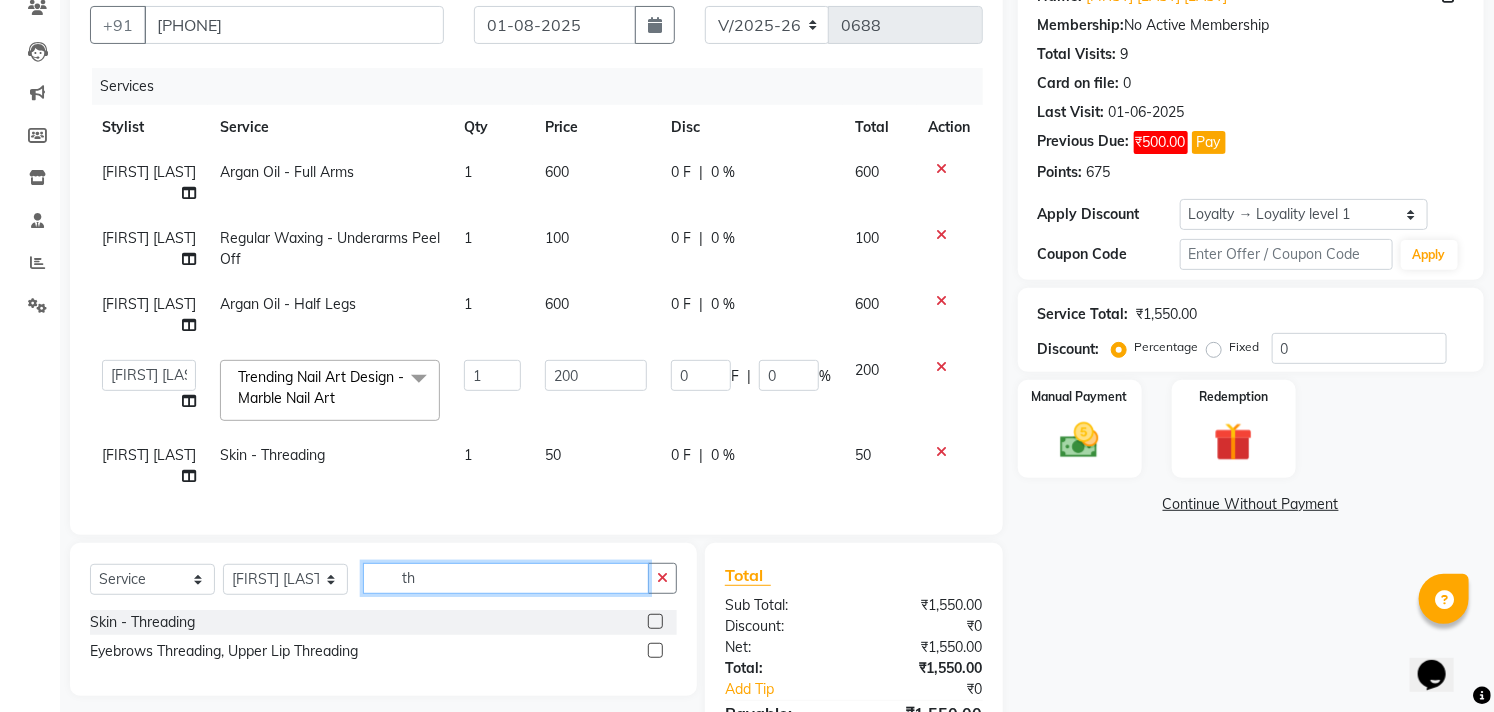 type on "t" 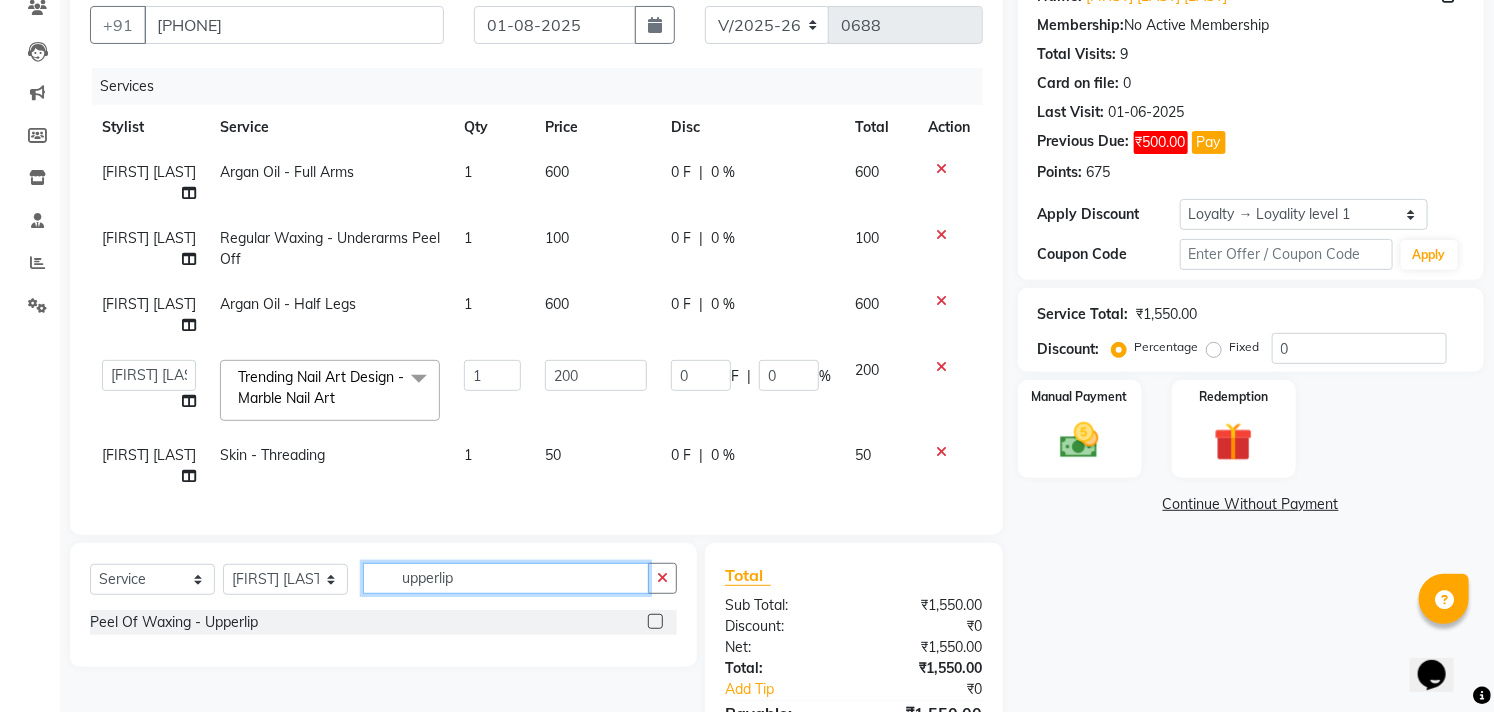 type on "upperlip" 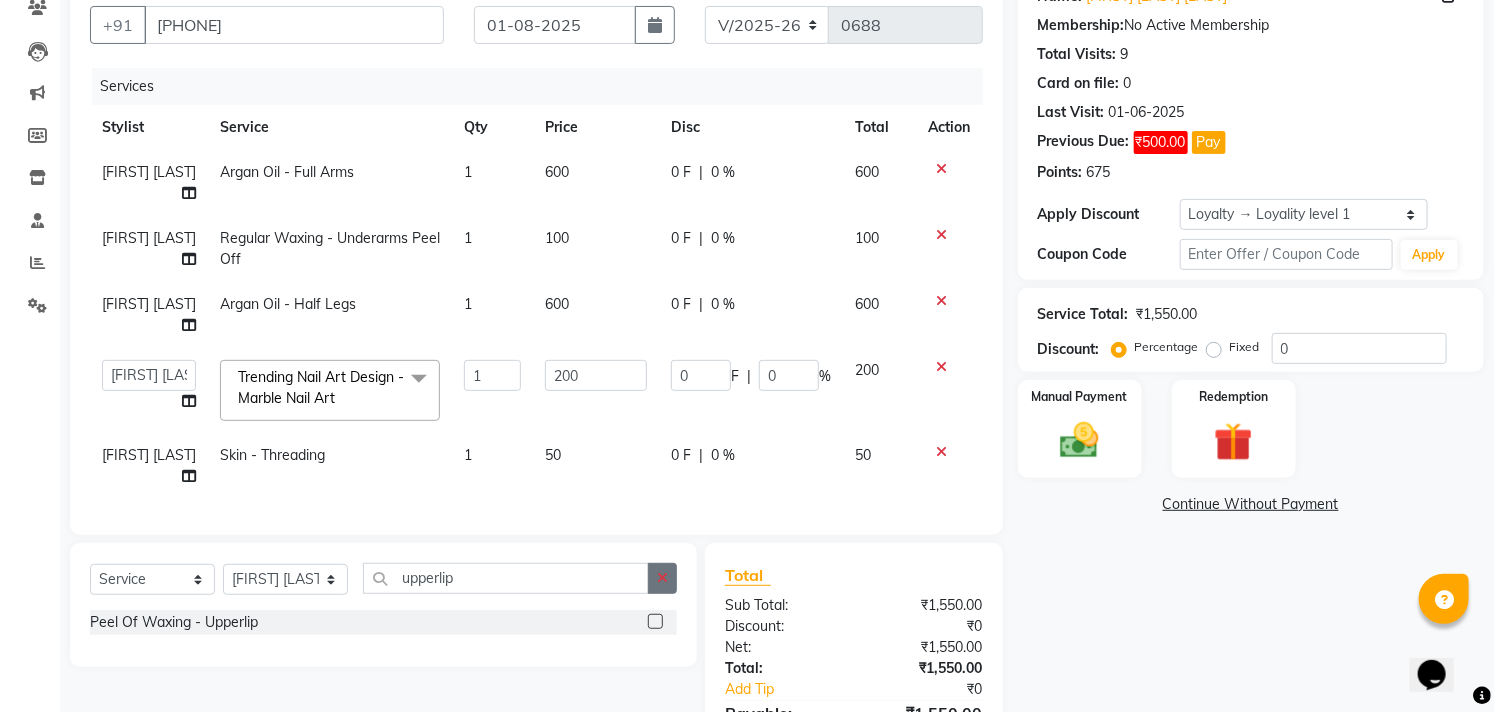 click 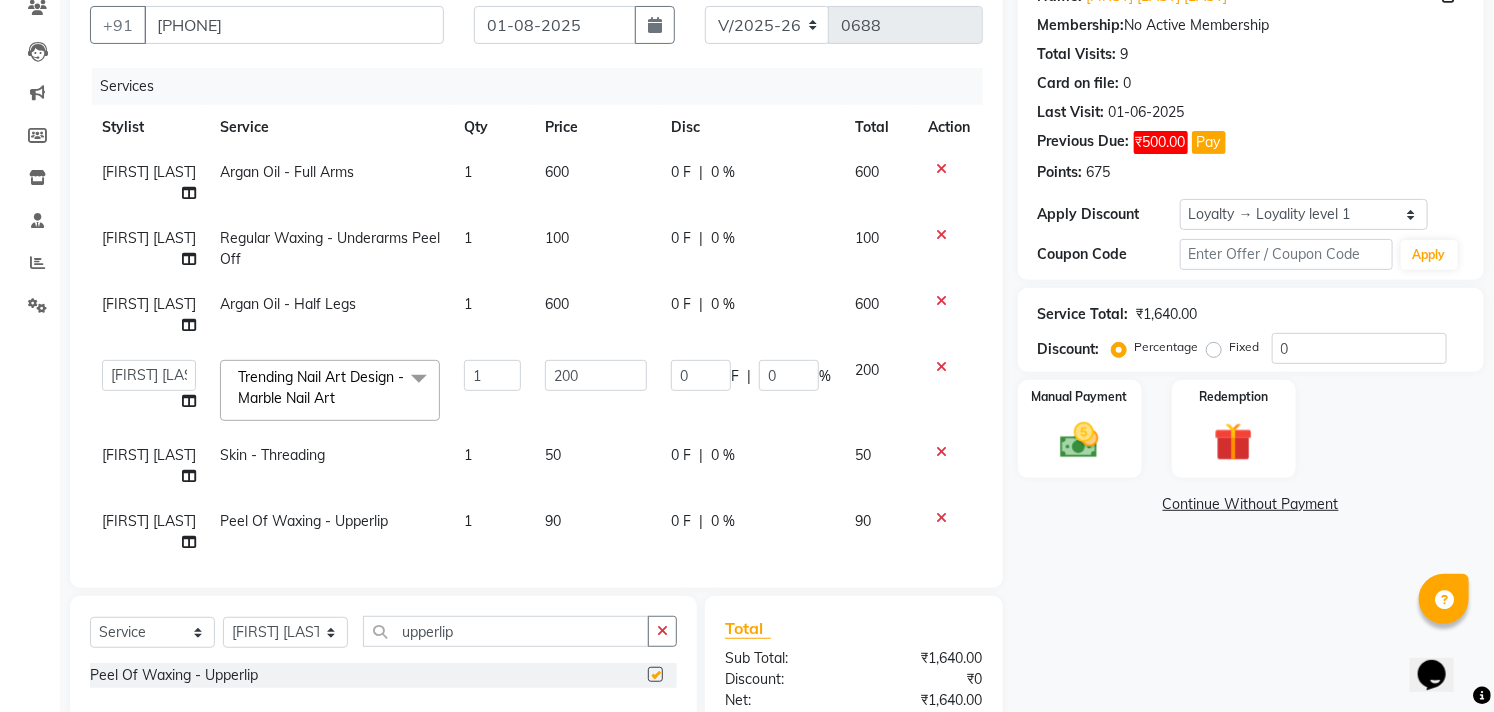 checkbox on "false" 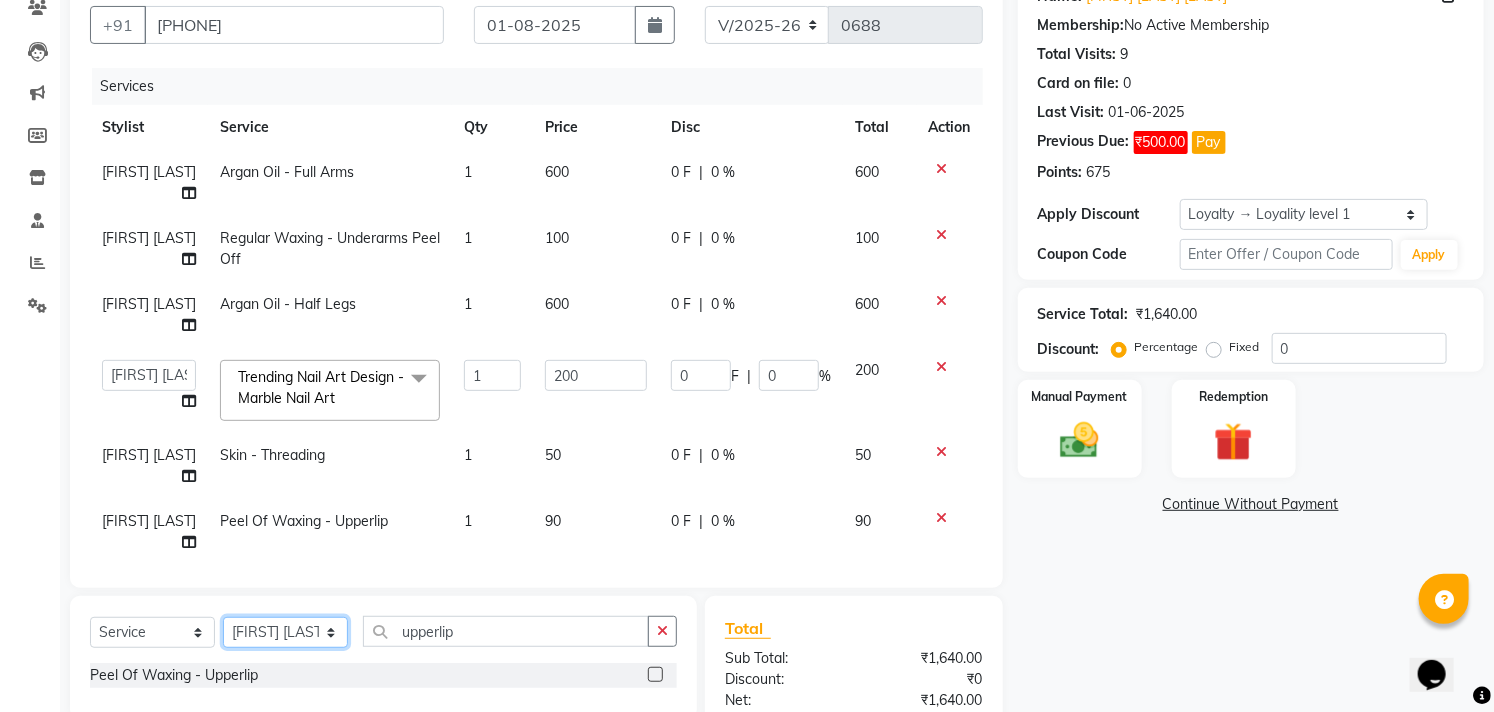 click on "Select Stylist laxmi bhosle Minal bidwe rushi ausekar sagar nadrekar Uma Badgu" 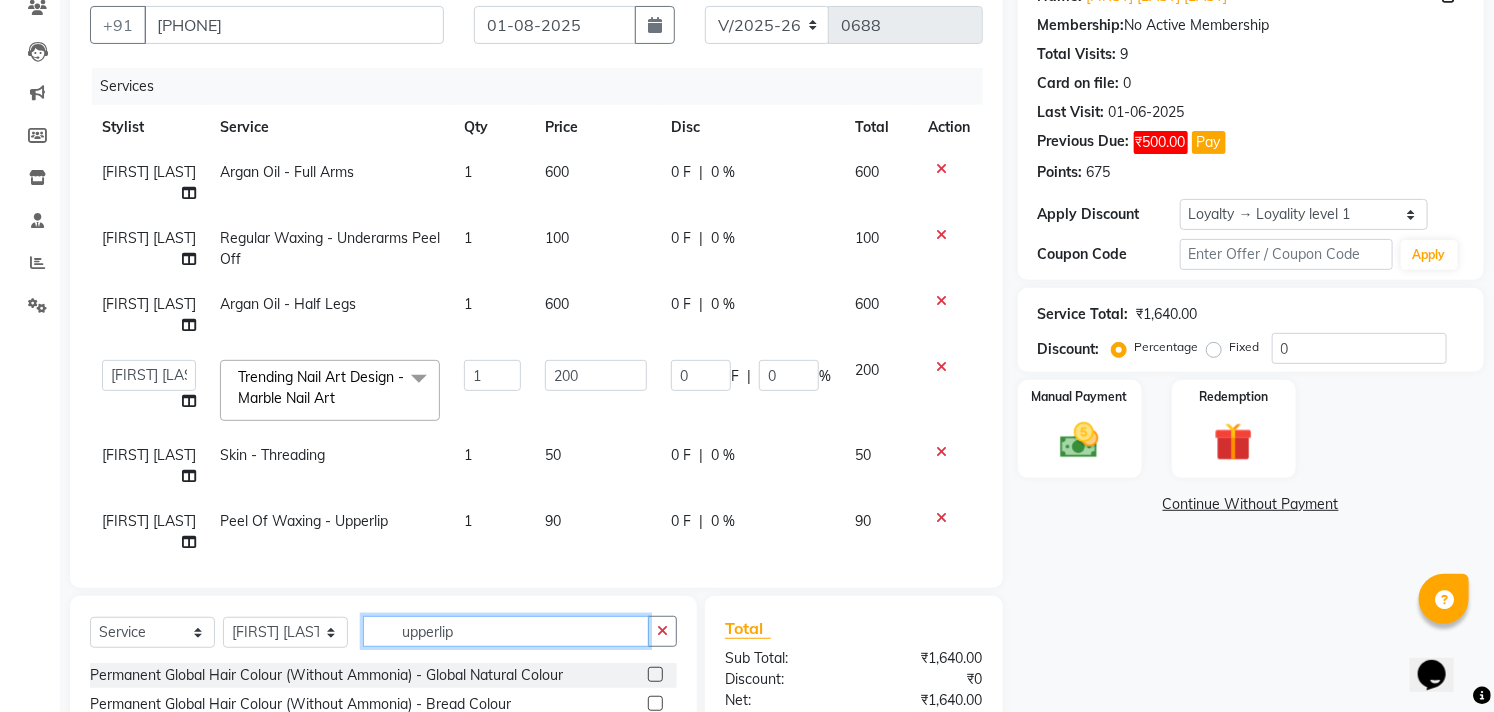 click on "upperlip" 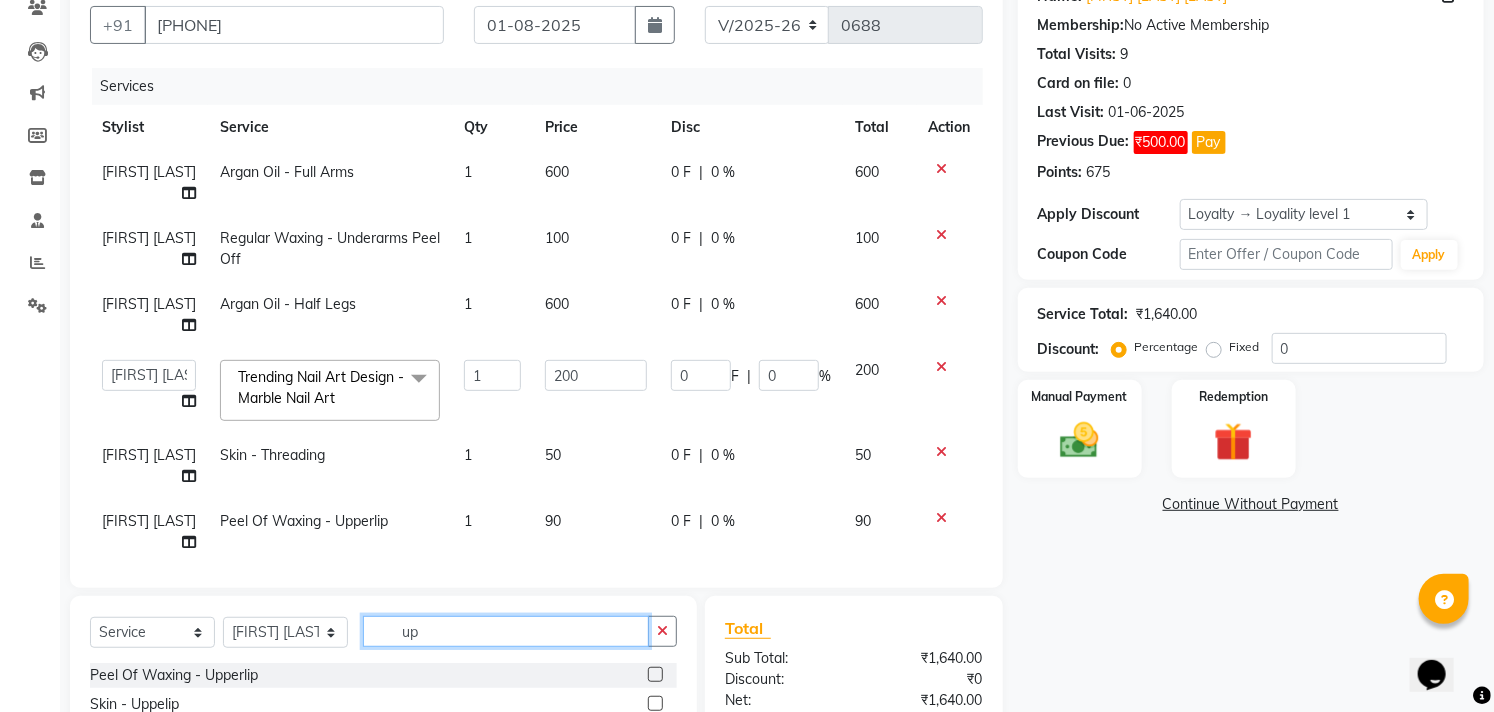 type on "u" 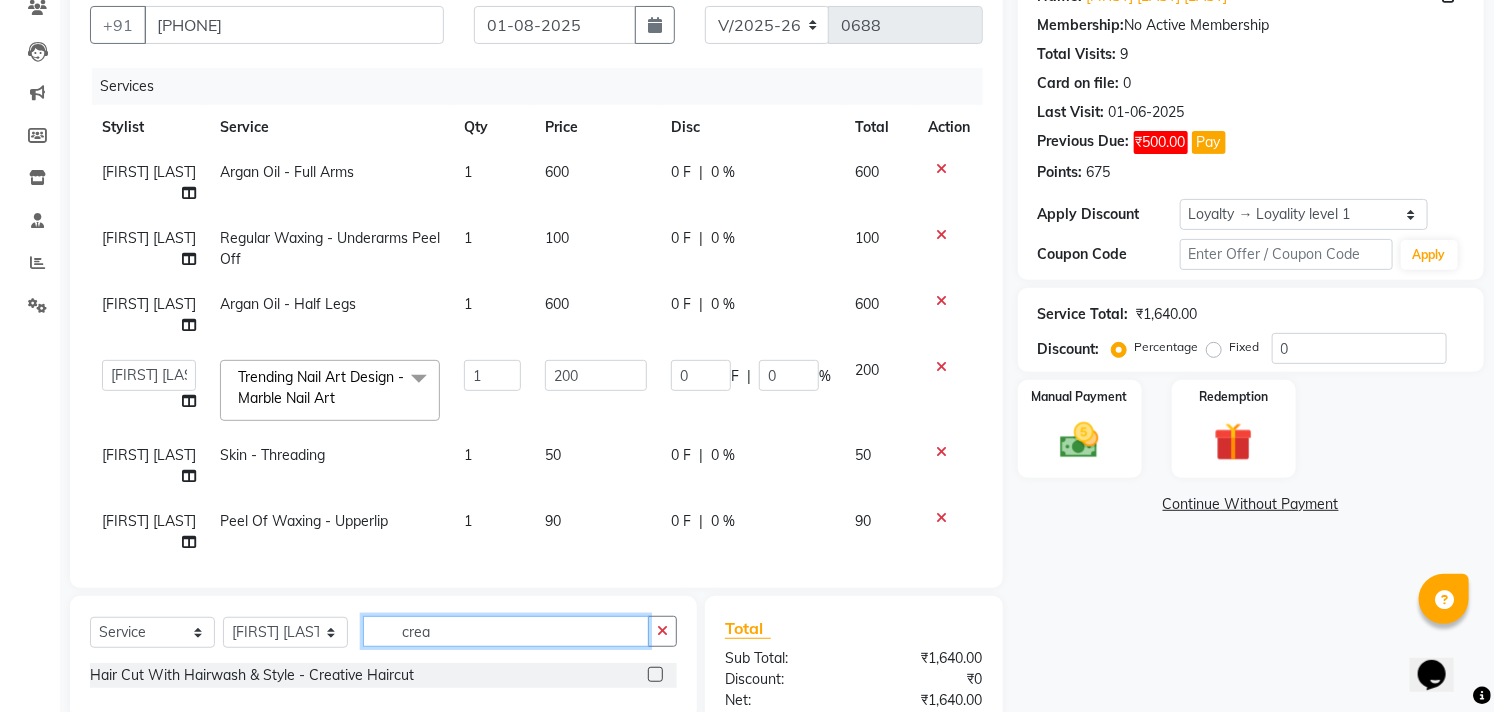 type on "crea" 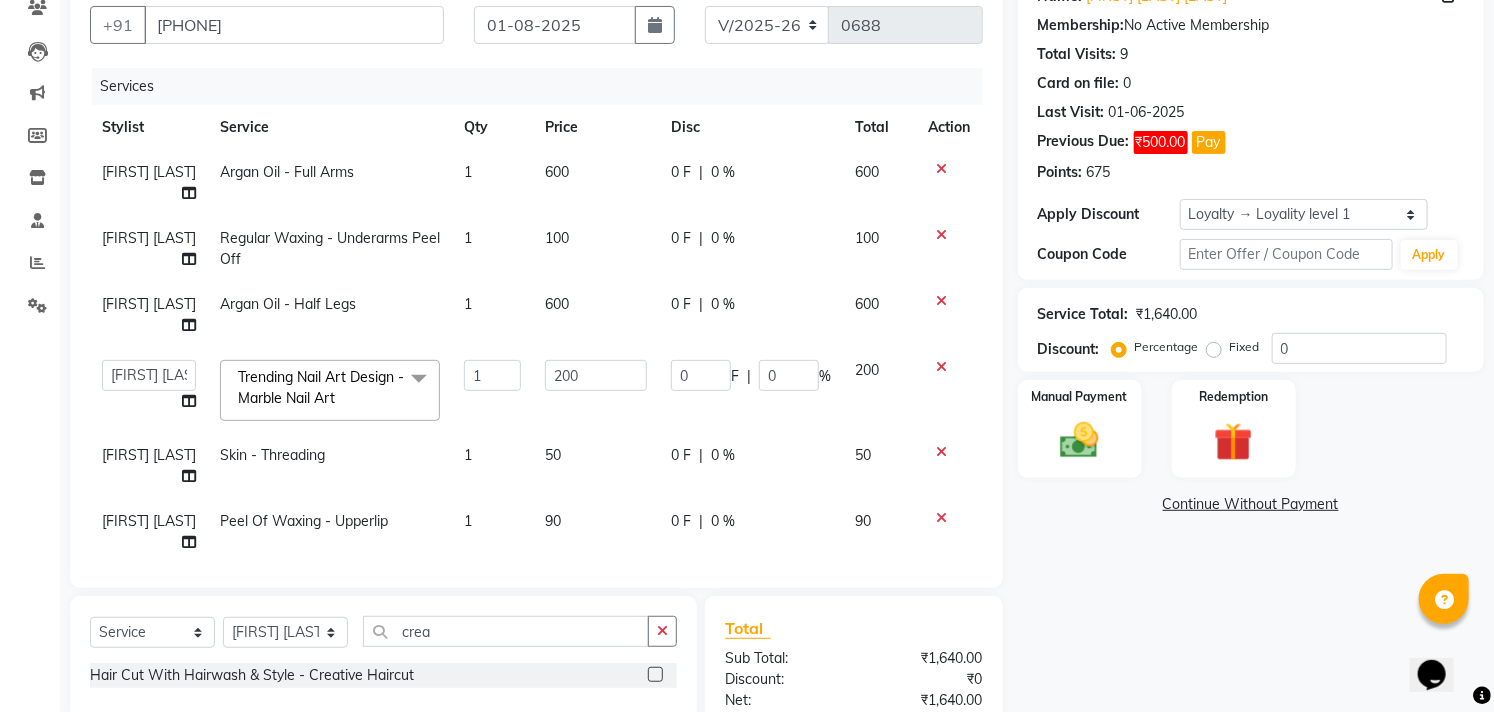 click 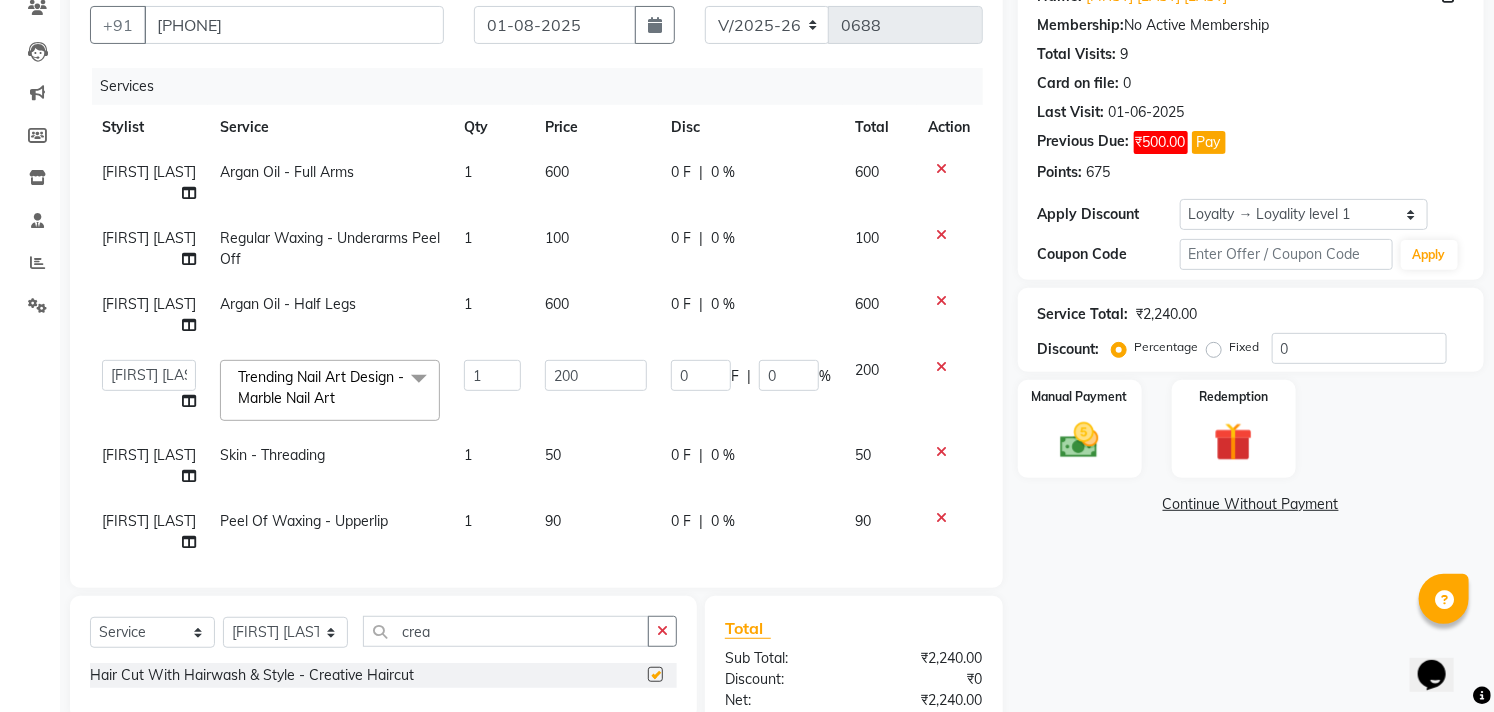 checkbox on "false" 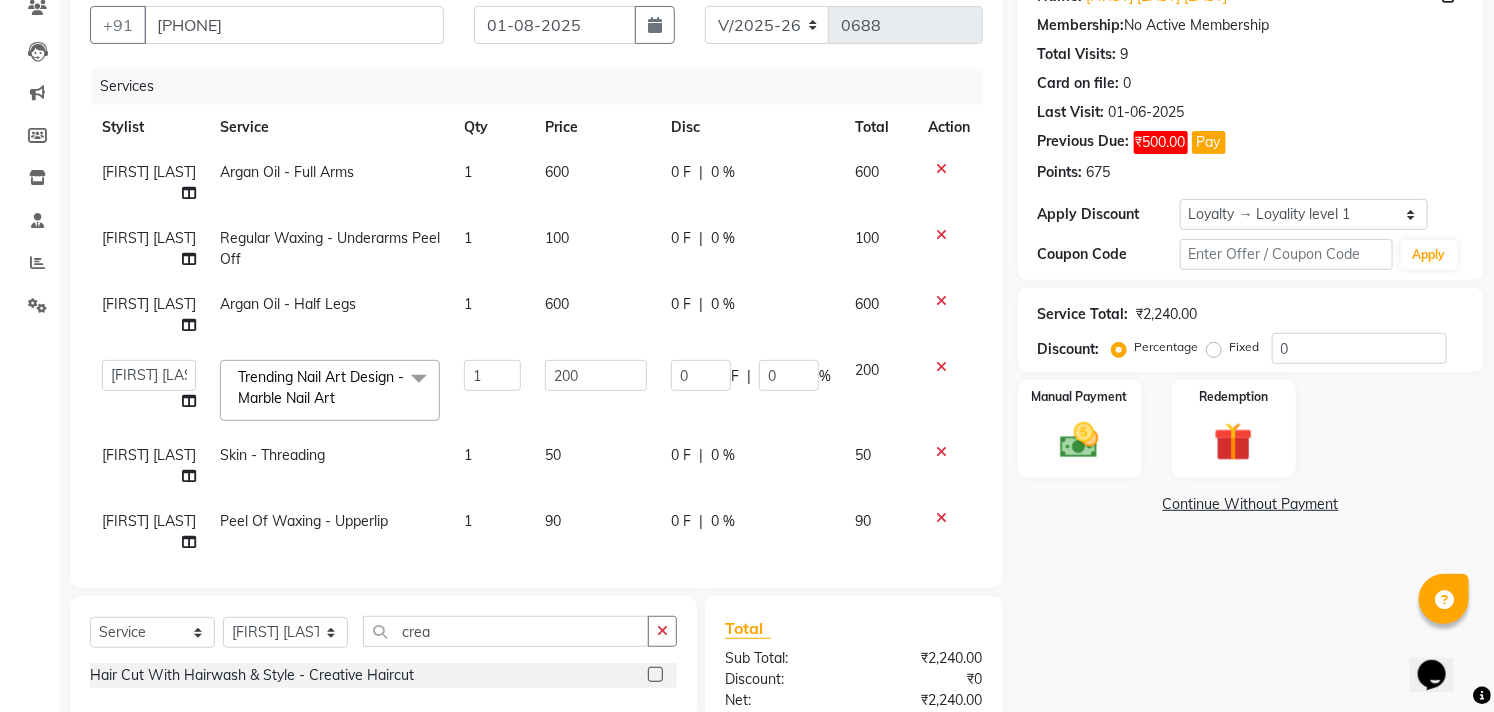 drag, startPoint x: 924, startPoint y: 514, endPoint x: 833, endPoint y: 512, distance: 91.02197 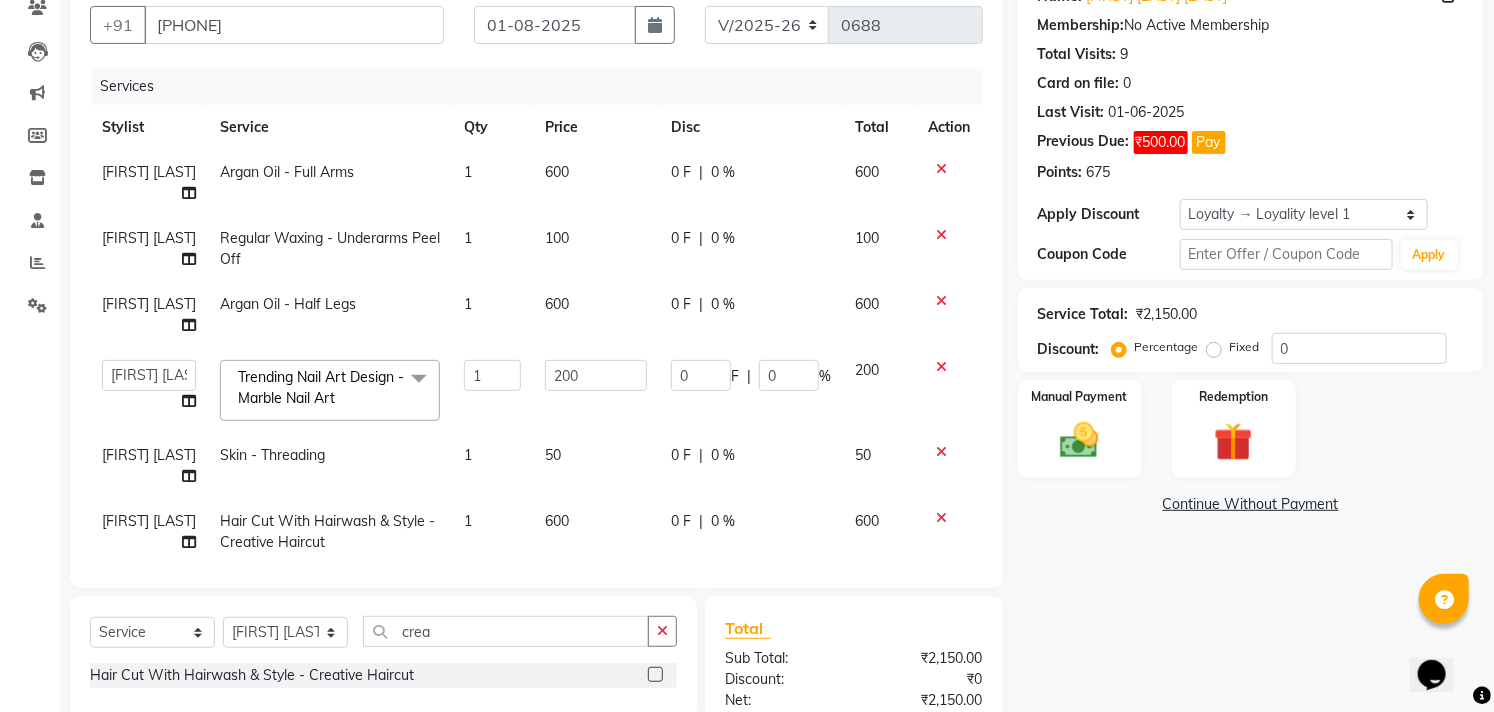 click on "50" 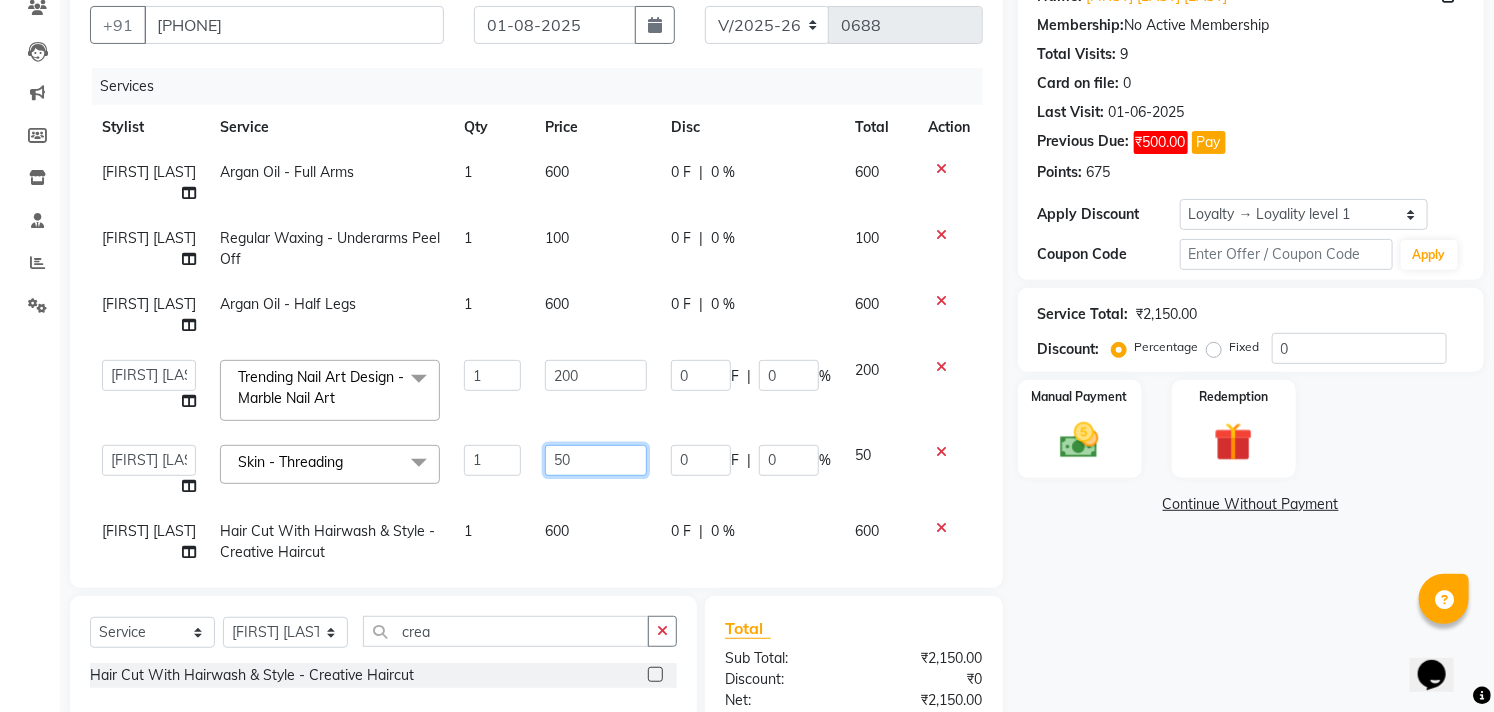 click on "50" 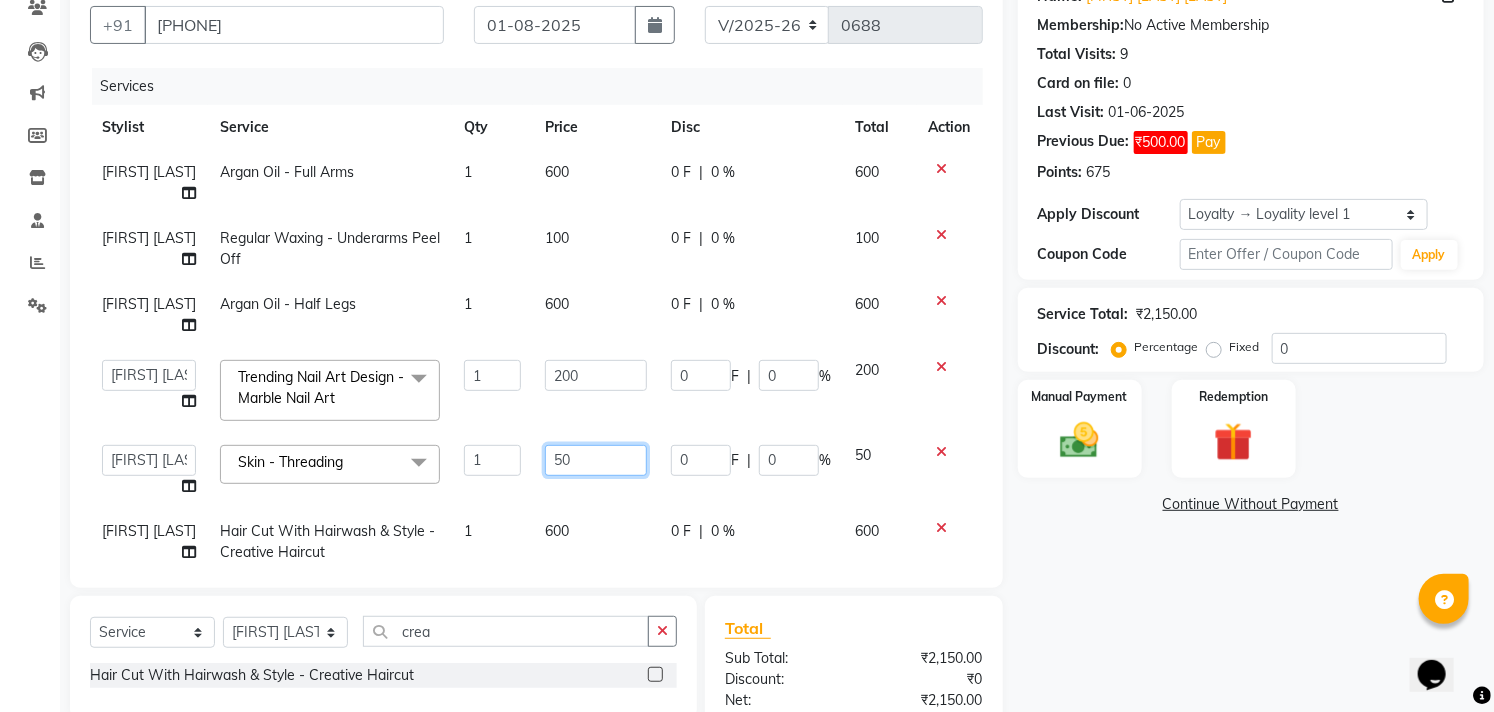 type on "5" 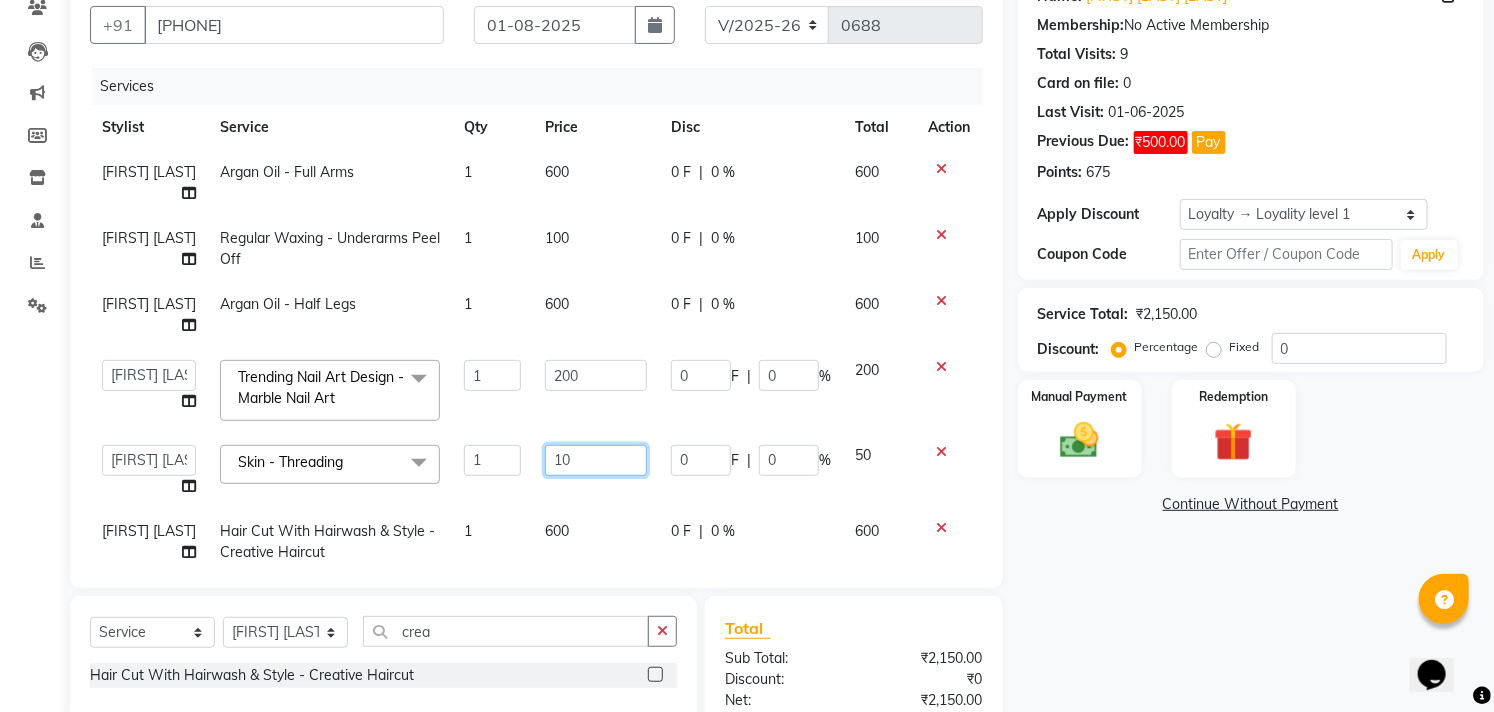 type on "100" 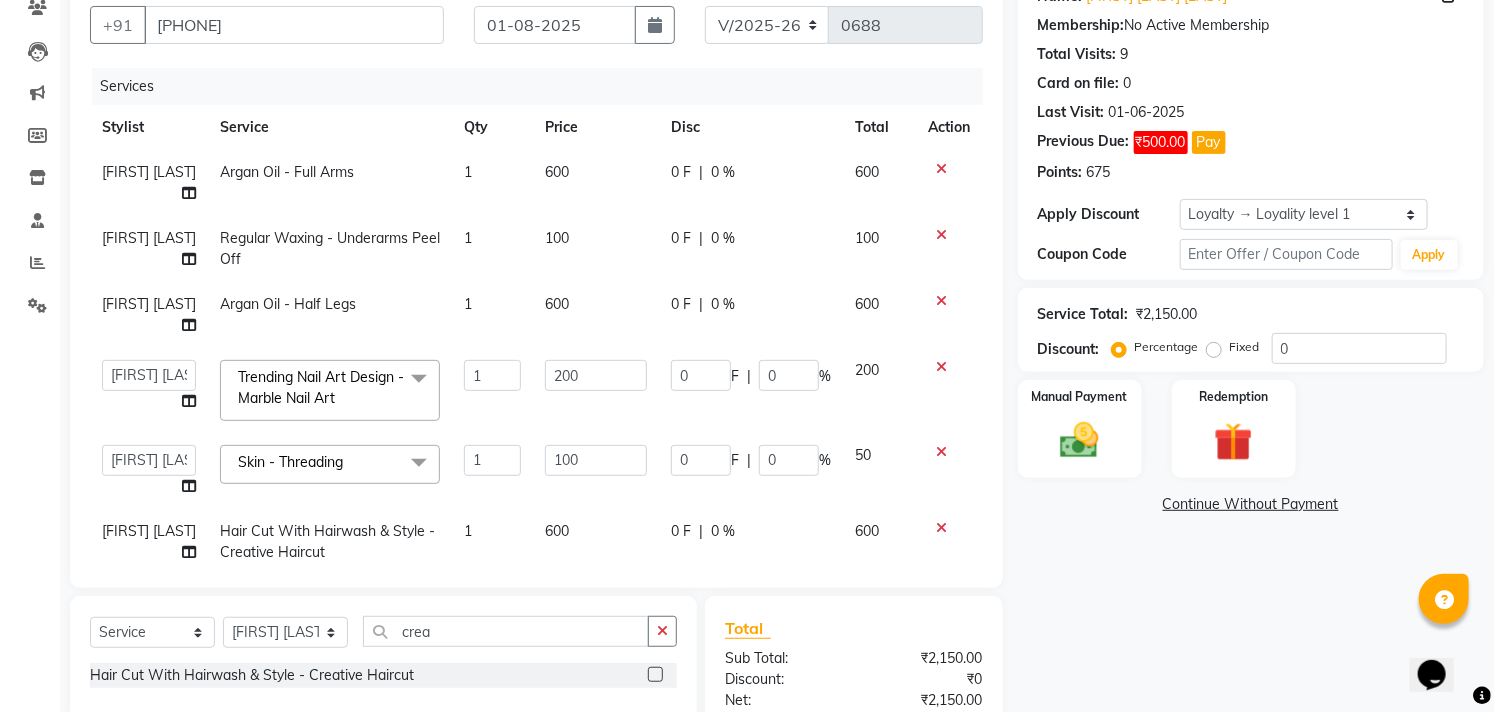 click on "600" 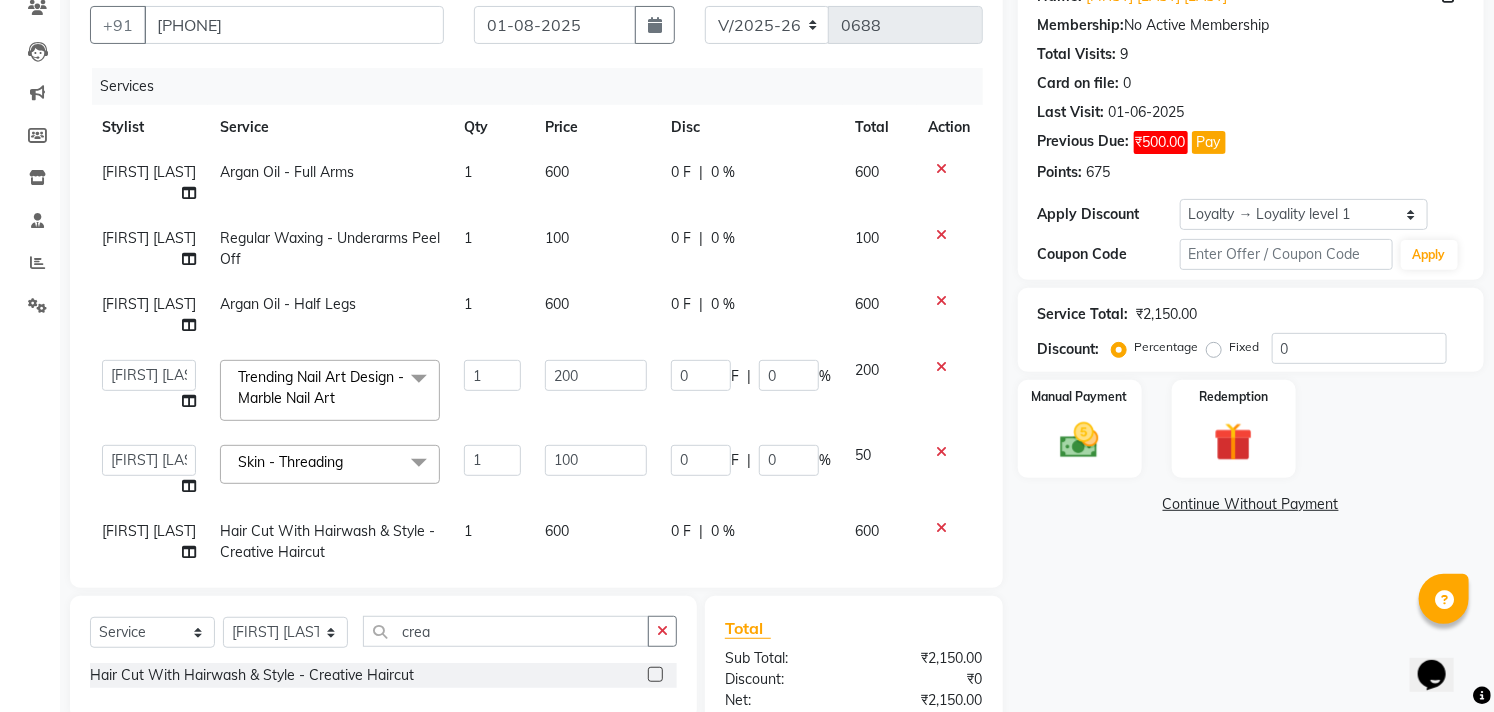 select on "54812" 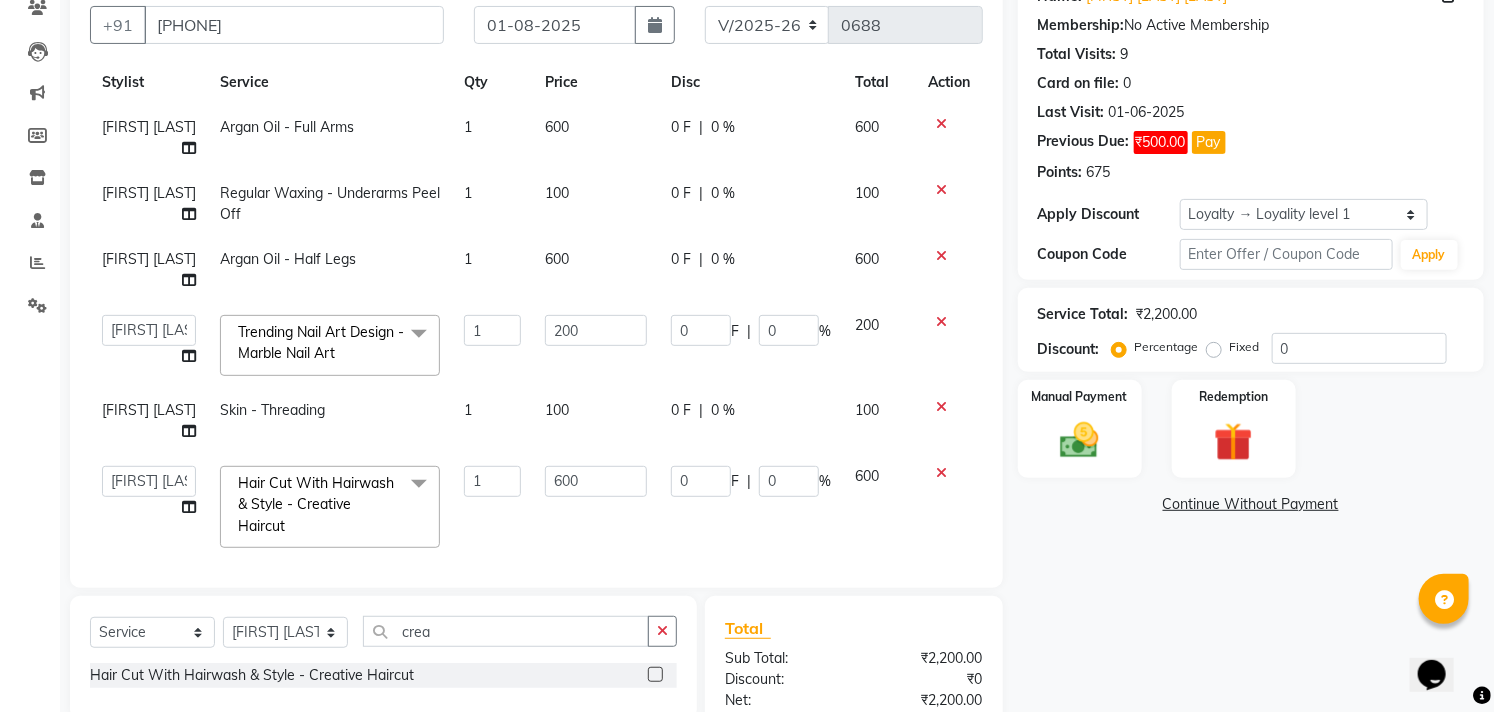 scroll, scrollTop: 70, scrollLeft: 0, axis: vertical 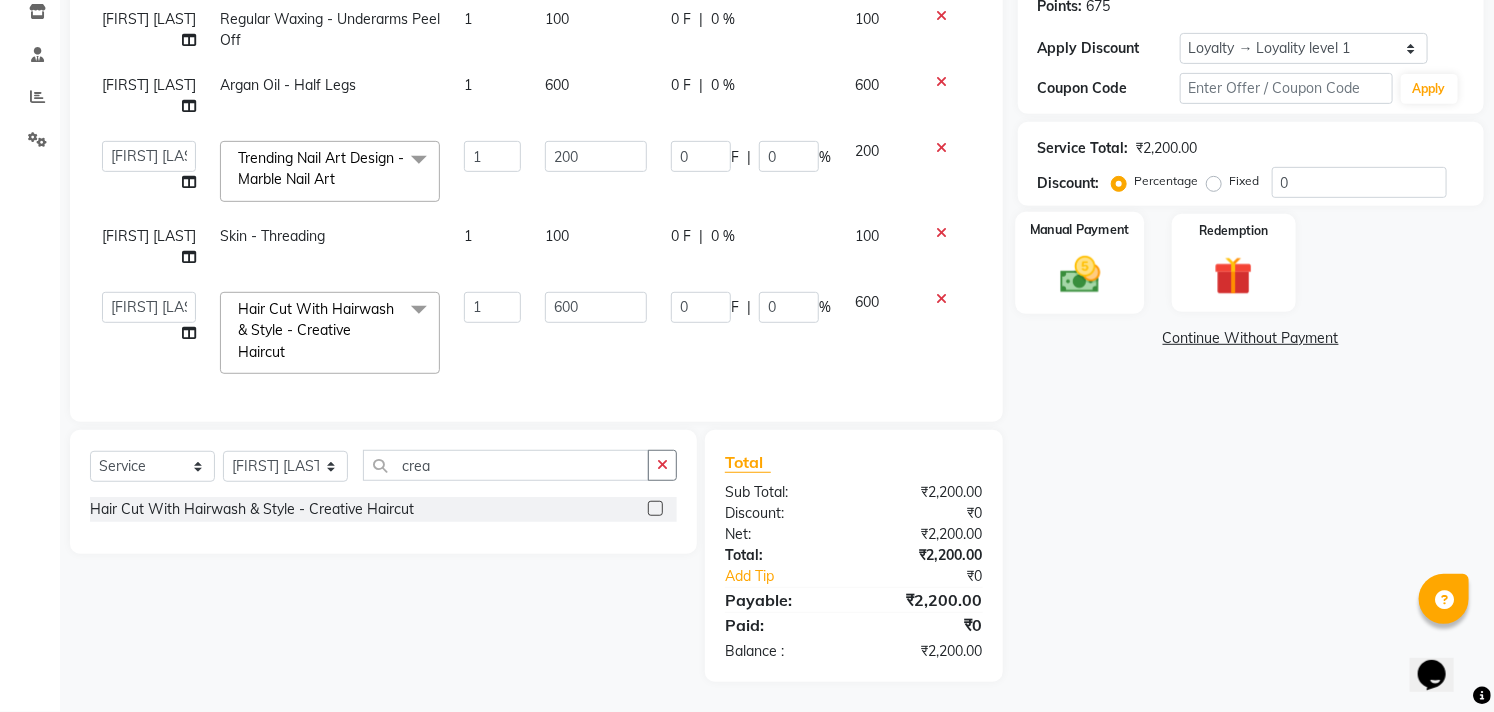 click 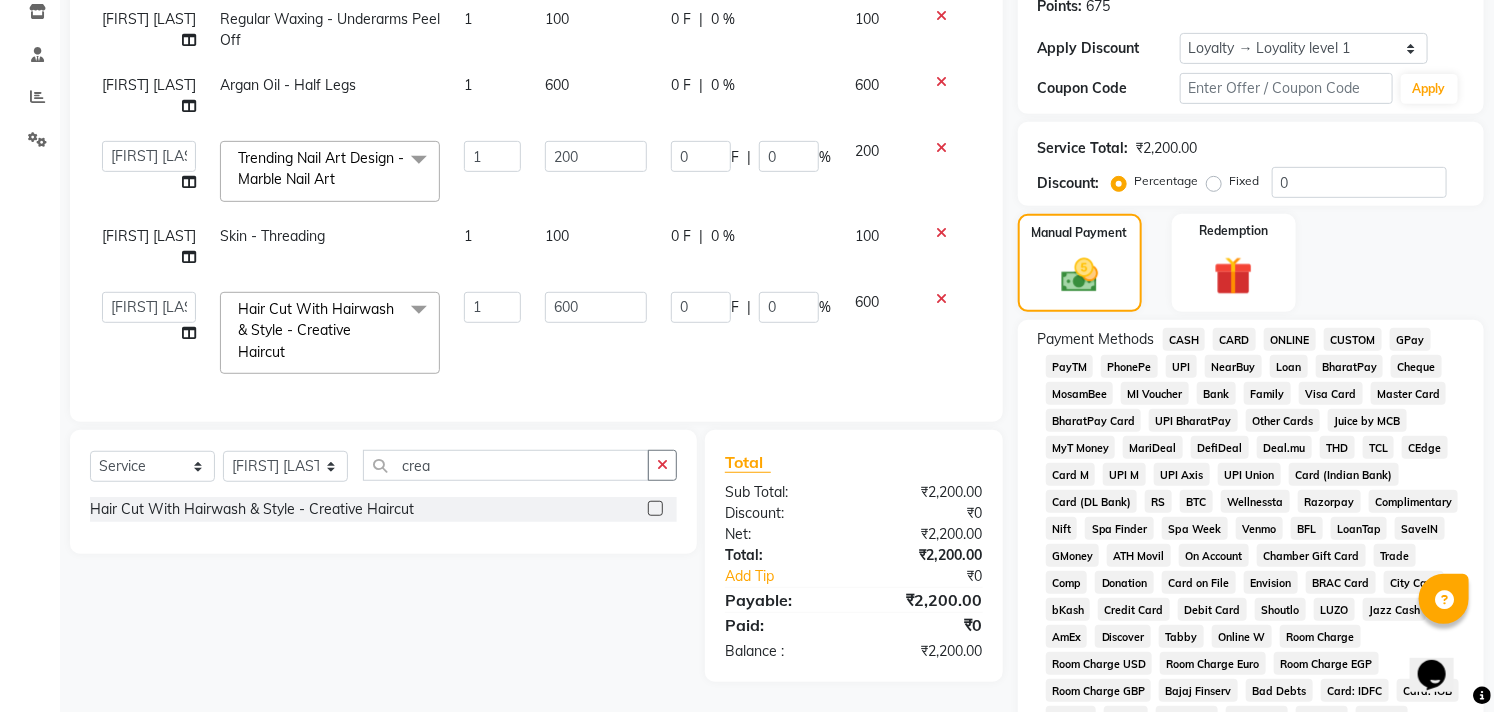click on "CASH" 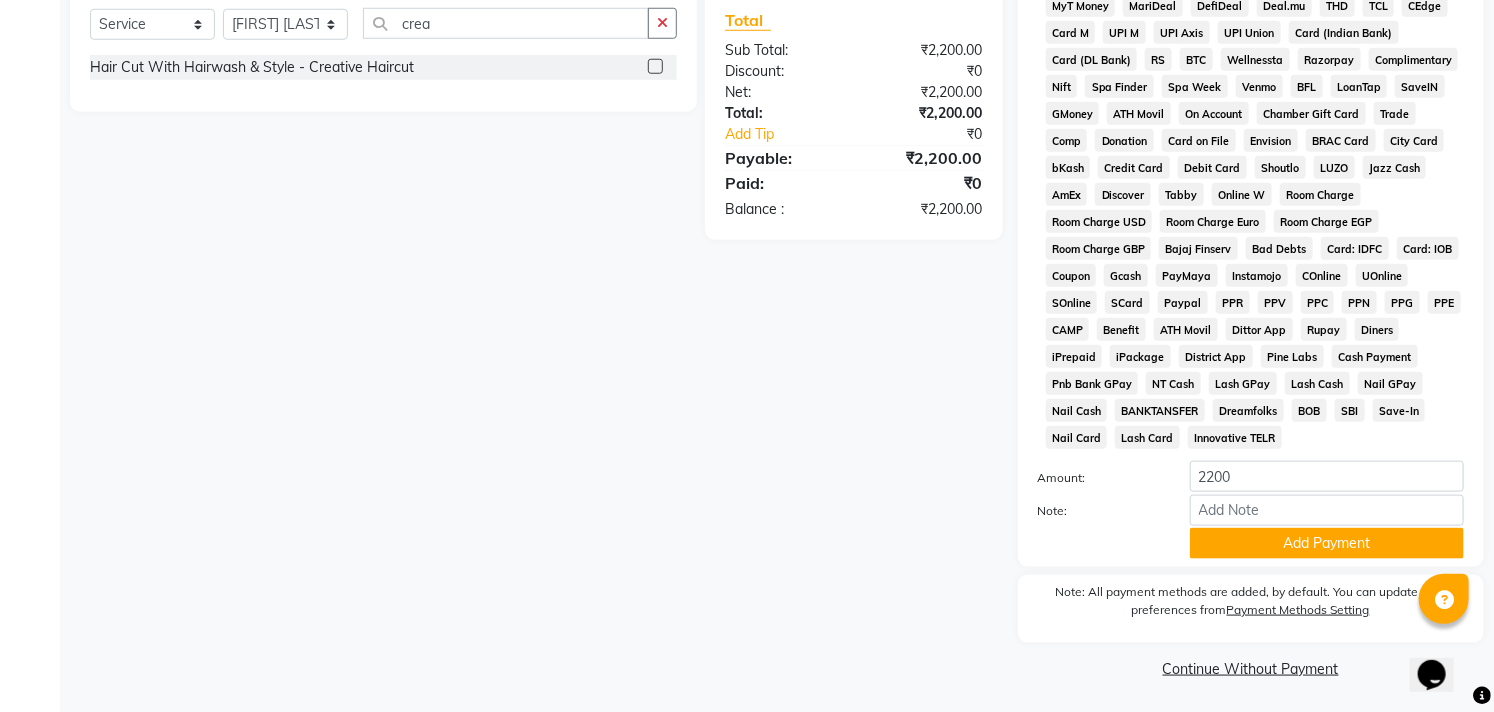 scroll, scrollTop: 795, scrollLeft: 0, axis: vertical 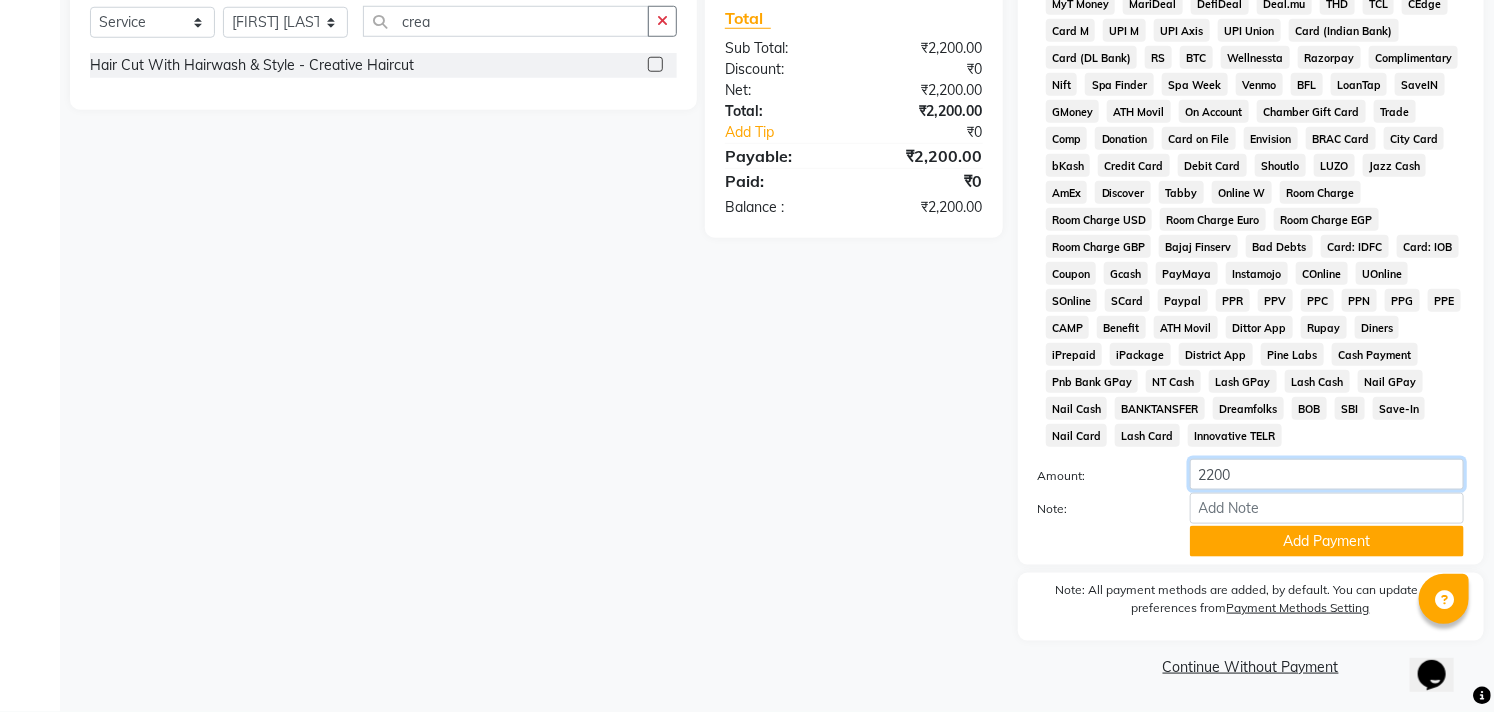 click on "2200" 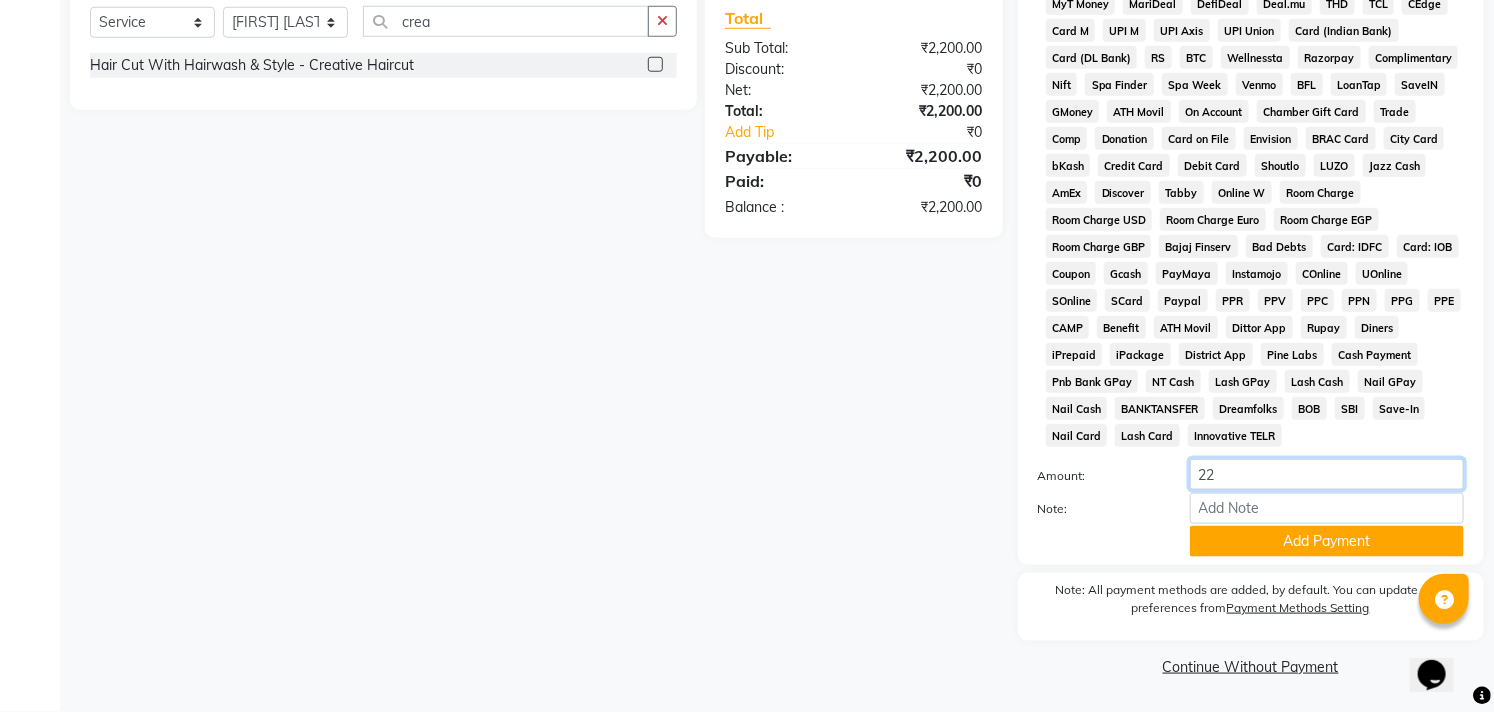 type on "2" 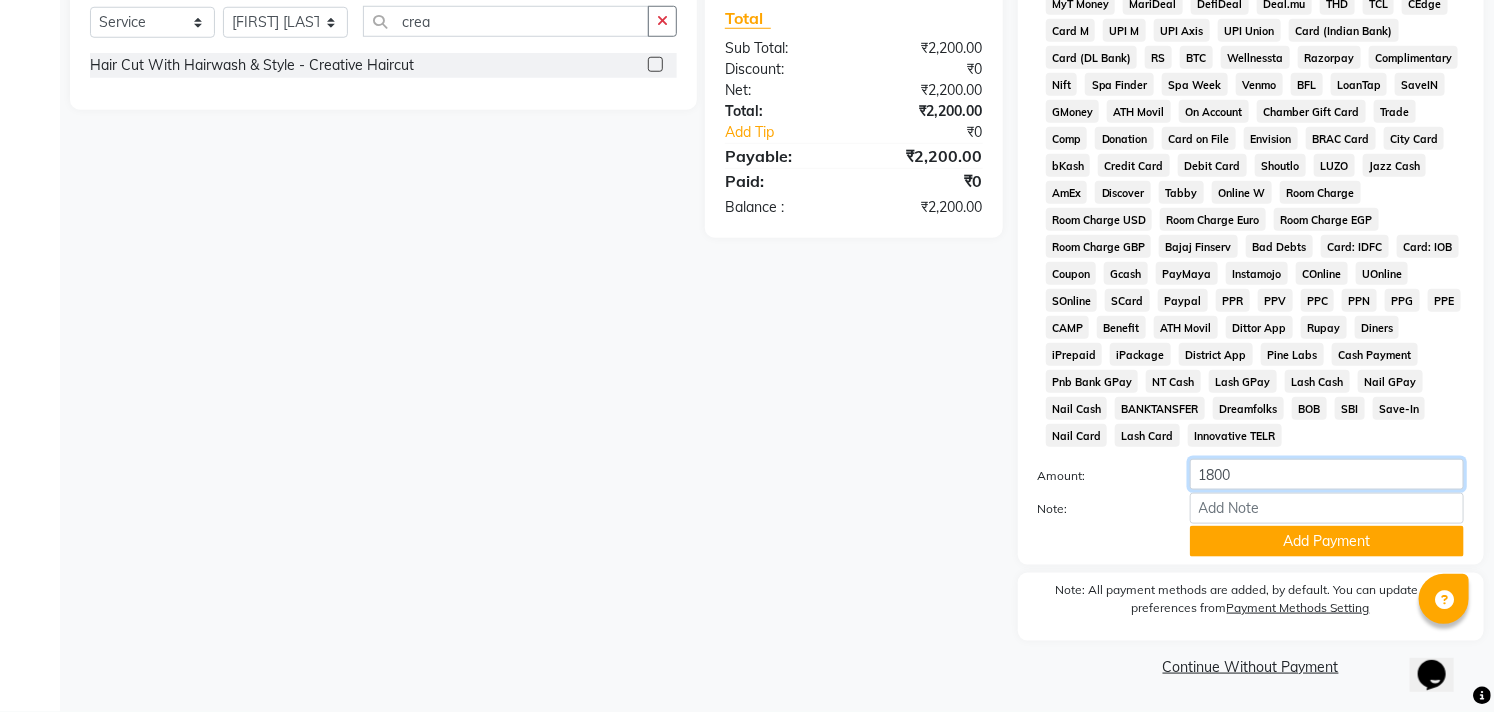 type on "1800" 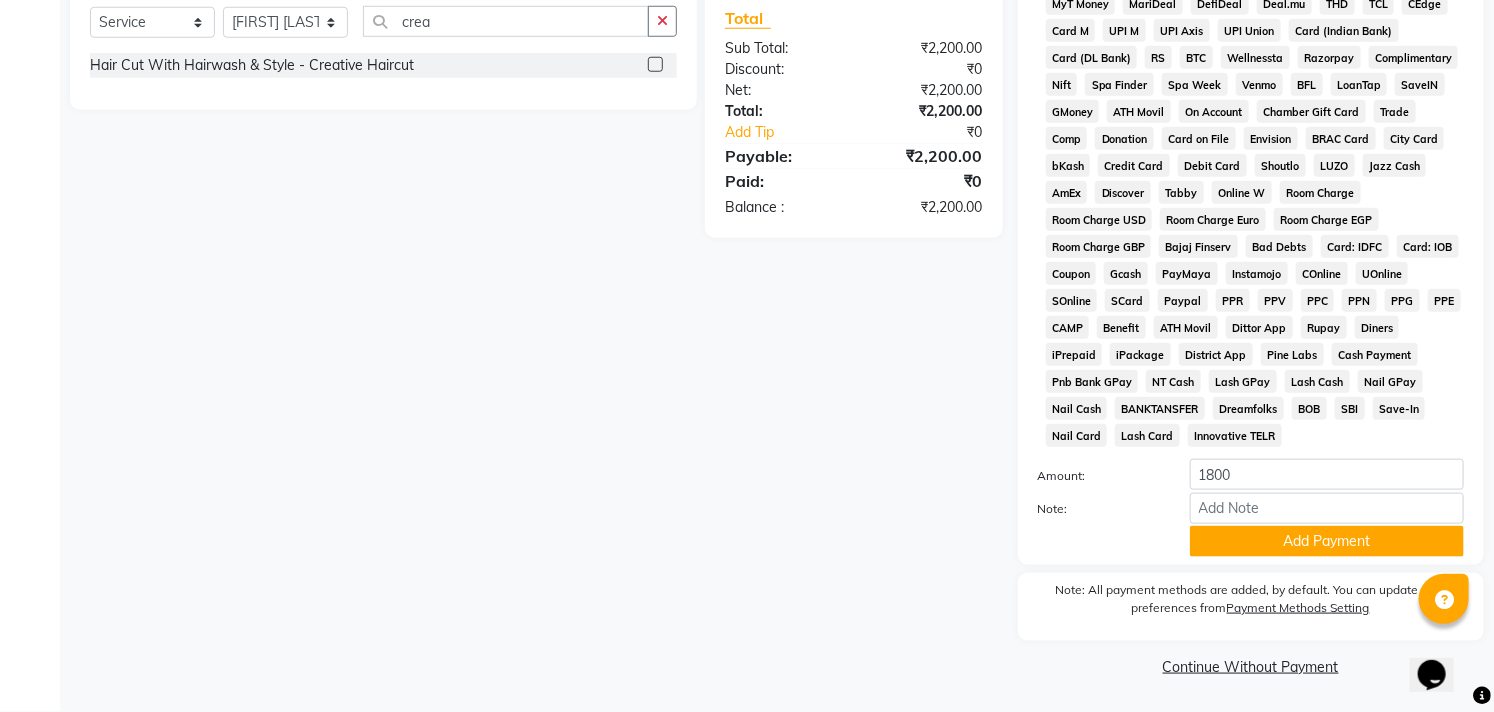 click on "Payment Methods  CASH   CARD   ONLINE   CUSTOM   GPay   PayTM   PhonePe   UPI   NearBuy   Loan   BharatPay   Cheque   MosamBee   MI Voucher   Bank   Family   Visa Card   Master Card   BharatPay Card   UPI BharatPay   Other Cards   Juice by MCB   MyT Money   MariDeal   DefiDeal   Deal.mu   THD   TCL   CEdge   Card M   UPI M   UPI Axis   UPI Union   Card (Indian Bank)   Card (DL Bank)   RS   BTC   Wellnessta   Razorpay   Complimentary   Nift   Spa Finder   Spa Week   Venmo   BFL   LoanTap   SaveIN   GMoney   ATH Movil   On Account   Chamber Gift Card   Trade   Comp   Donation   Card on File   Envision   BRAC Card   City Card   bKash   Credit Card   Debit Card   Shoutlo   LUZO   Jazz Cash   AmEx   Discover   Tabby   Online W   Room Charge   Room Charge USD   Room Charge Euro   Room Charge EGP   Room Charge GBP   Bajaj Finserv   Bad Debts   Card: IDFC   Card: IOB   Coupon   Gcash   PayMaya   Instamojo   COnline   UOnline   SOnline   SCard   Paypal   PPR   PPV   PPC   PPN   PPG   PPE   CAMP   Benefit   ATH Movil" 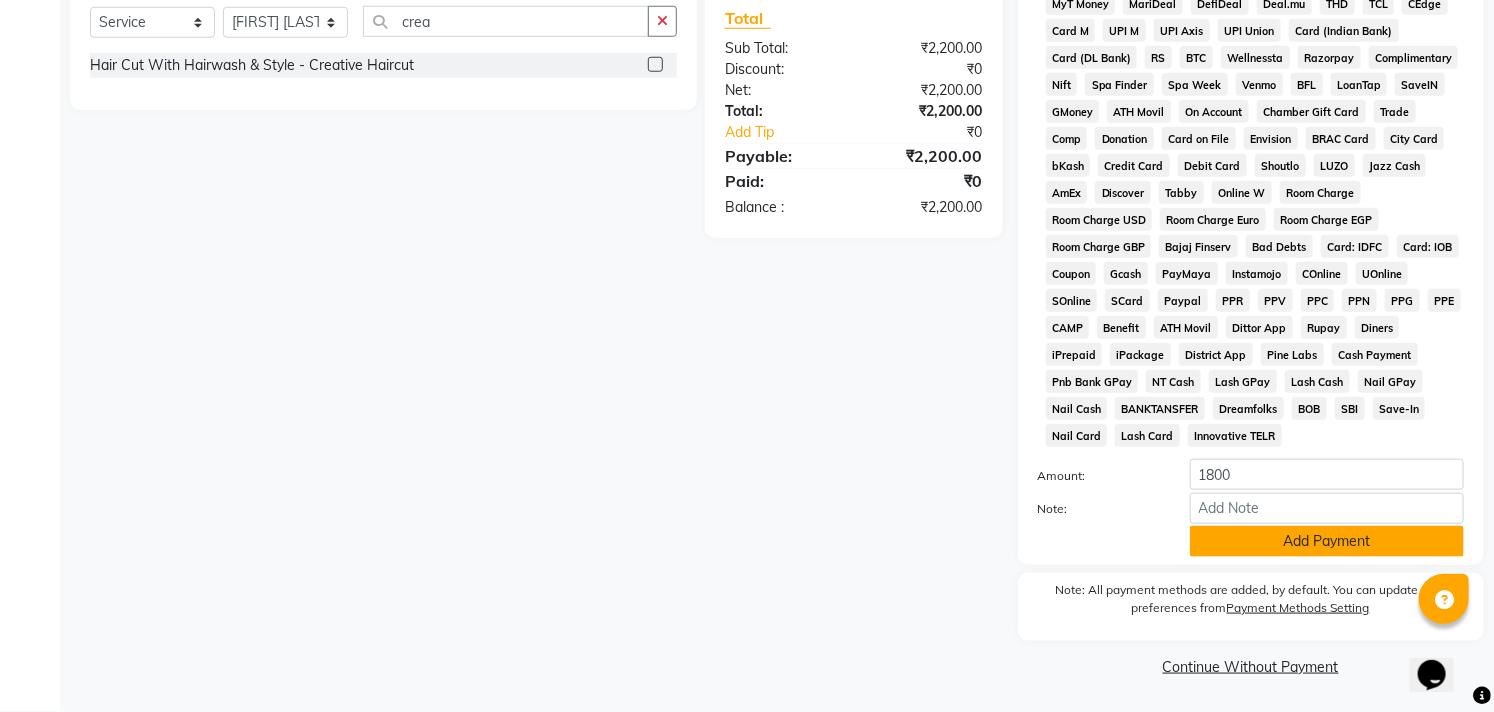 click on "Add Payment" 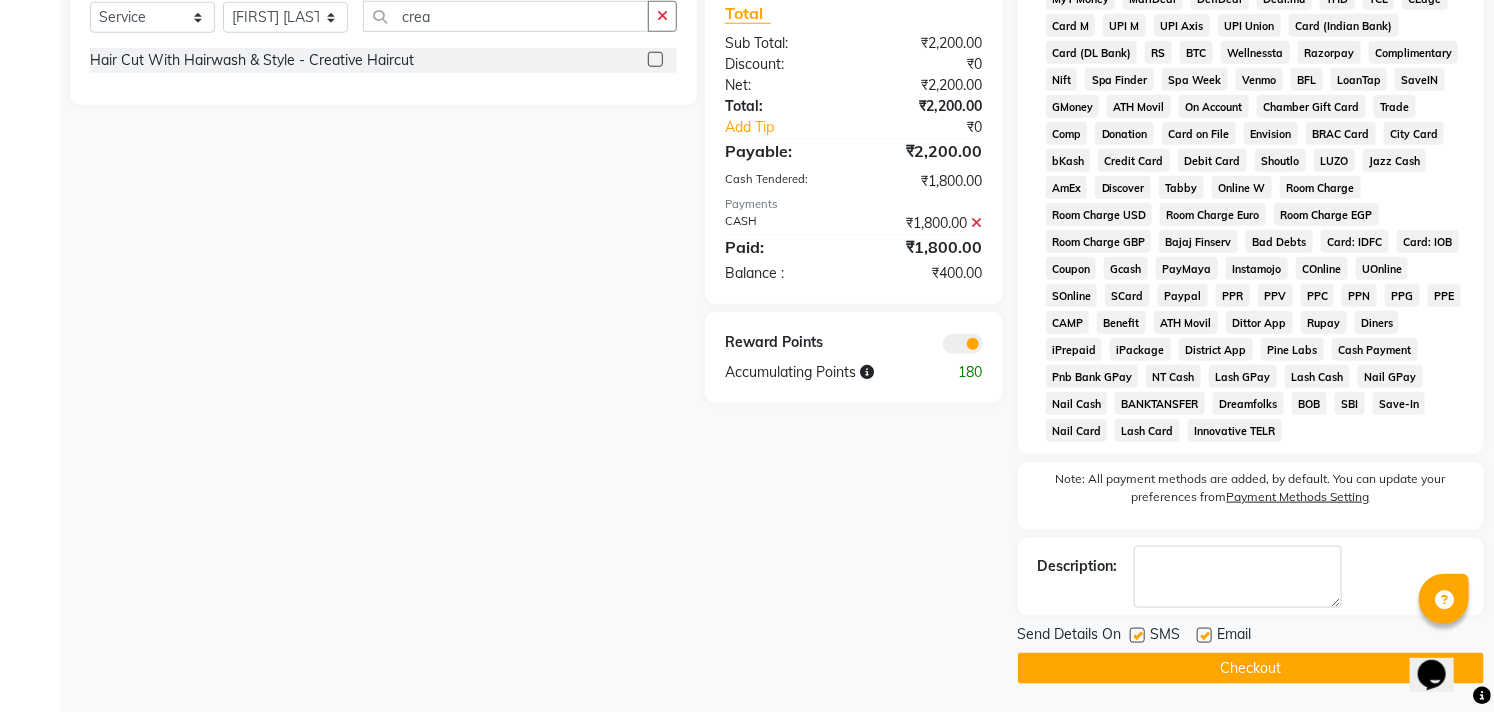 click on "Checkout" 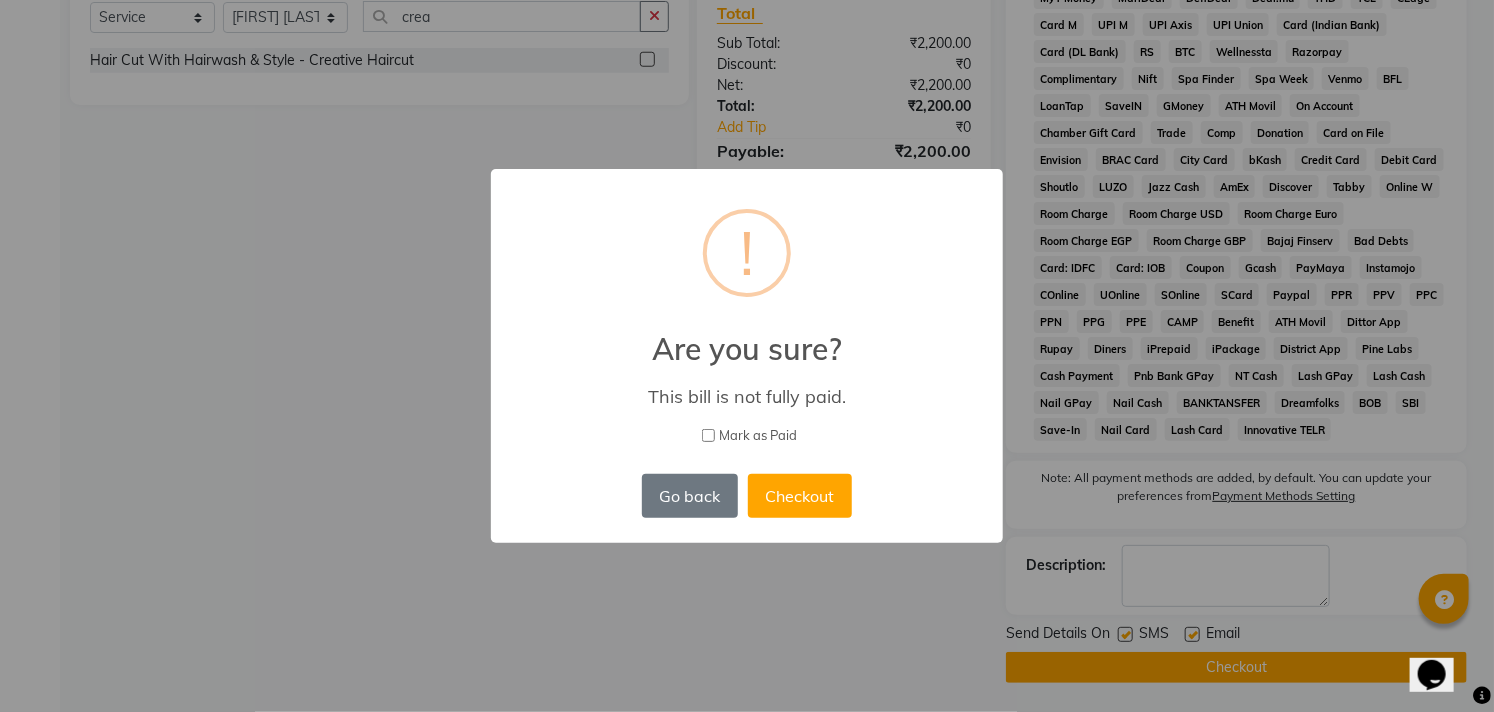 scroll, scrollTop: 775, scrollLeft: 0, axis: vertical 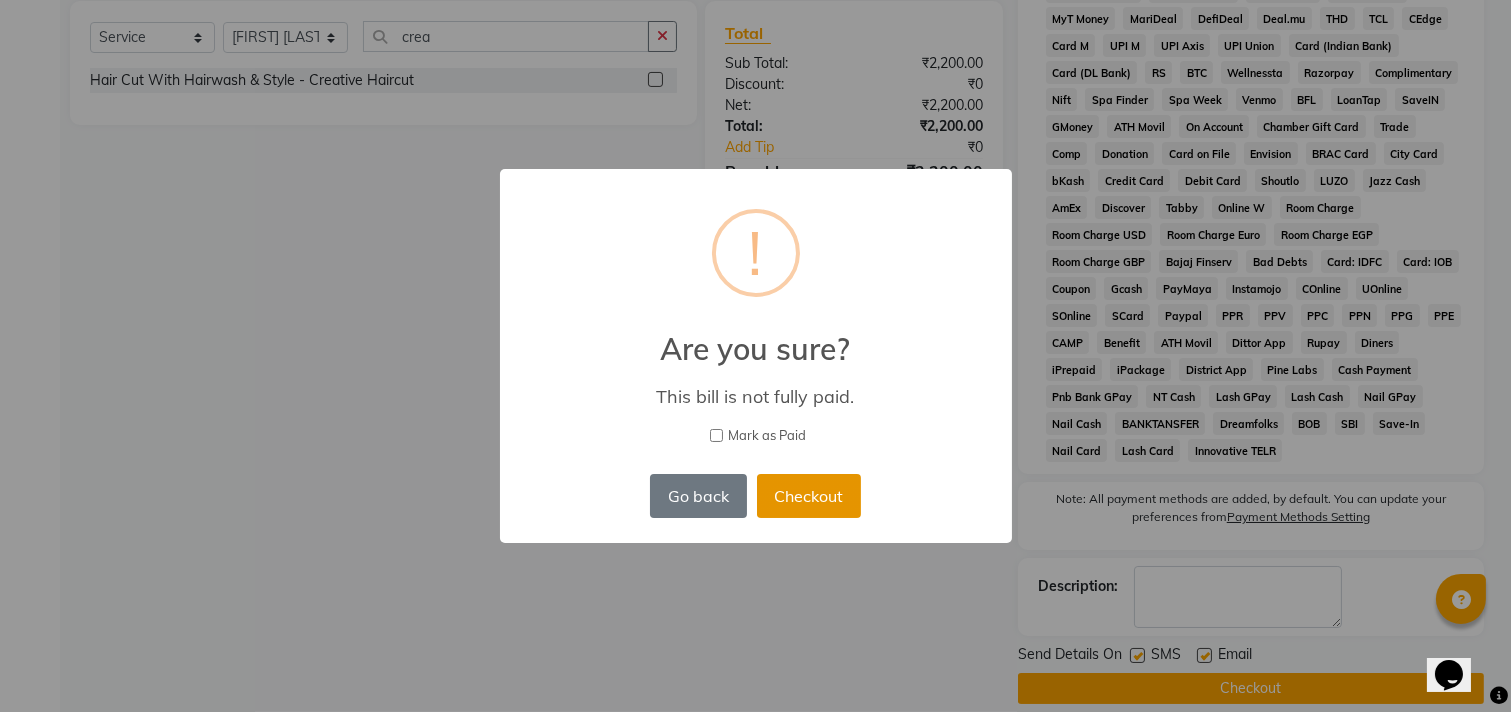 click on "Checkout" at bounding box center [809, 496] 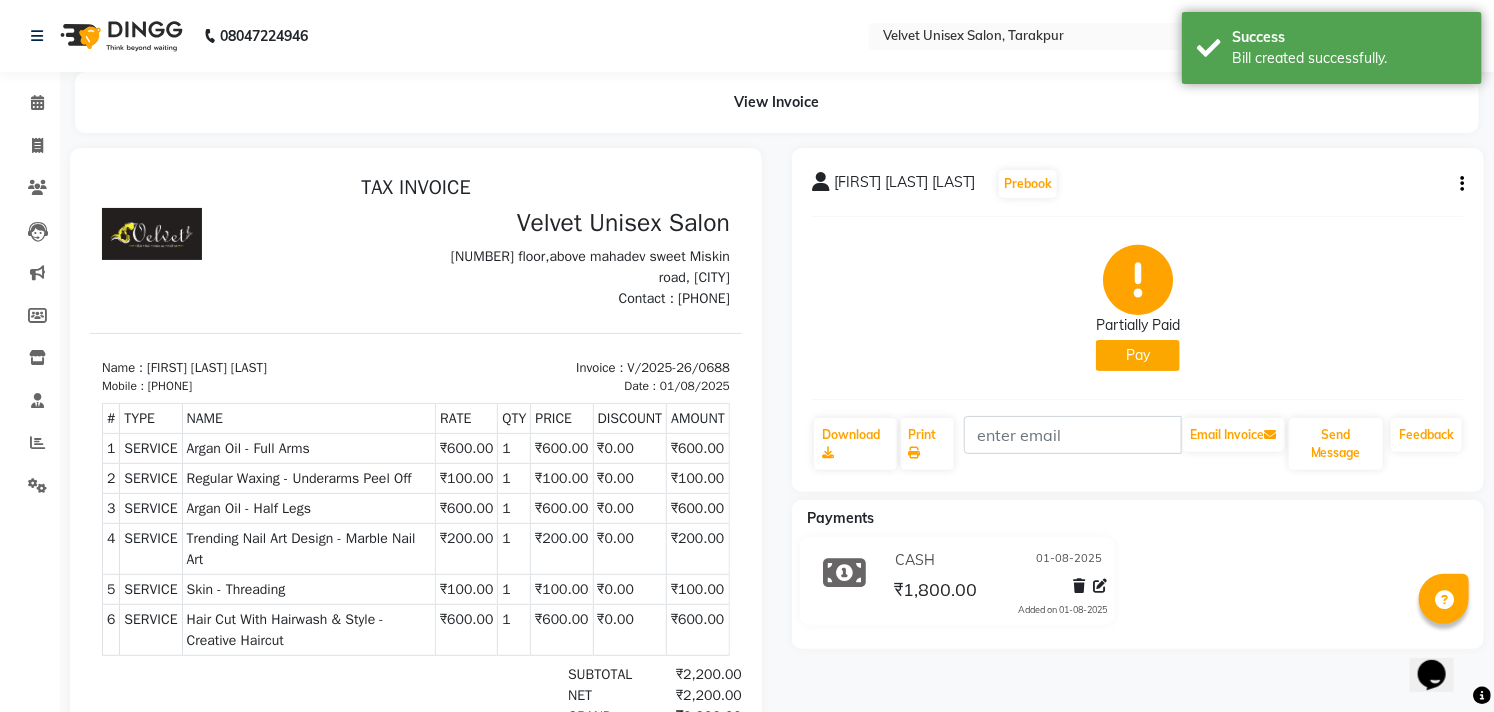 scroll, scrollTop: 0, scrollLeft: 0, axis: both 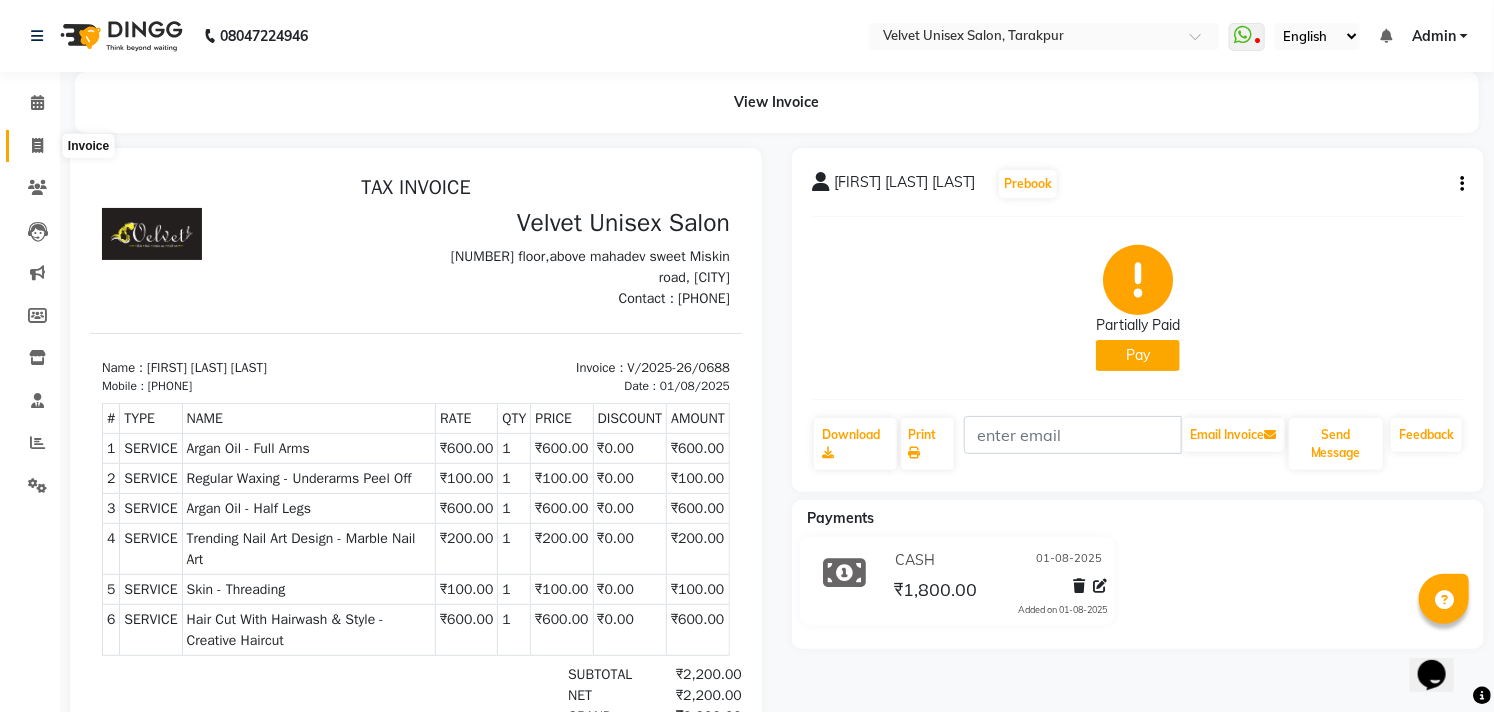 click 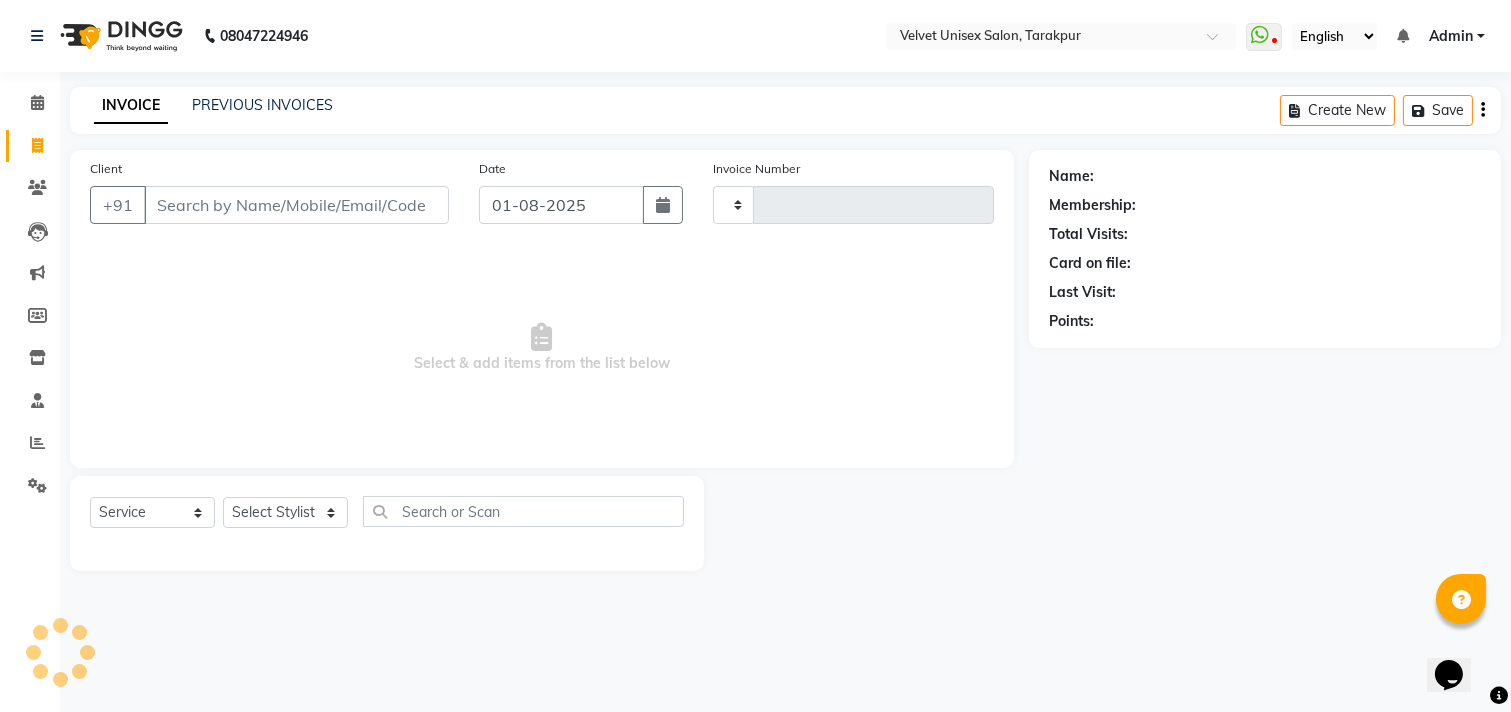 type on "0689" 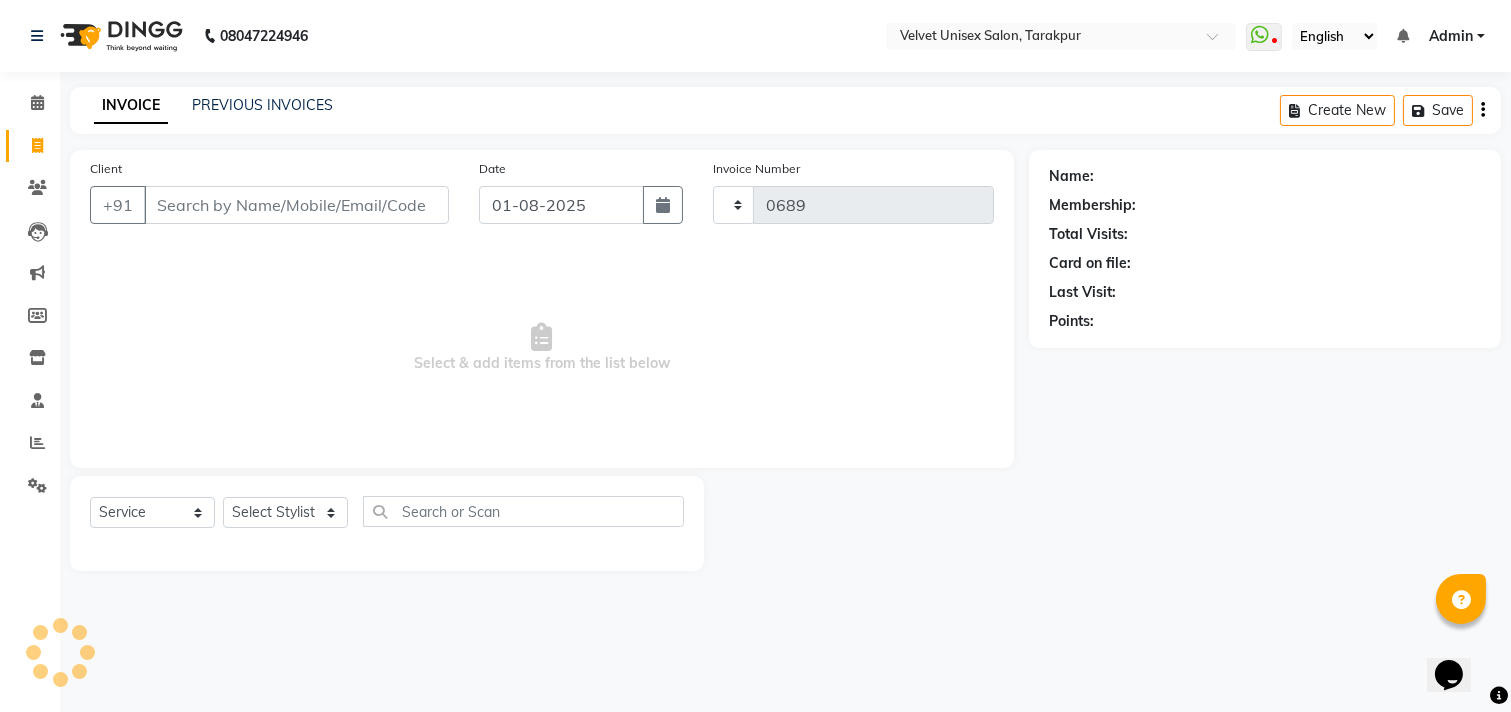 select on "5384" 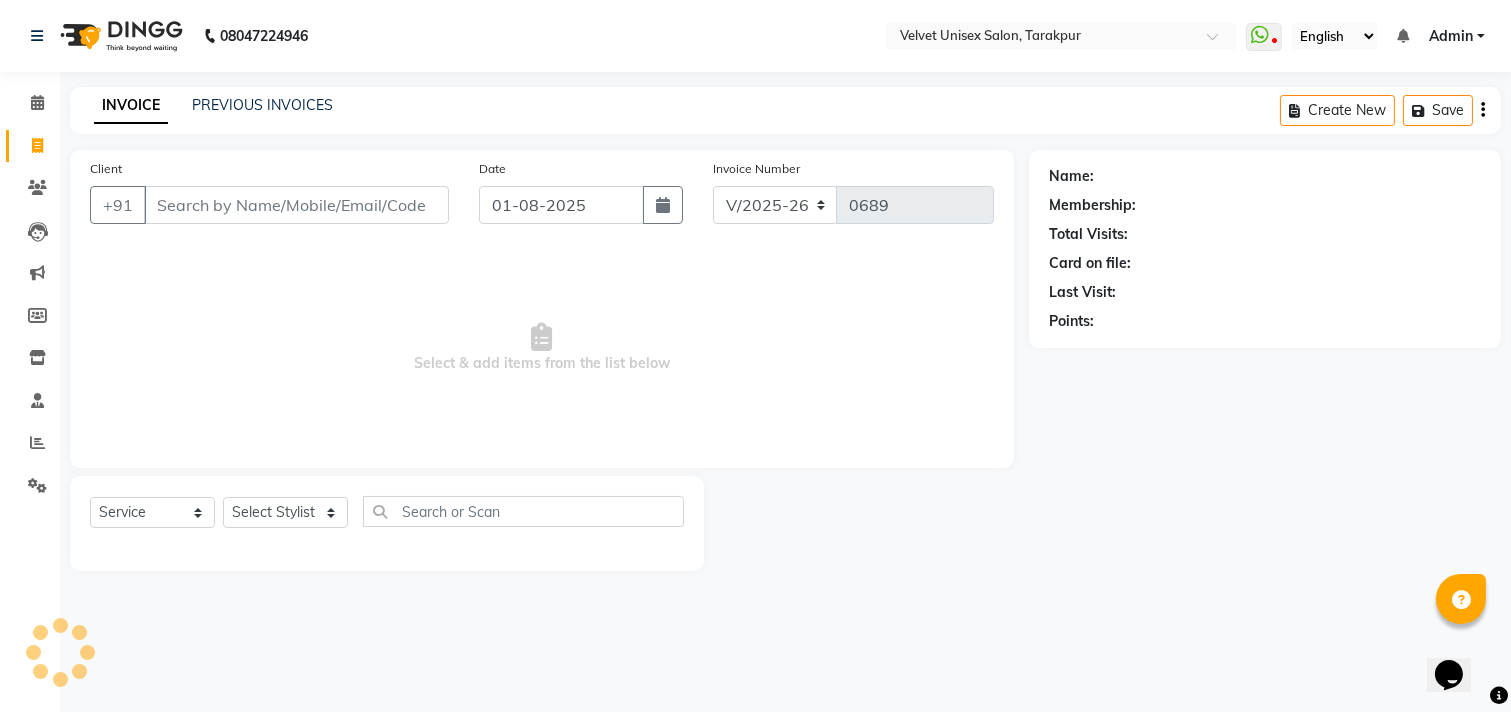 drag, startPoint x: 237, startPoint y: 203, endPoint x: 247, endPoint y: 193, distance: 14.142136 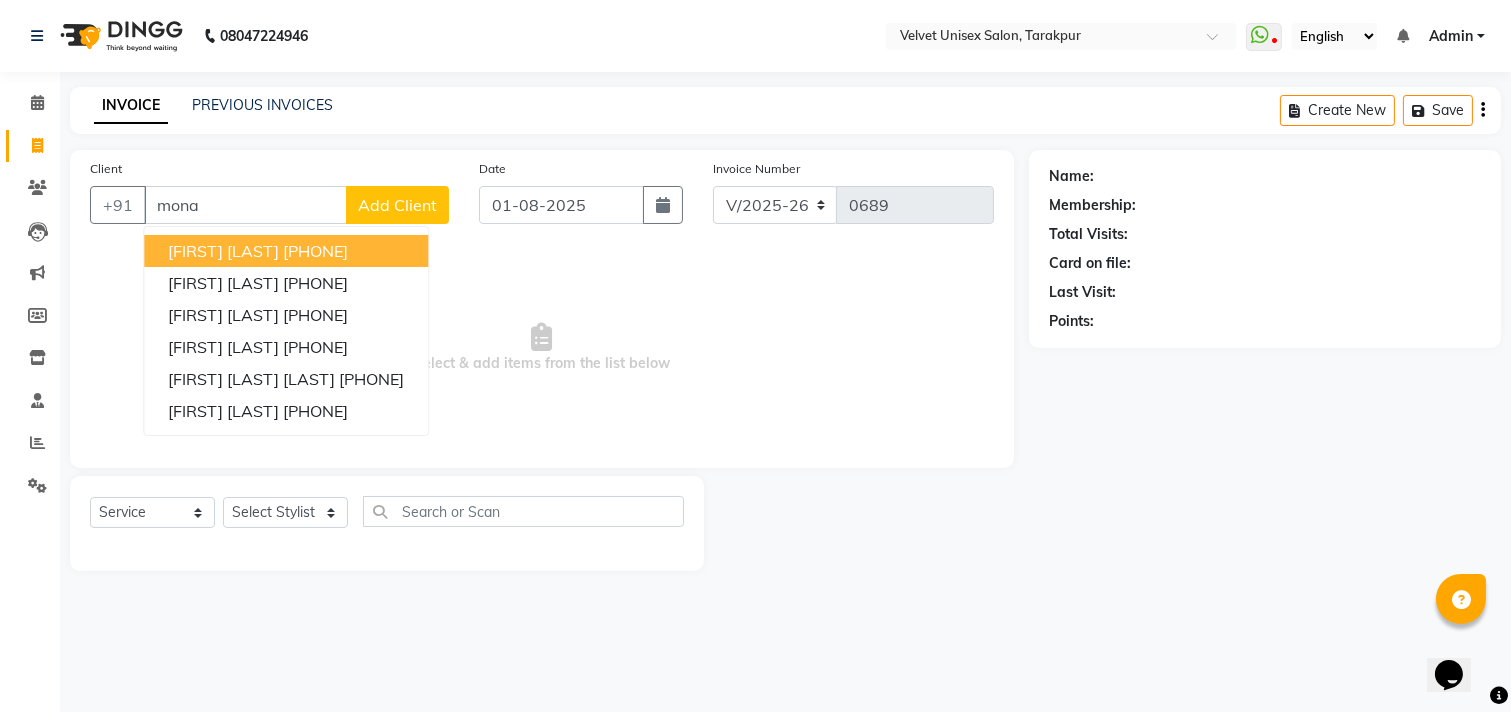 click on "Mona Mam  7083391510" at bounding box center [286, 251] 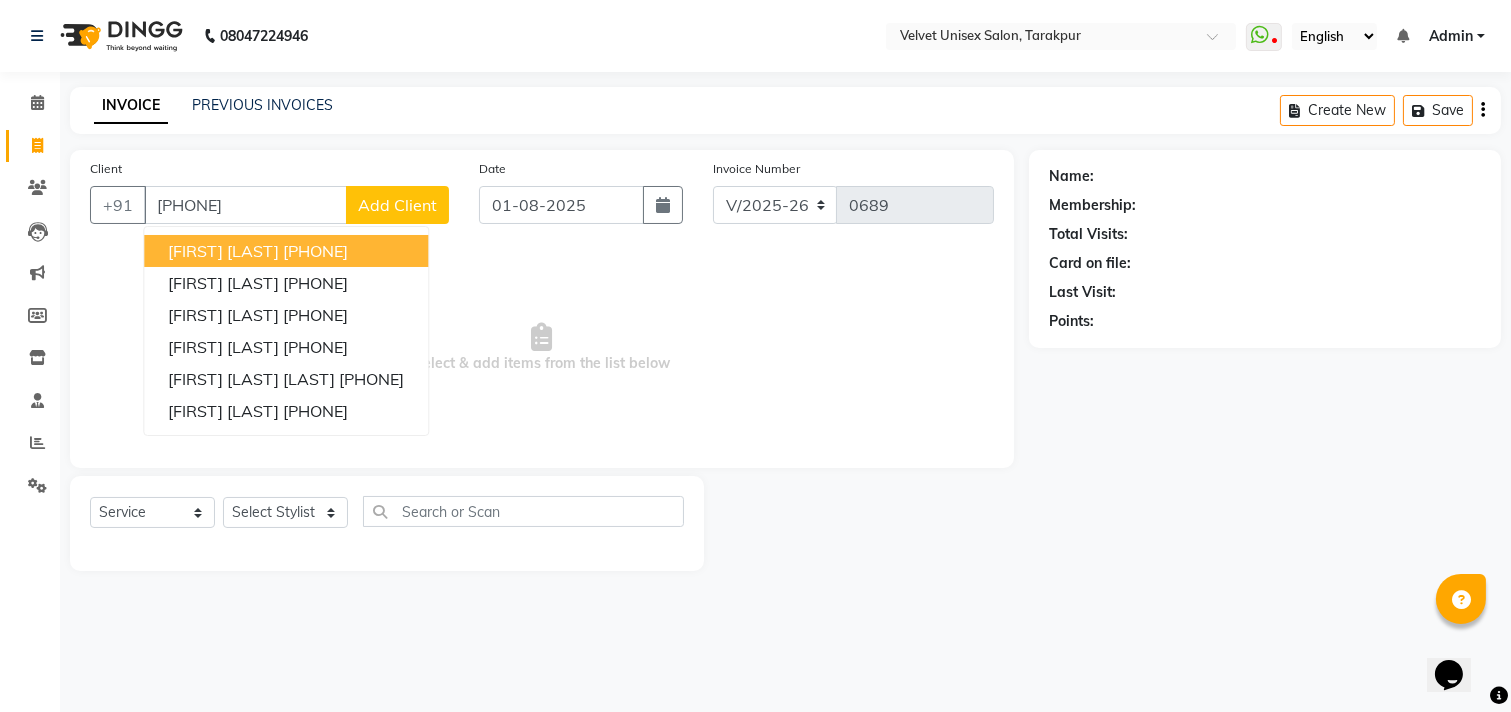 type on "7083391510" 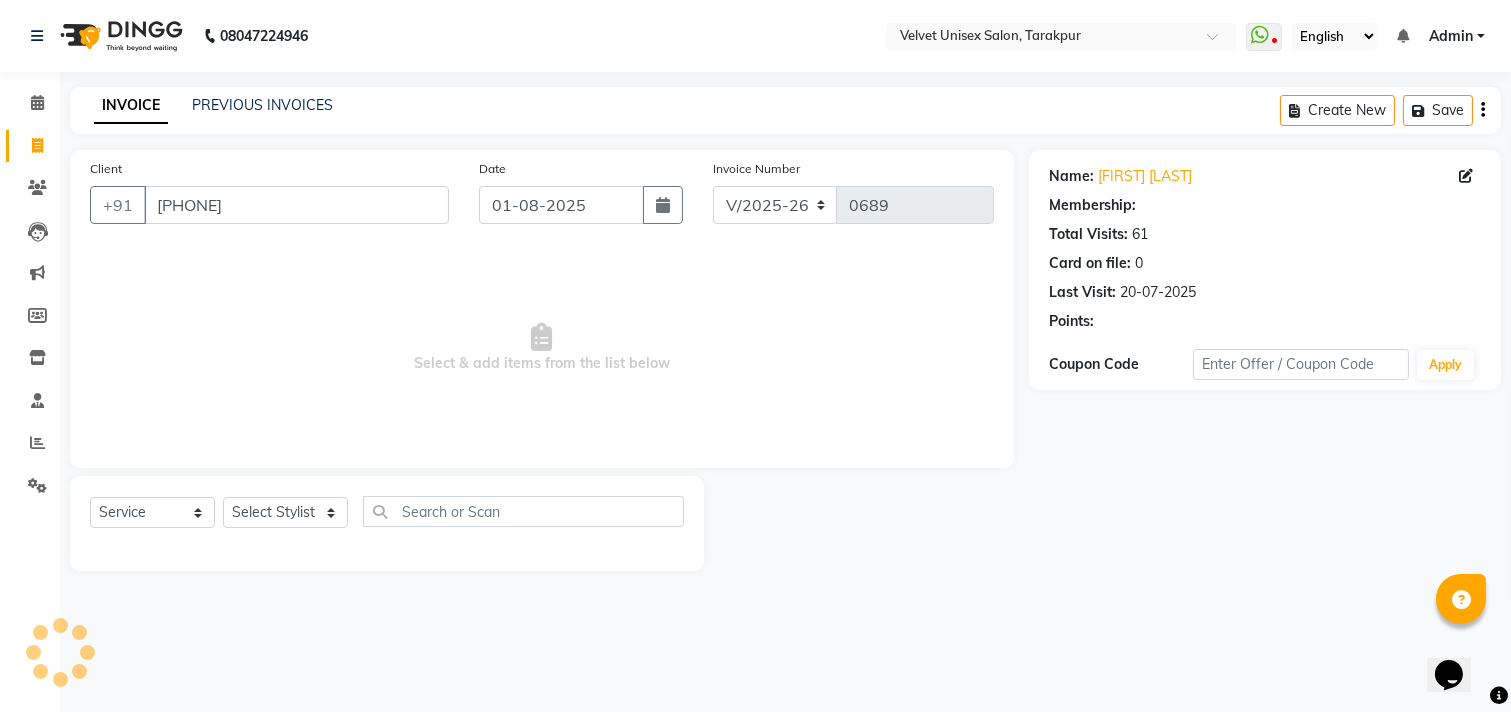 select on "1: Object" 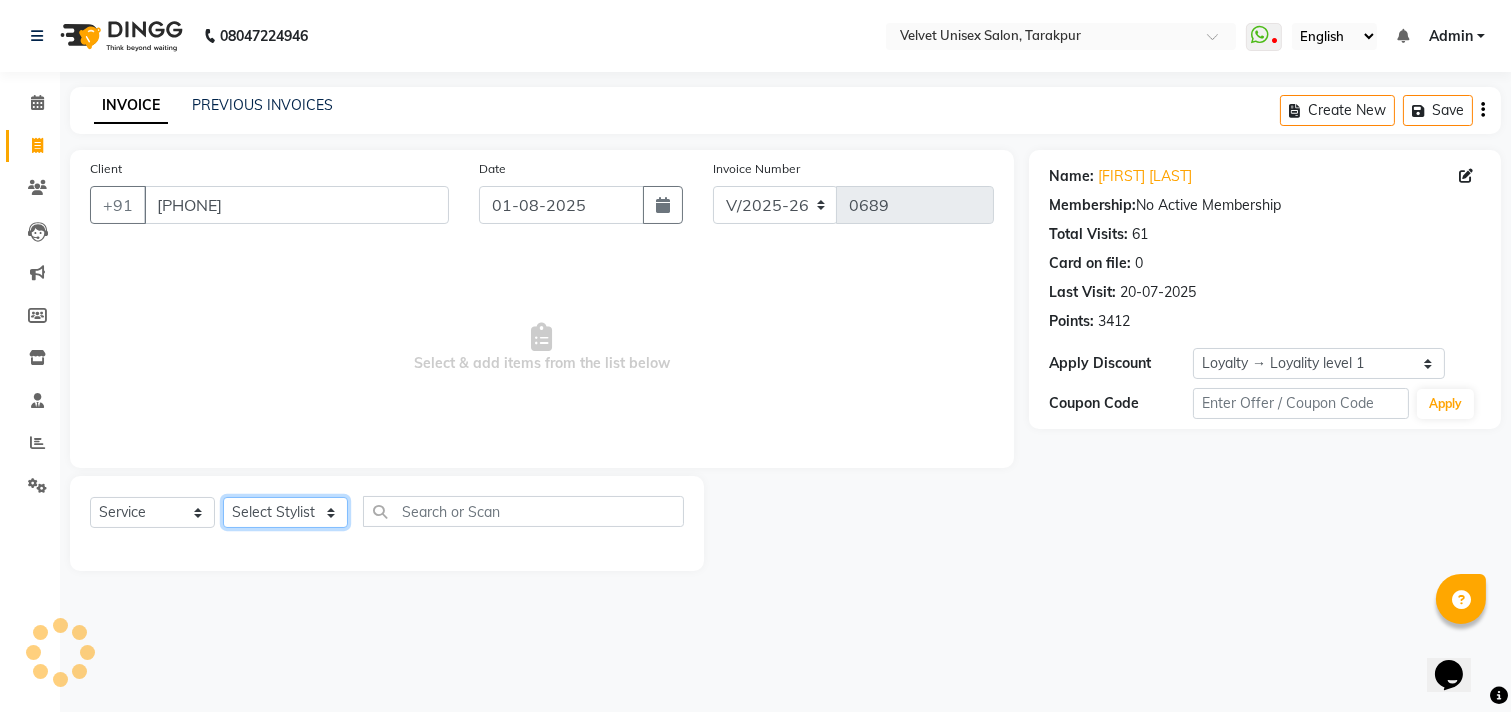 drag, startPoint x: 328, startPoint y: 521, endPoint x: 313, endPoint y: 526, distance: 15.811388 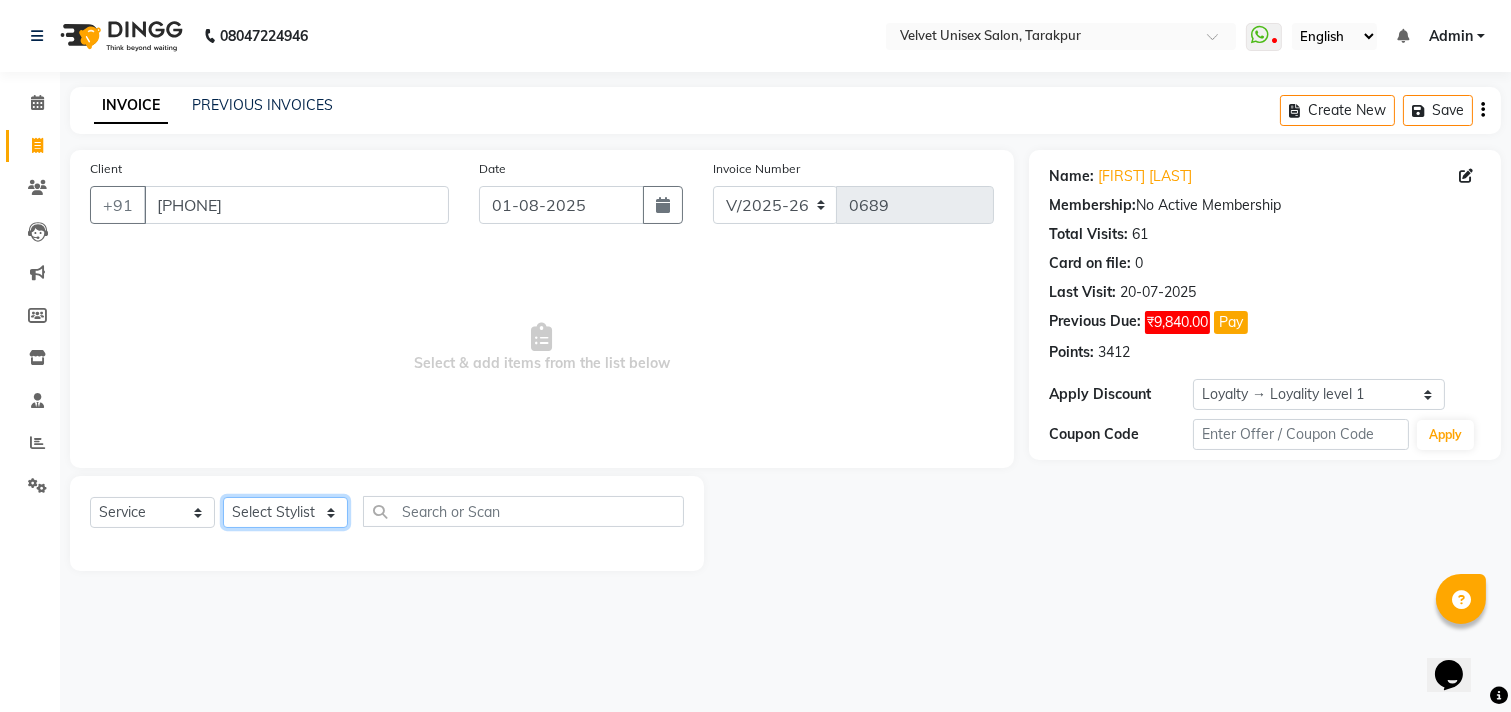 select on "35742" 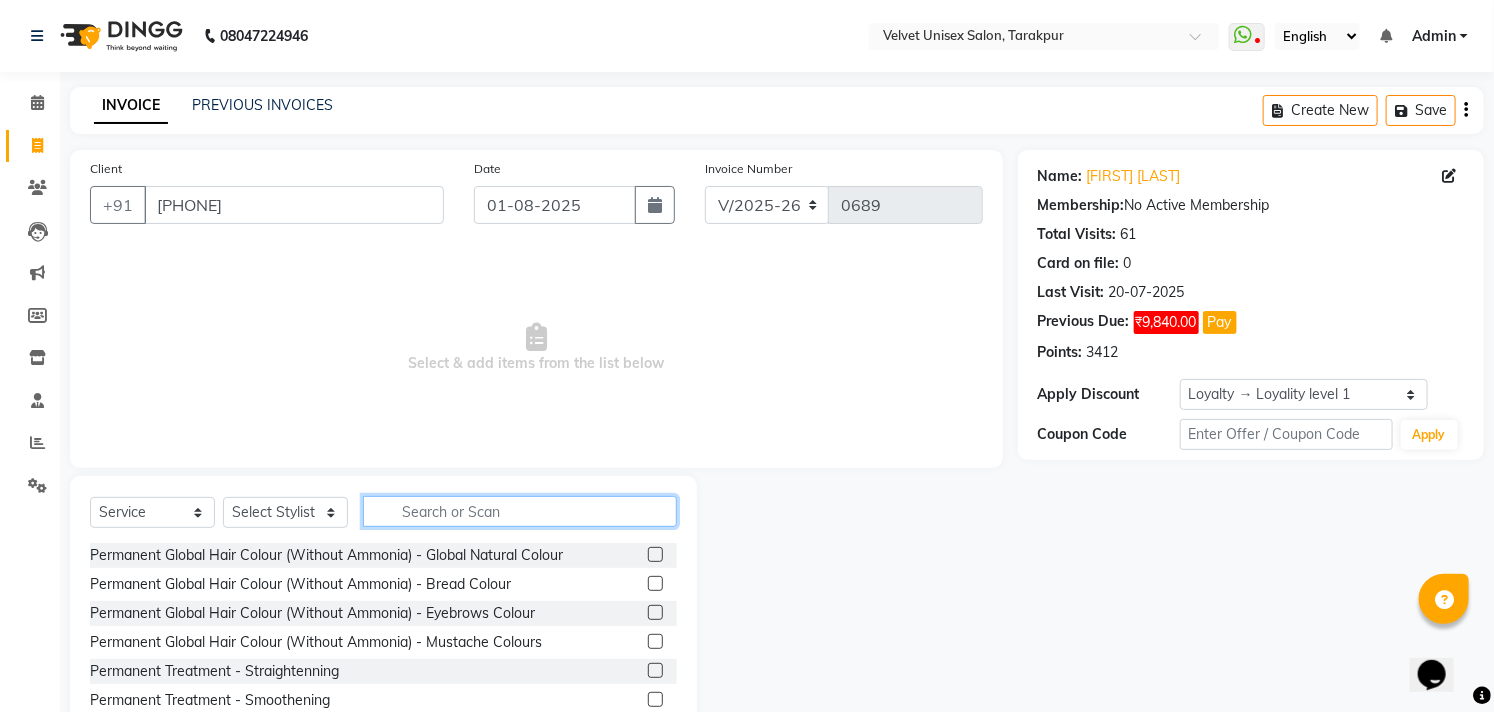 click 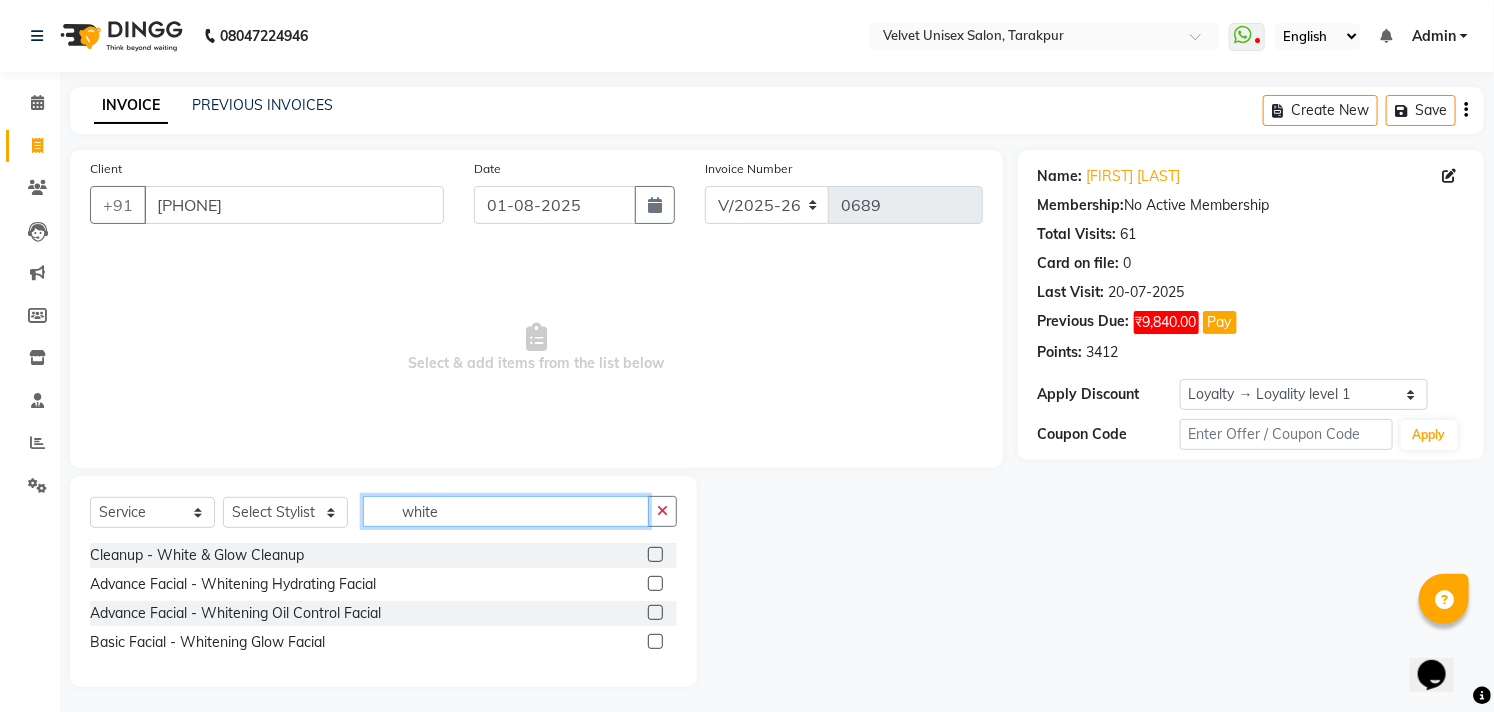 type on "white" 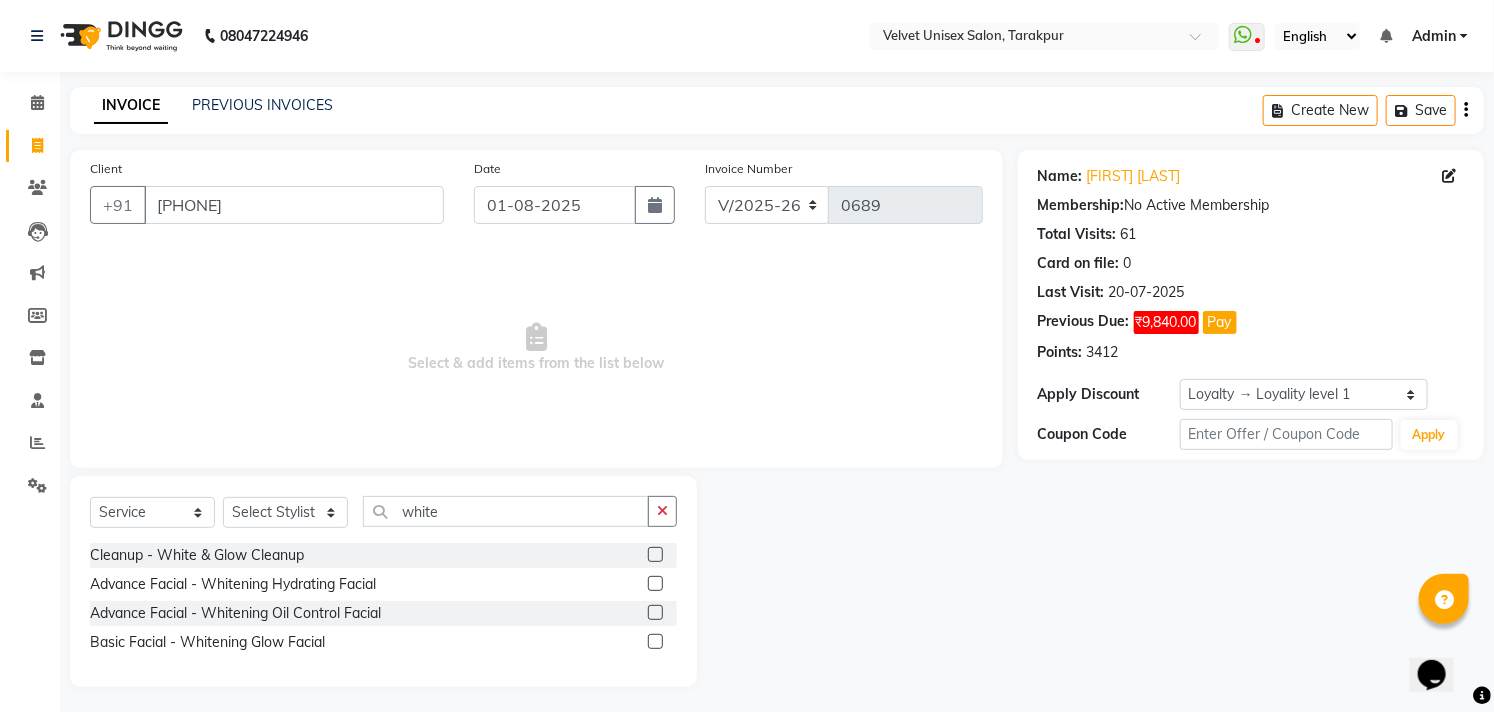 click 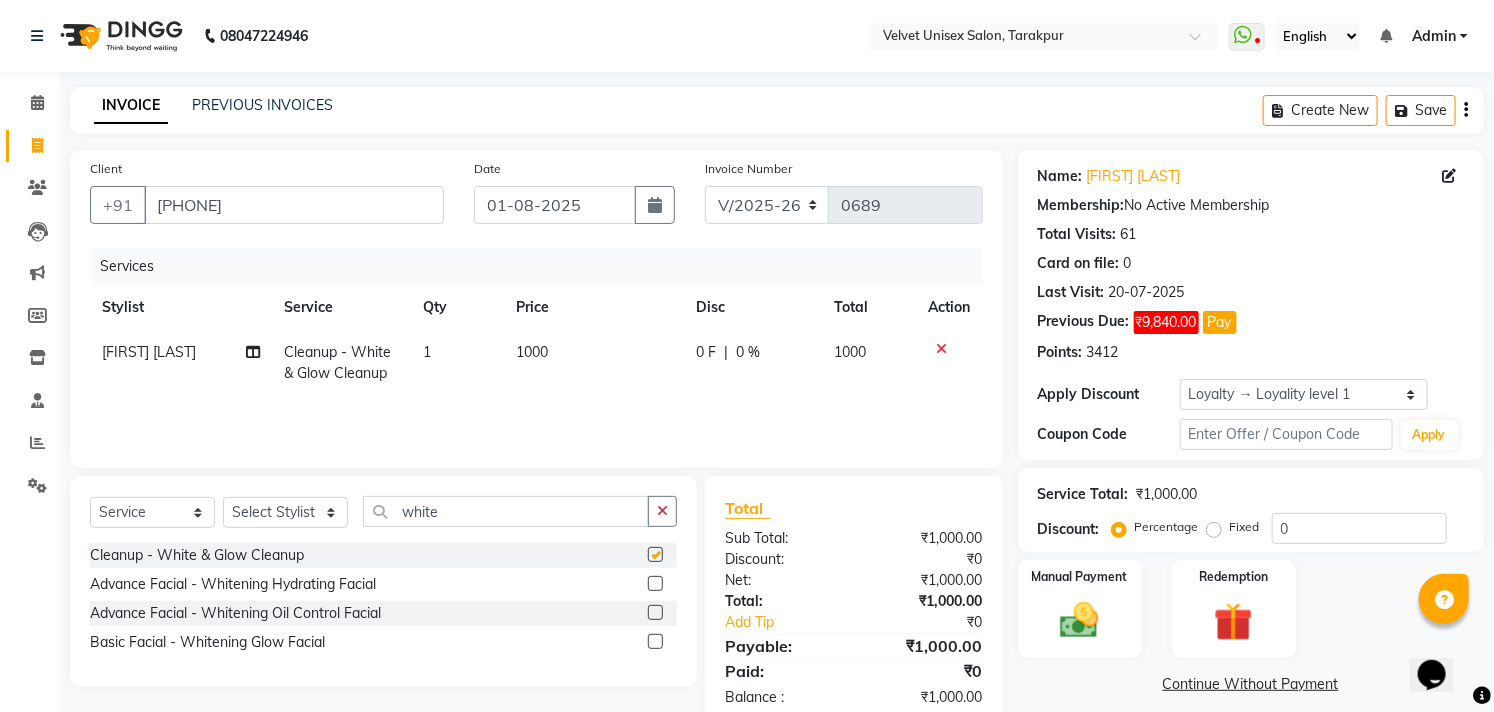 checkbox on "false" 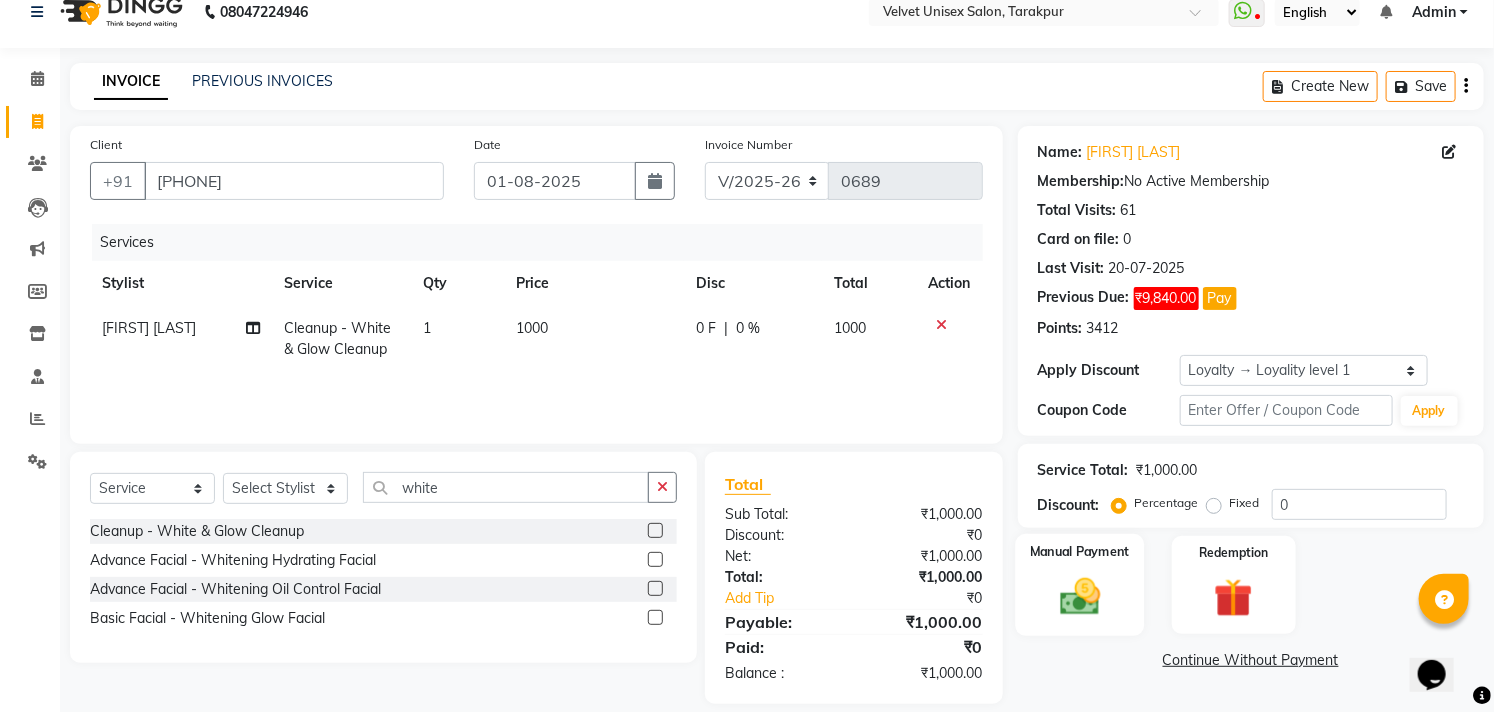 scroll, scrollTop: 46, scrollLeft: 0, axis: vertical 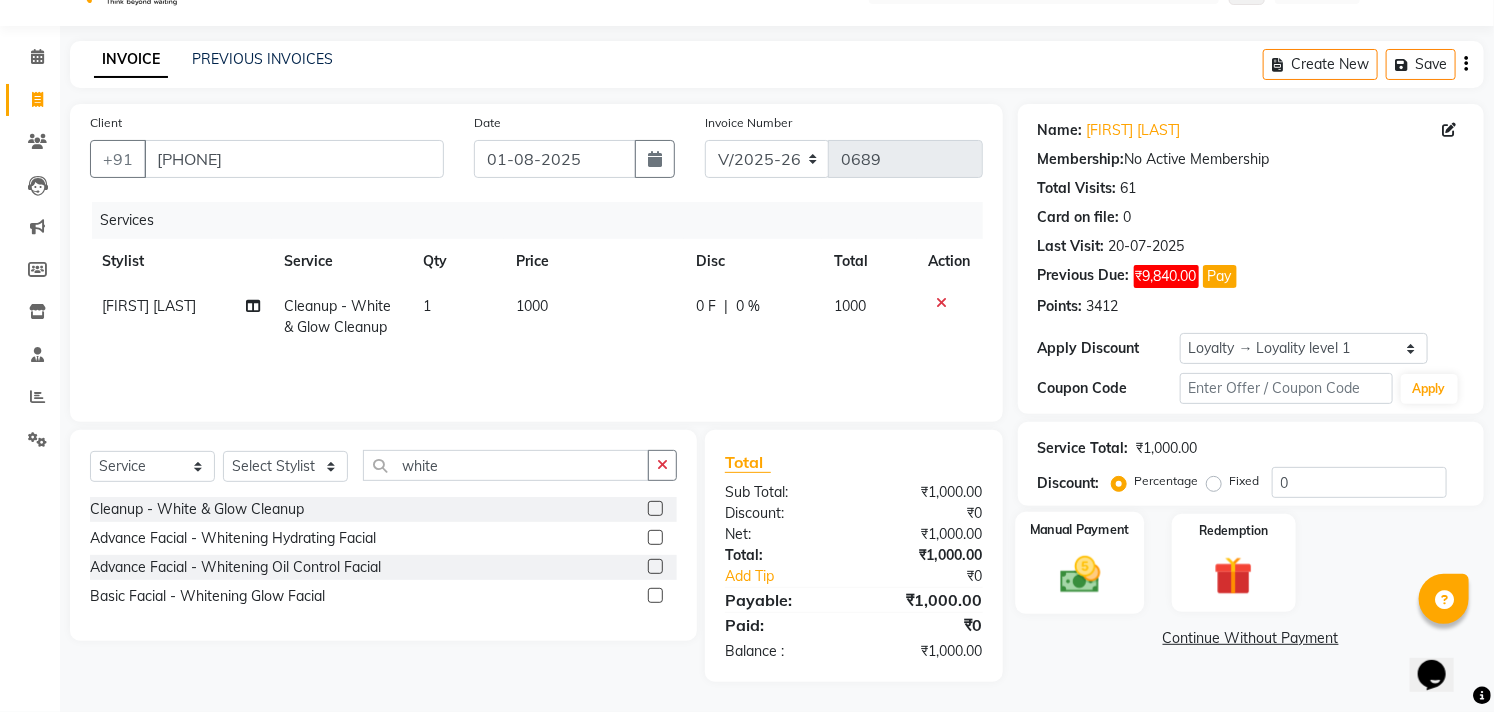 click 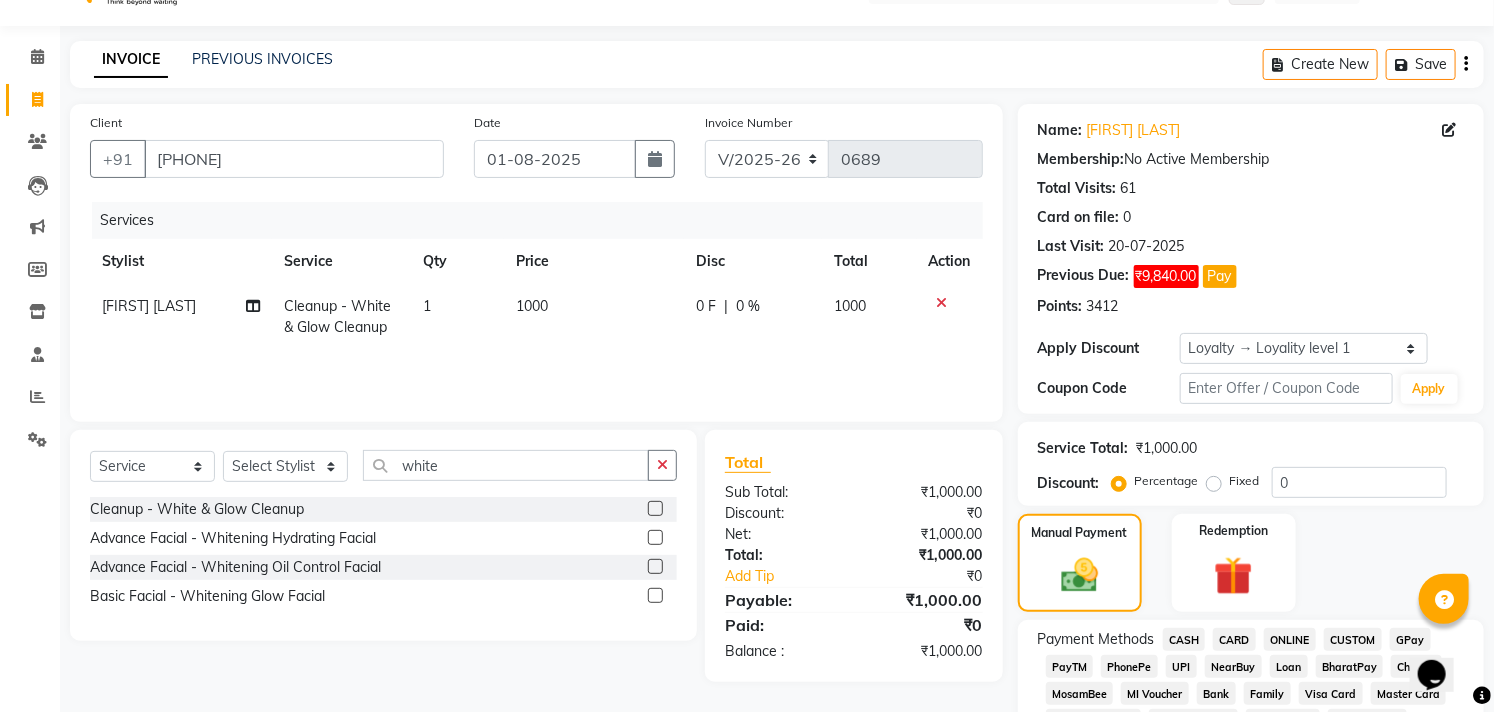 click on "ONLINE" 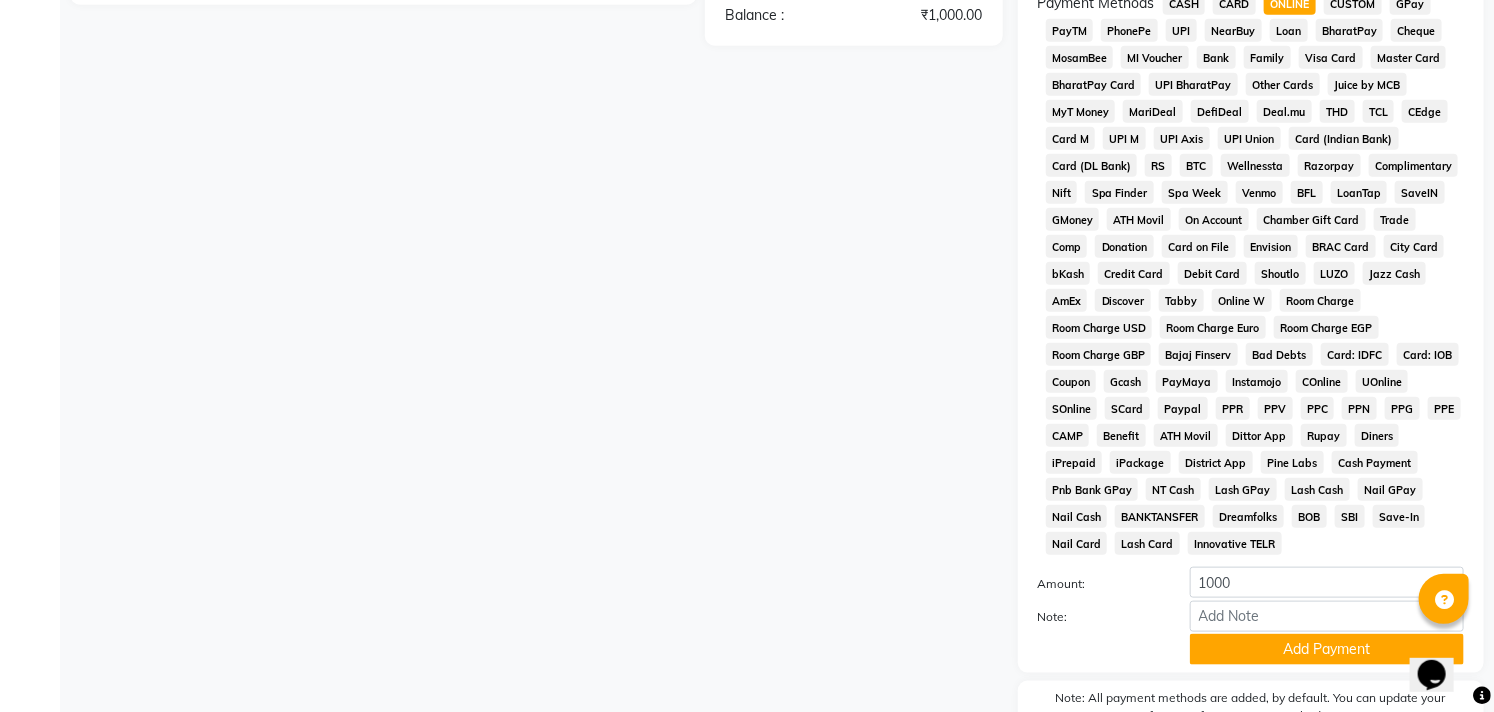 scroll, scrollTop: 795, scrollLeft: 0, axis: vertical 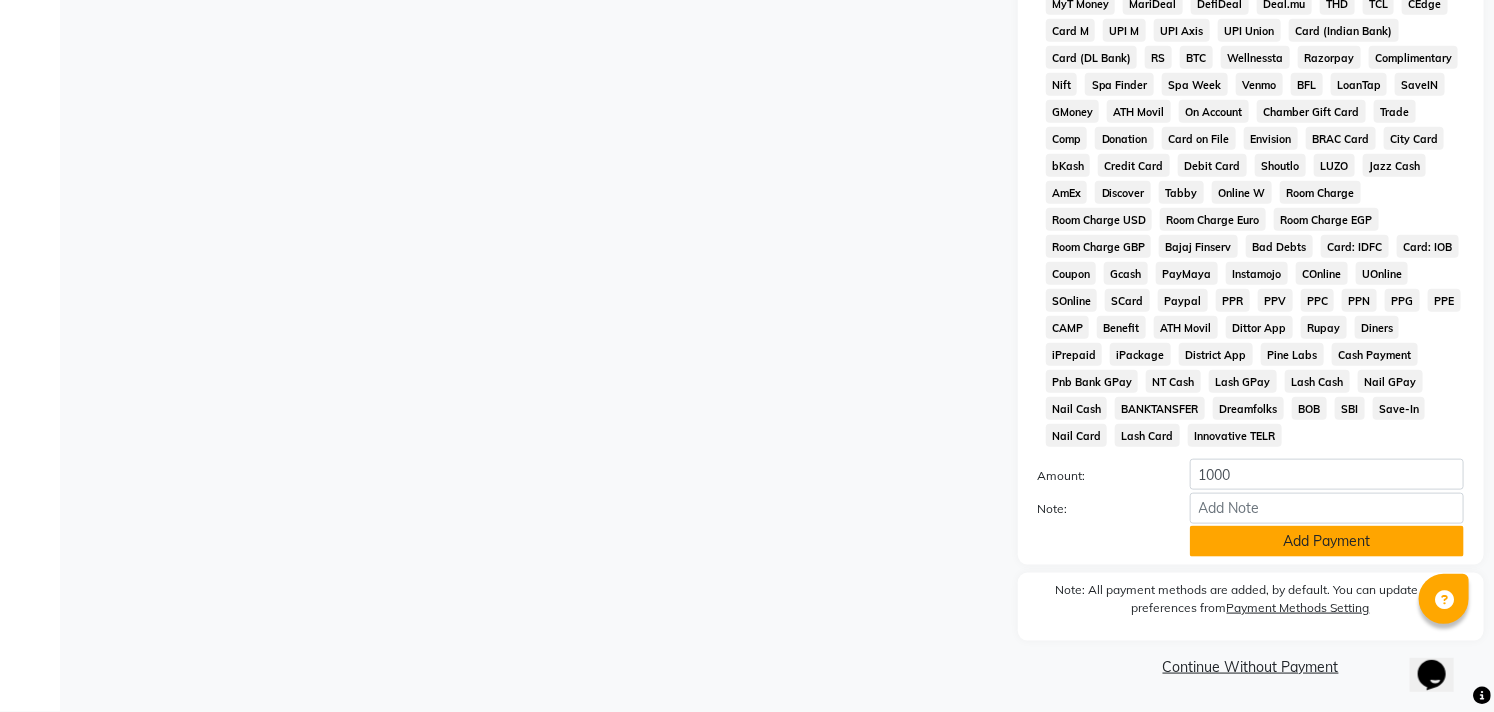 click on "Add Payment" 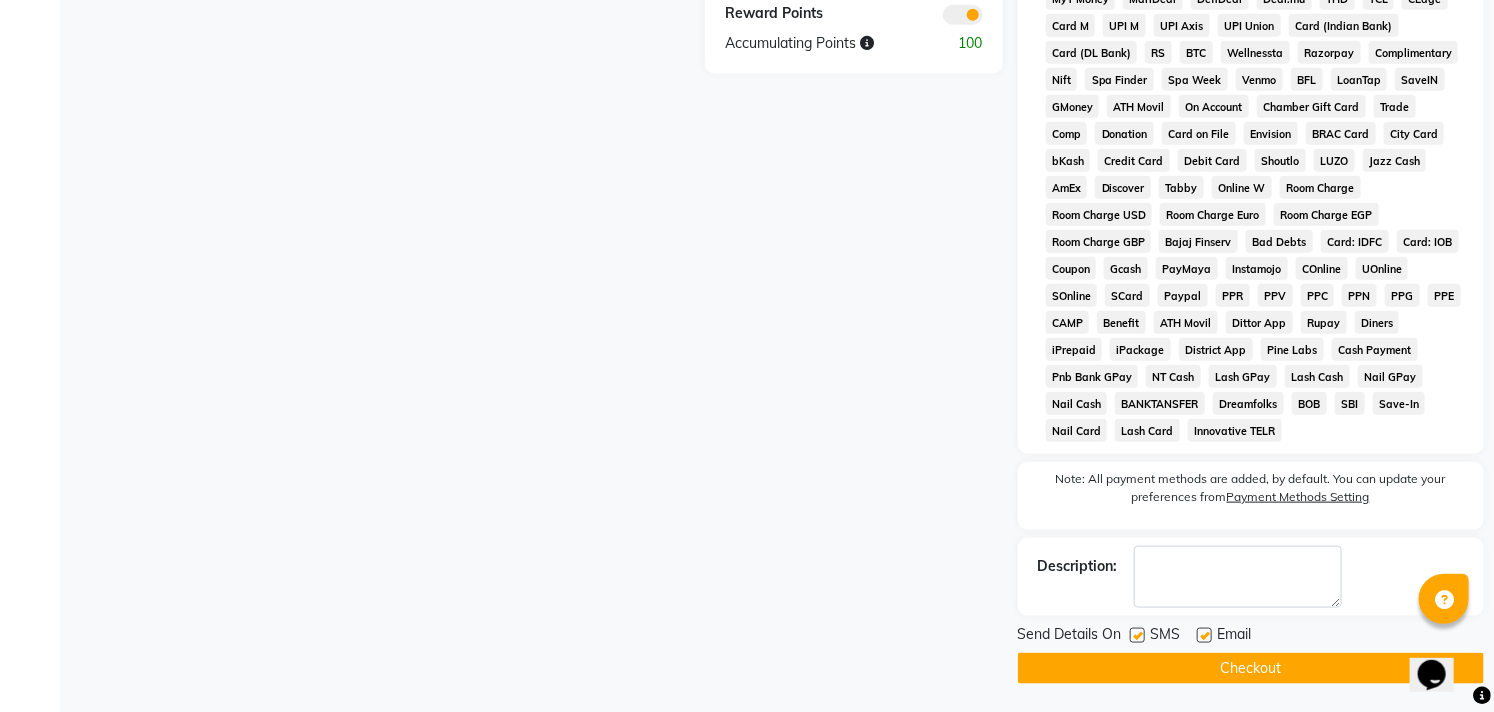 click on "Checkout" 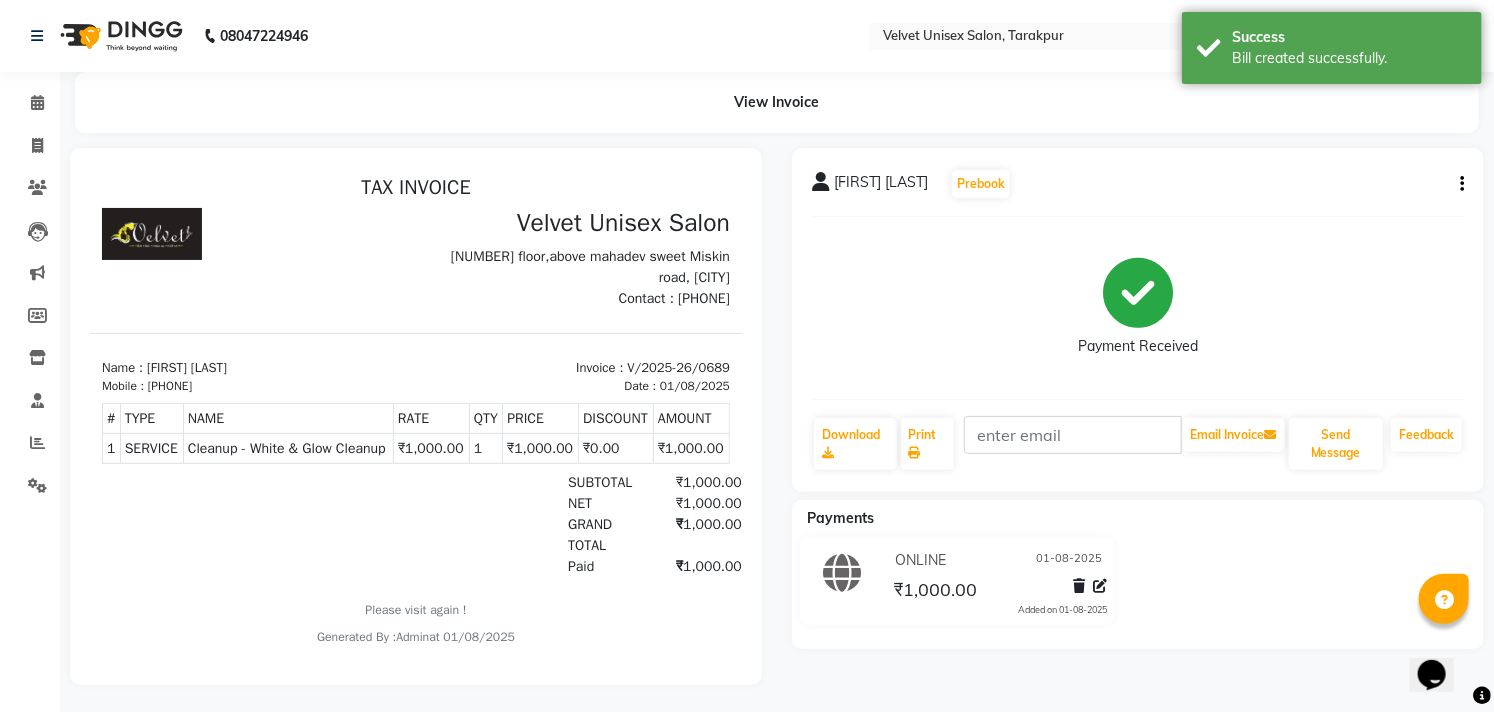 scroll, scrollTop: 0, scrollLeft: 0, axis: both 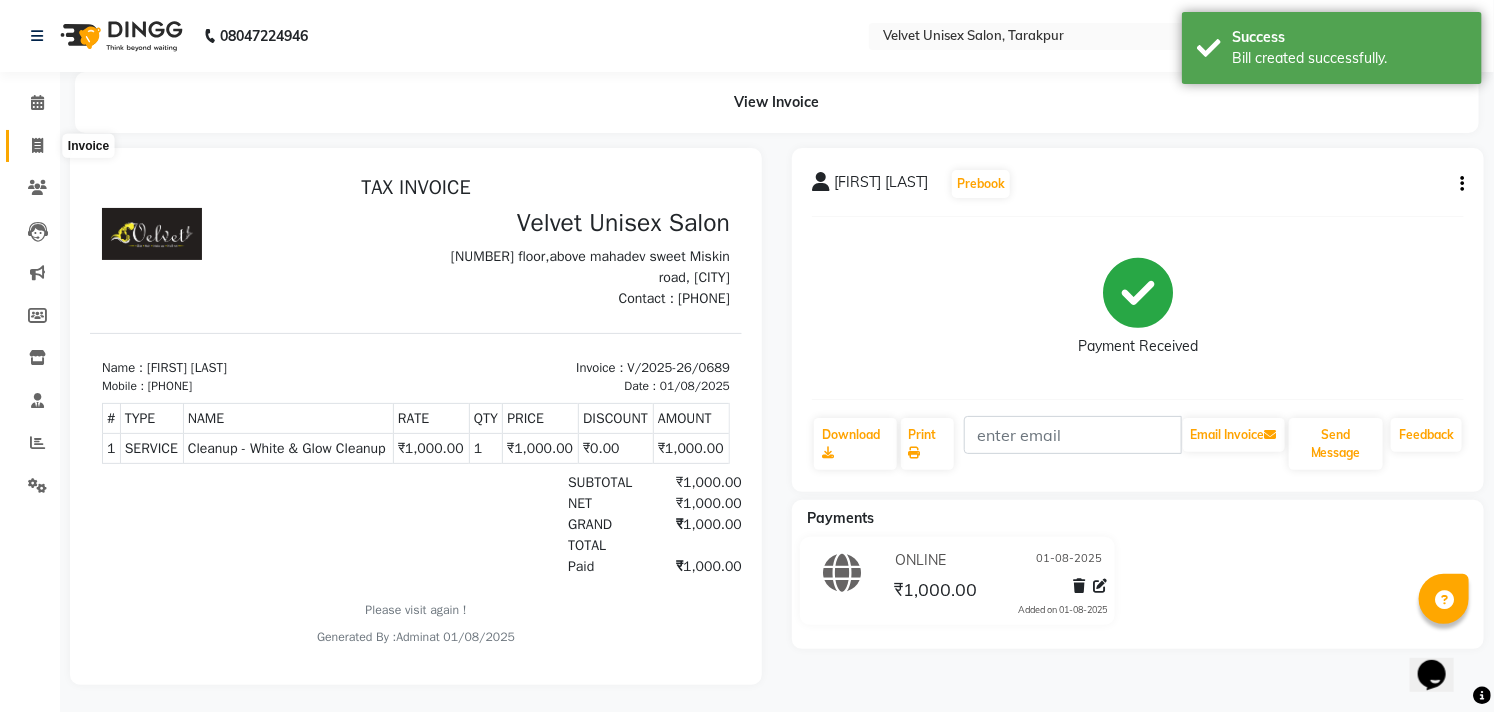 click 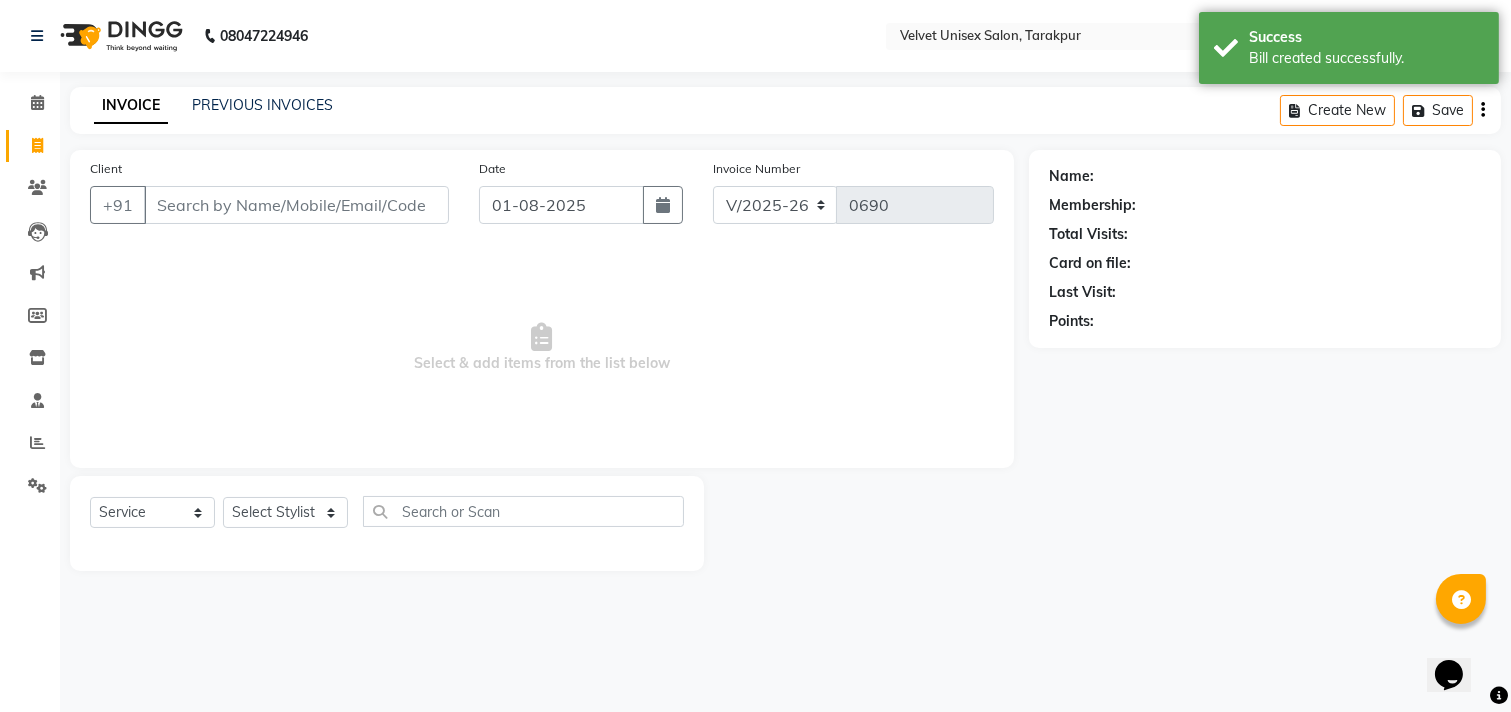 click on "INVOICE PREVIOUS INVOICES Create New   Save" 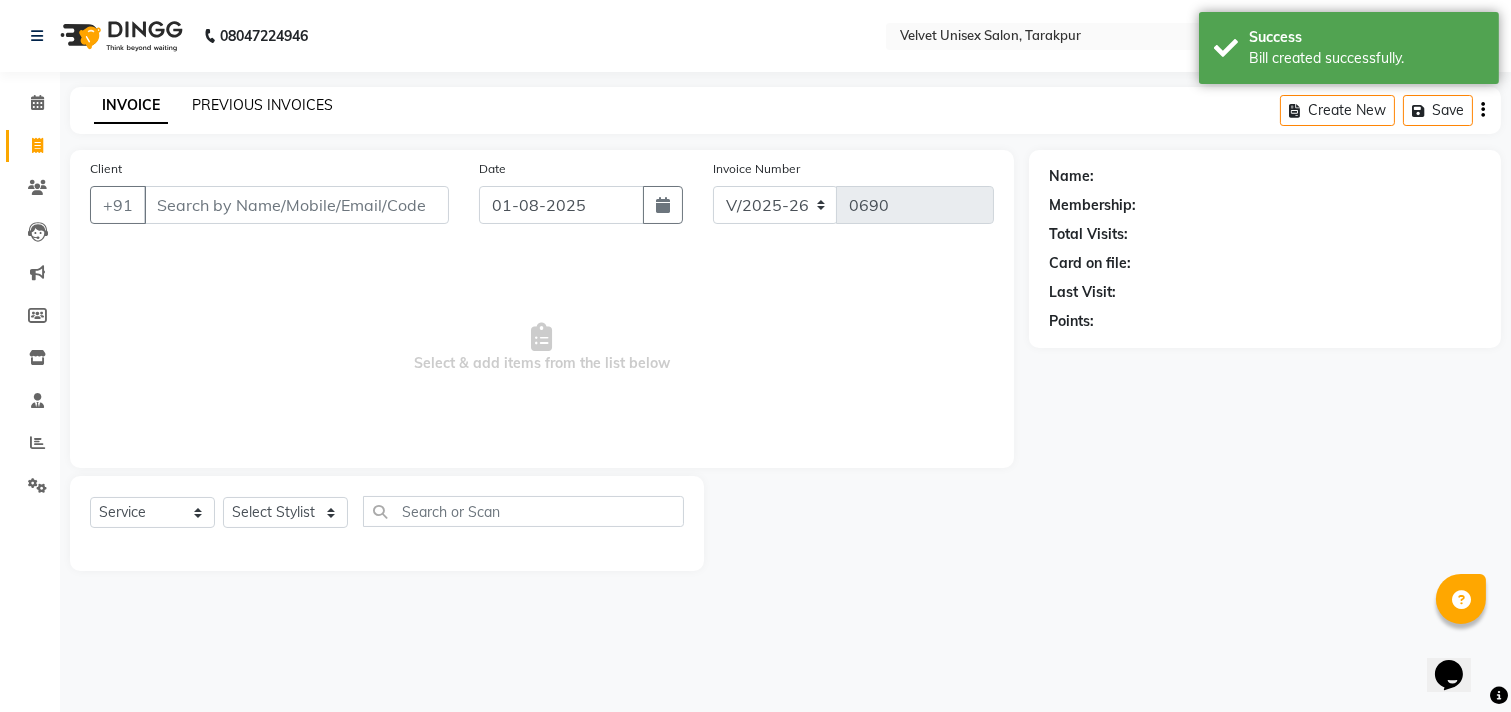click on "PREVIOUS INVOICES" 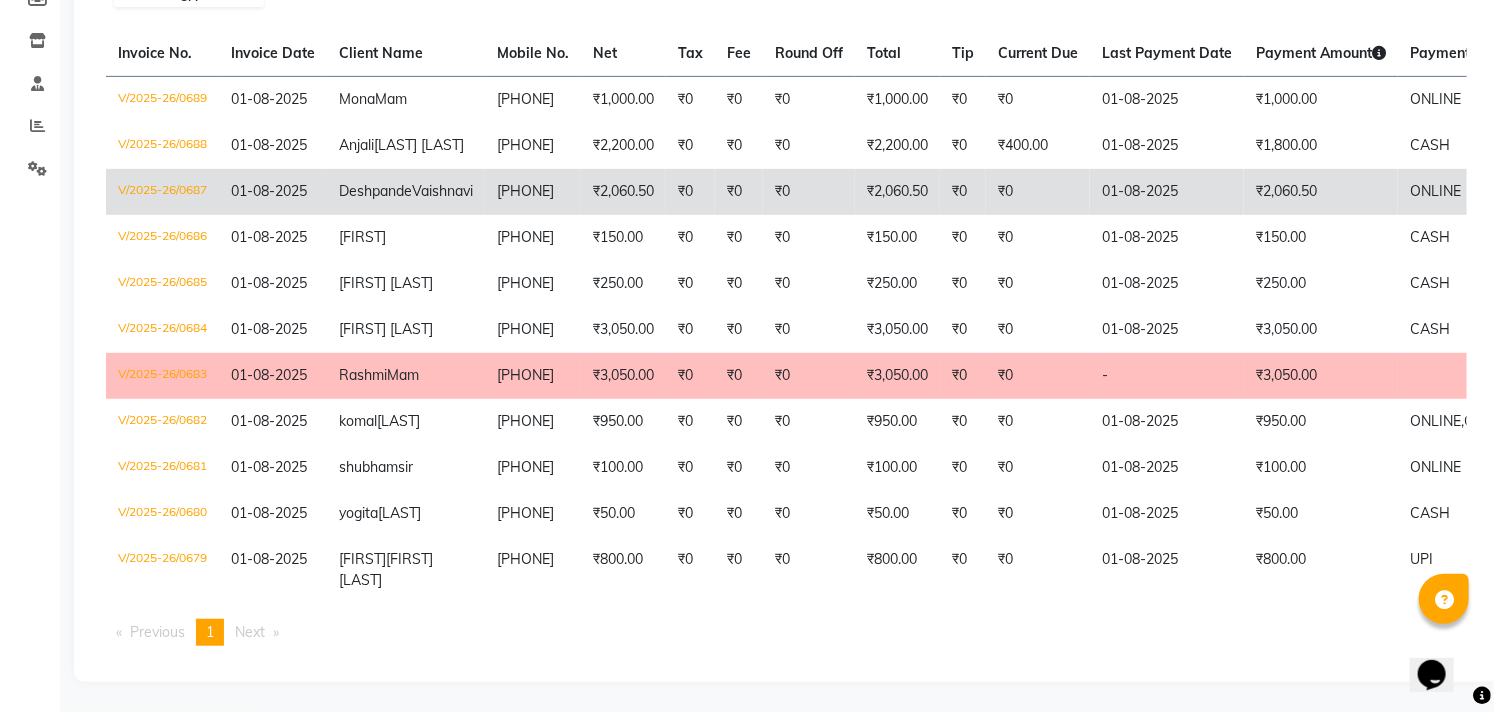 scroll, scrollTop: 473, scrollLeft: 0, axis: vertical 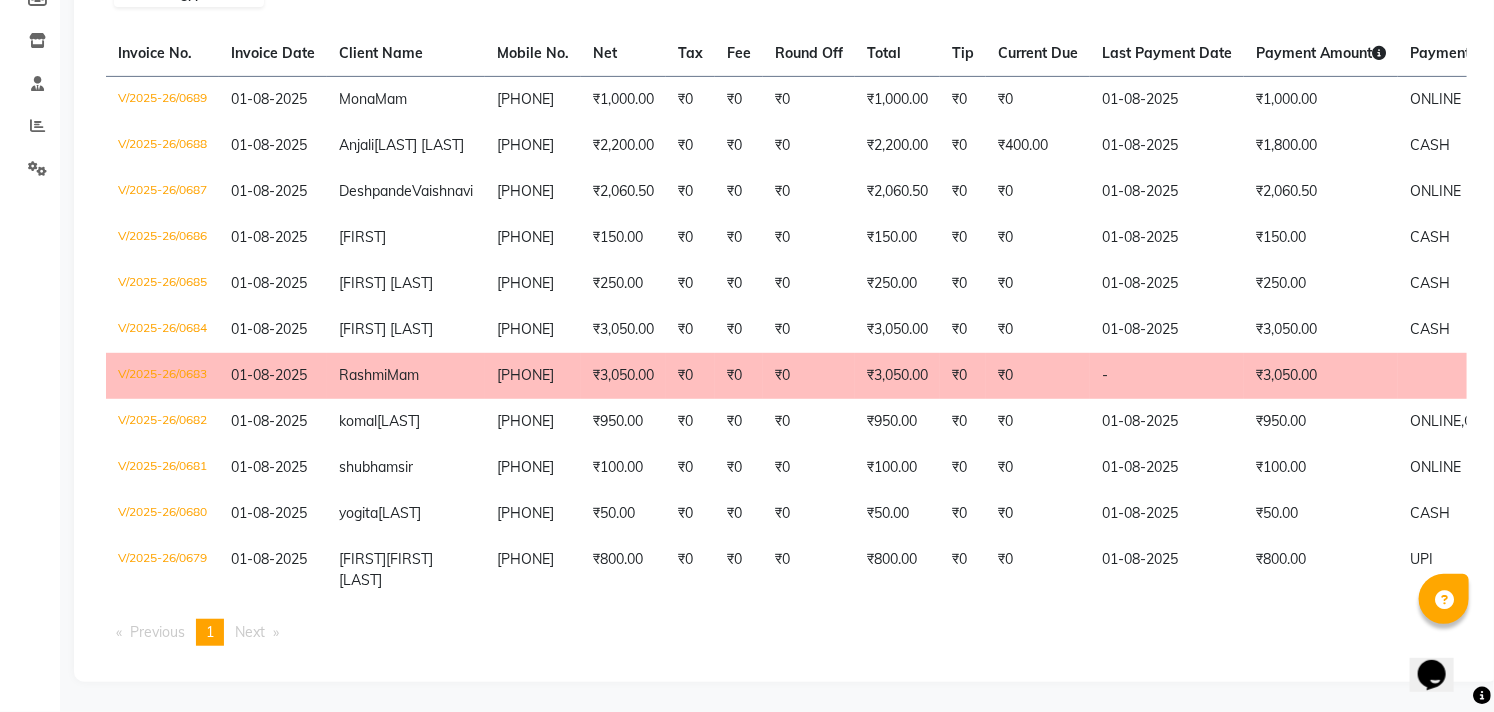 select on "service" 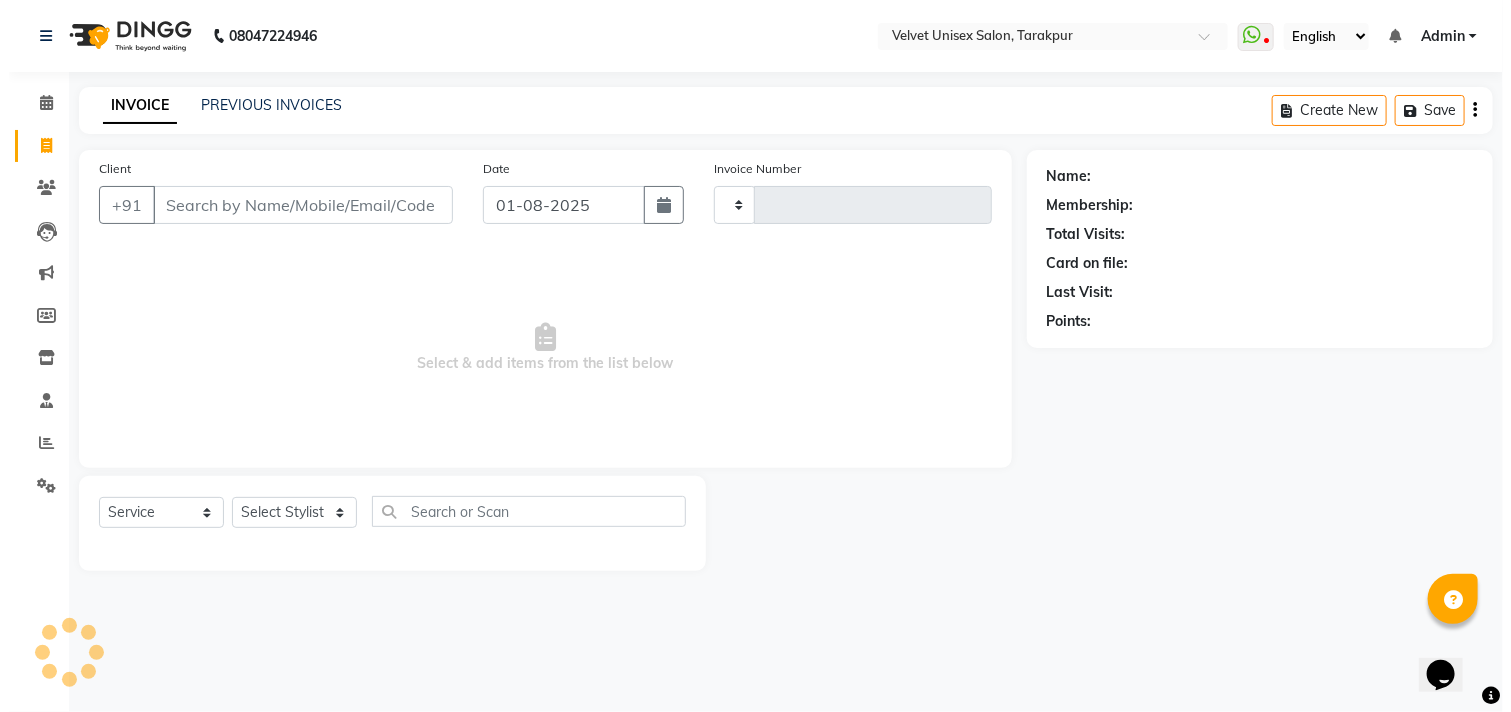 scroll, scrollTop: 0, scrollLeft: 0, axis: both 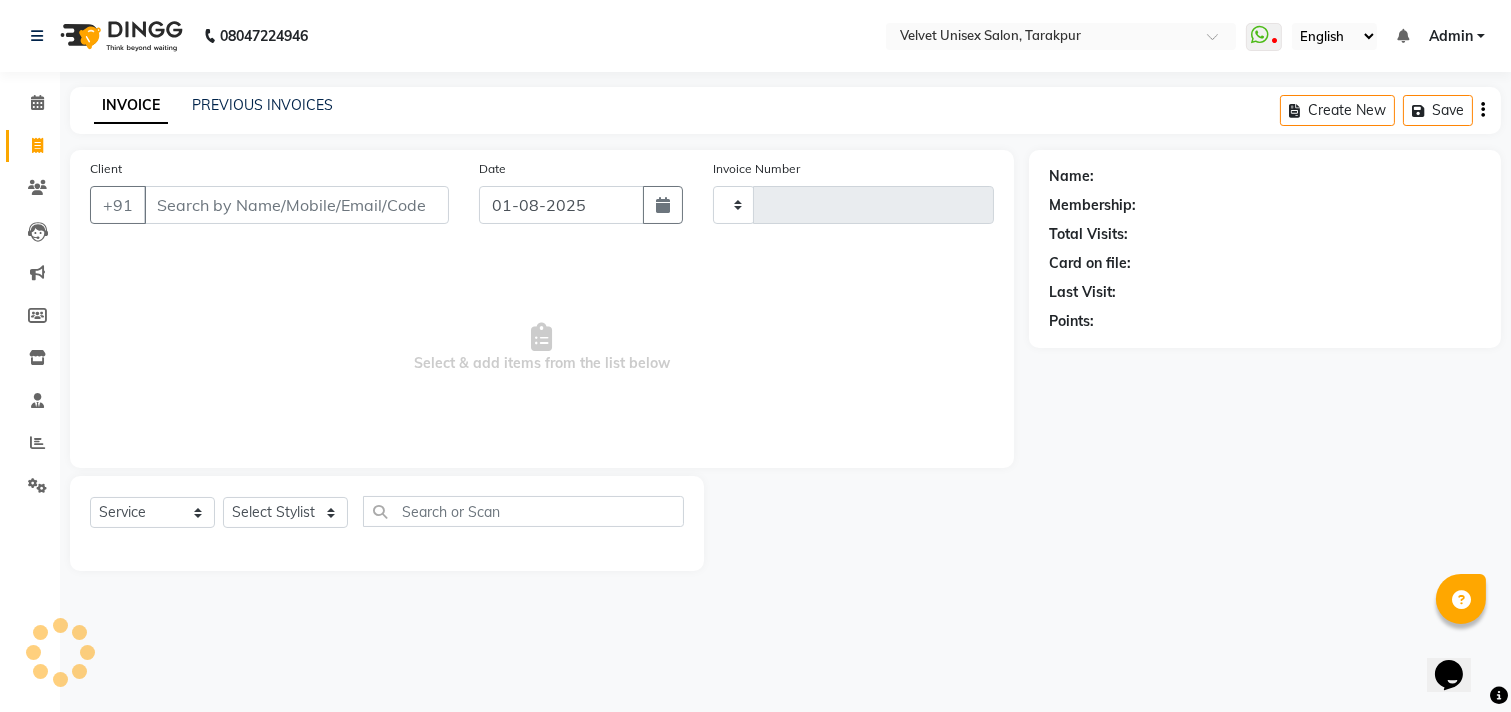 type on "0690" 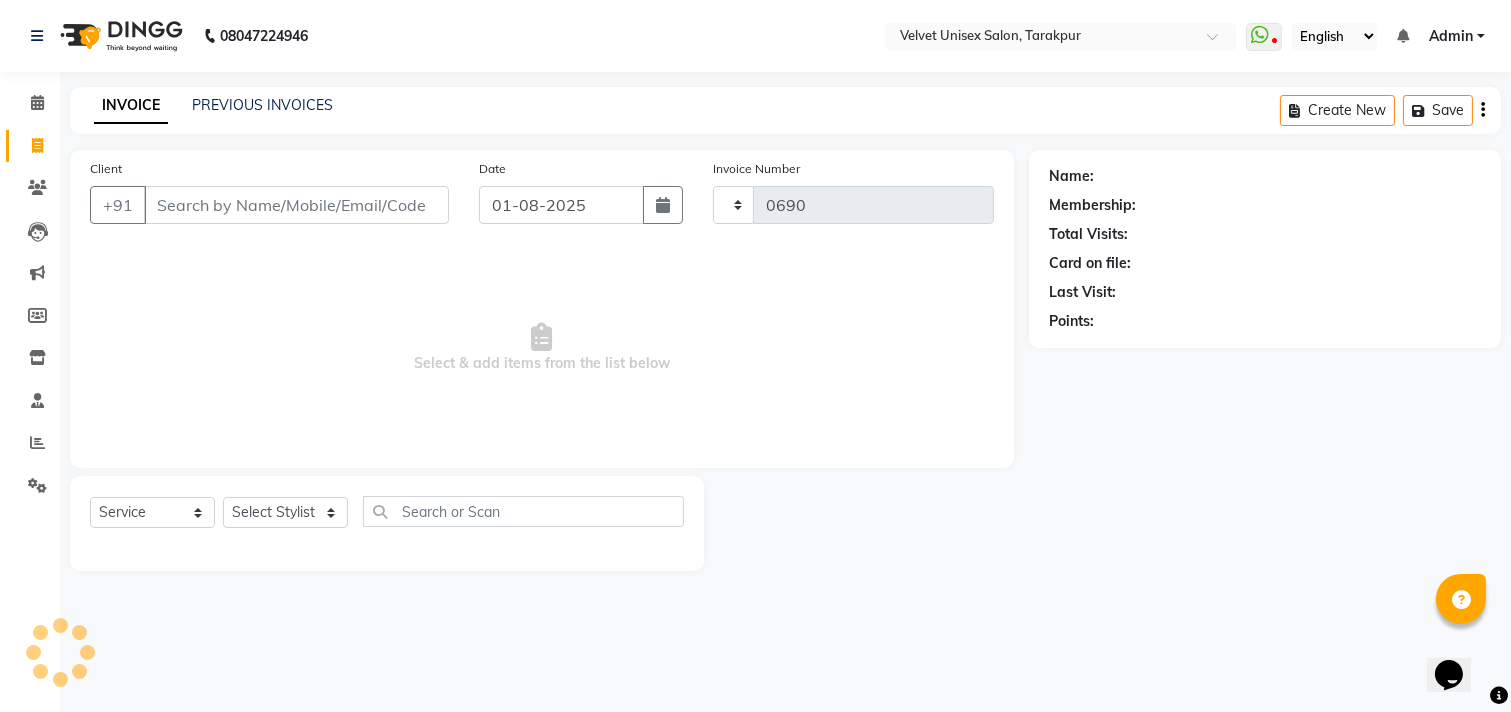 select on "5384" 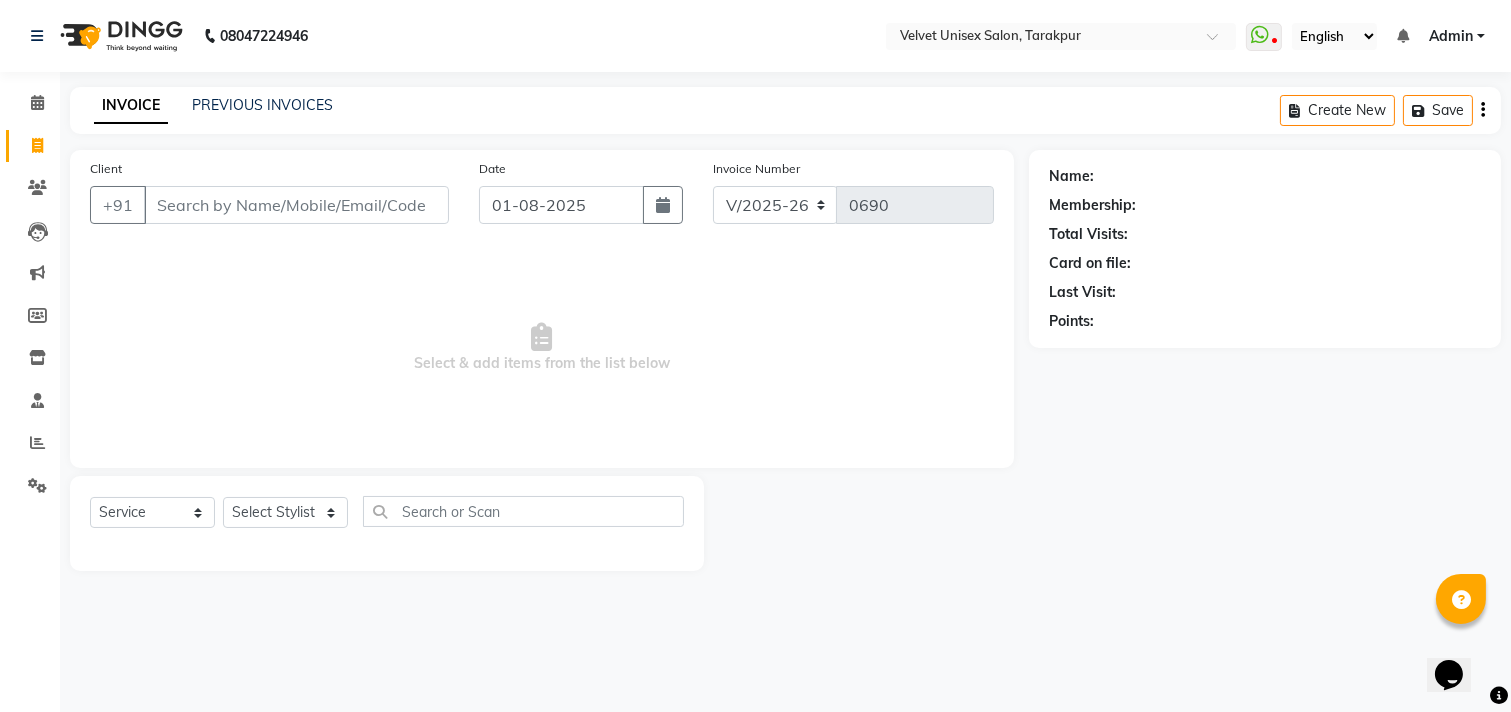 click on "Admin" at bounding box center [1457, 36] 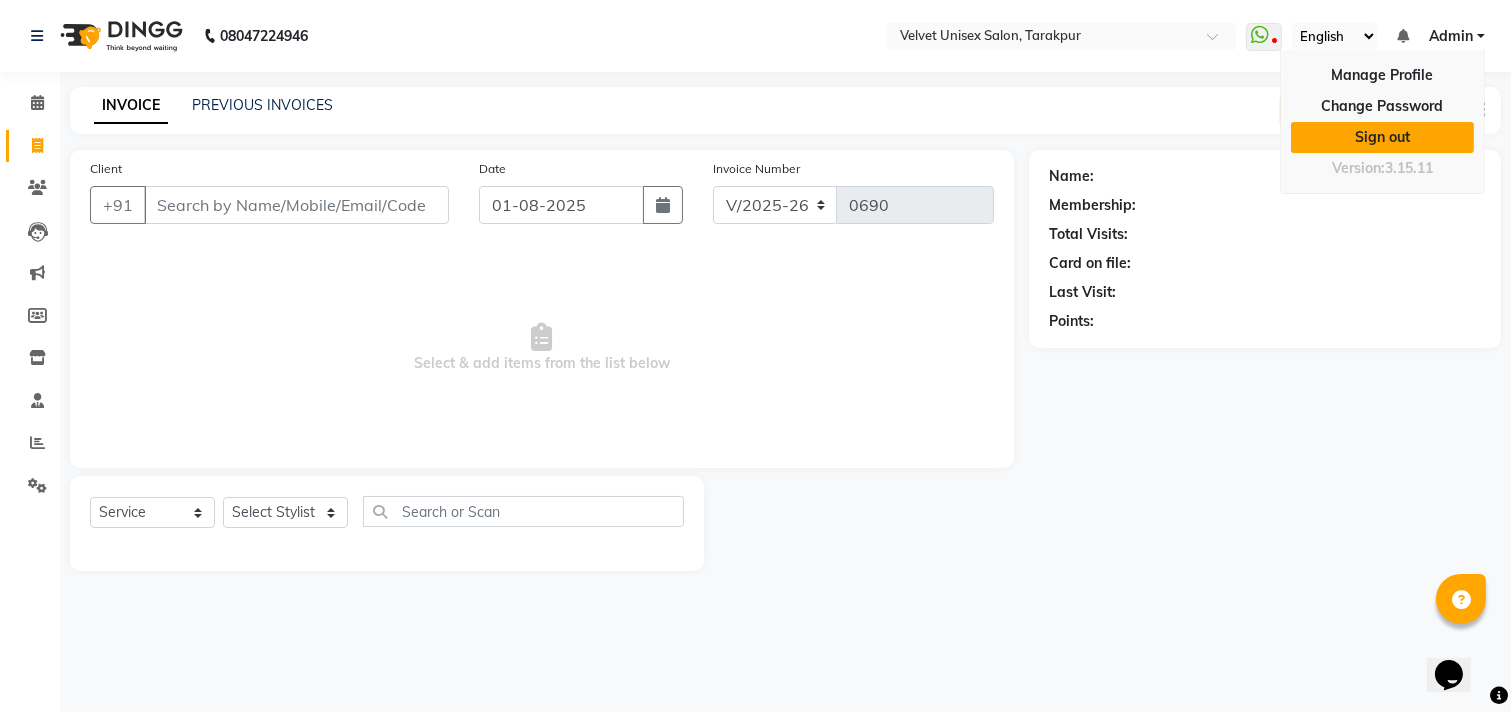 click on "Sign out" at bounding box center [1382, 137] 